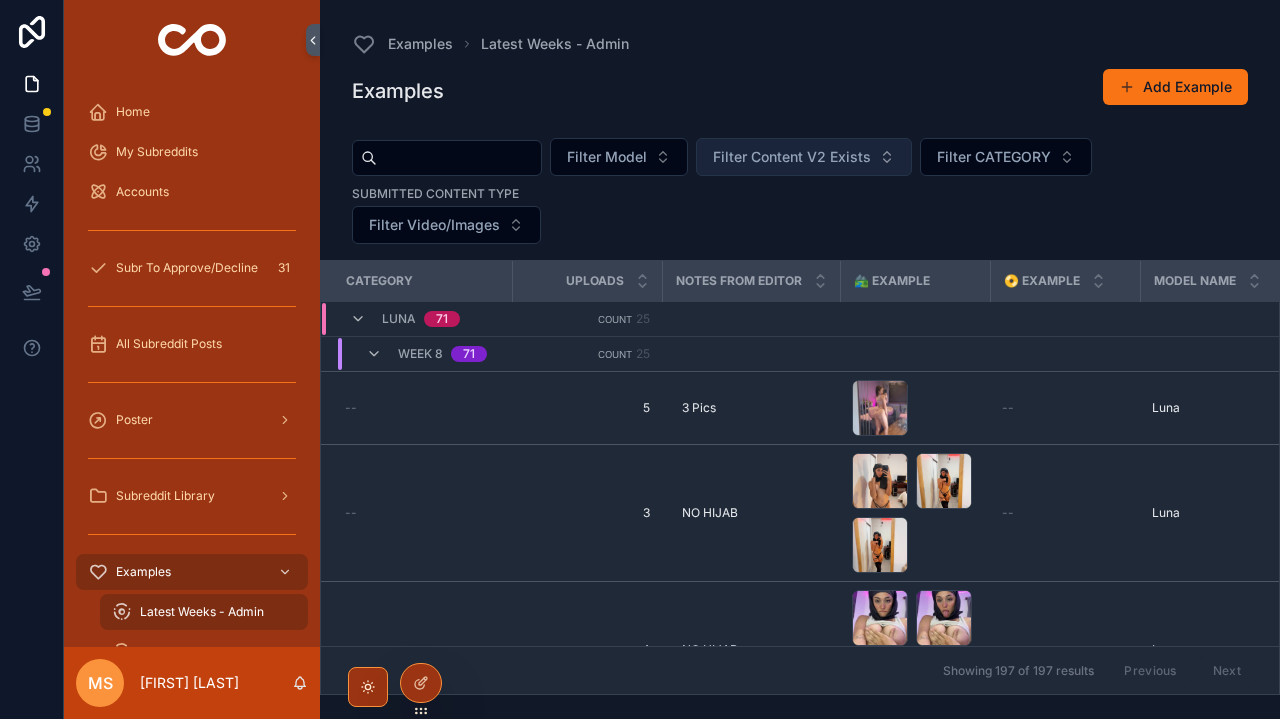 scroll, scrollTop: 0, scrollLeft: 0, axis: both 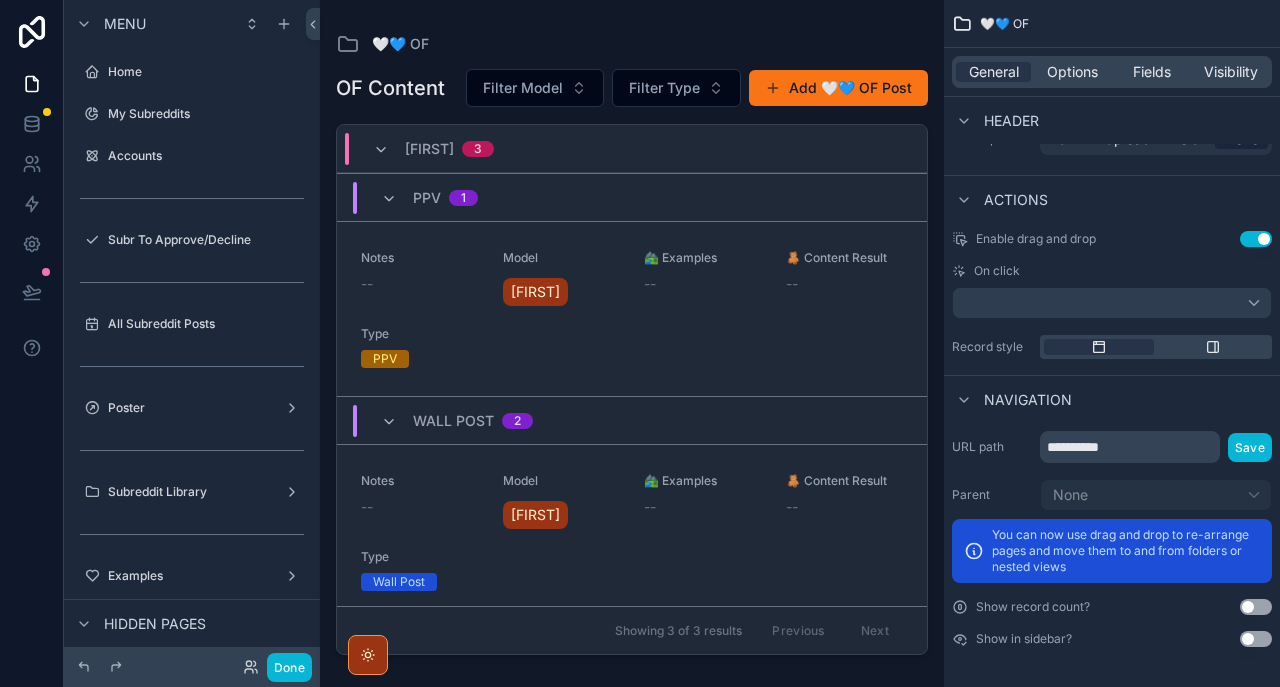 click at bounding box center [632, 331] 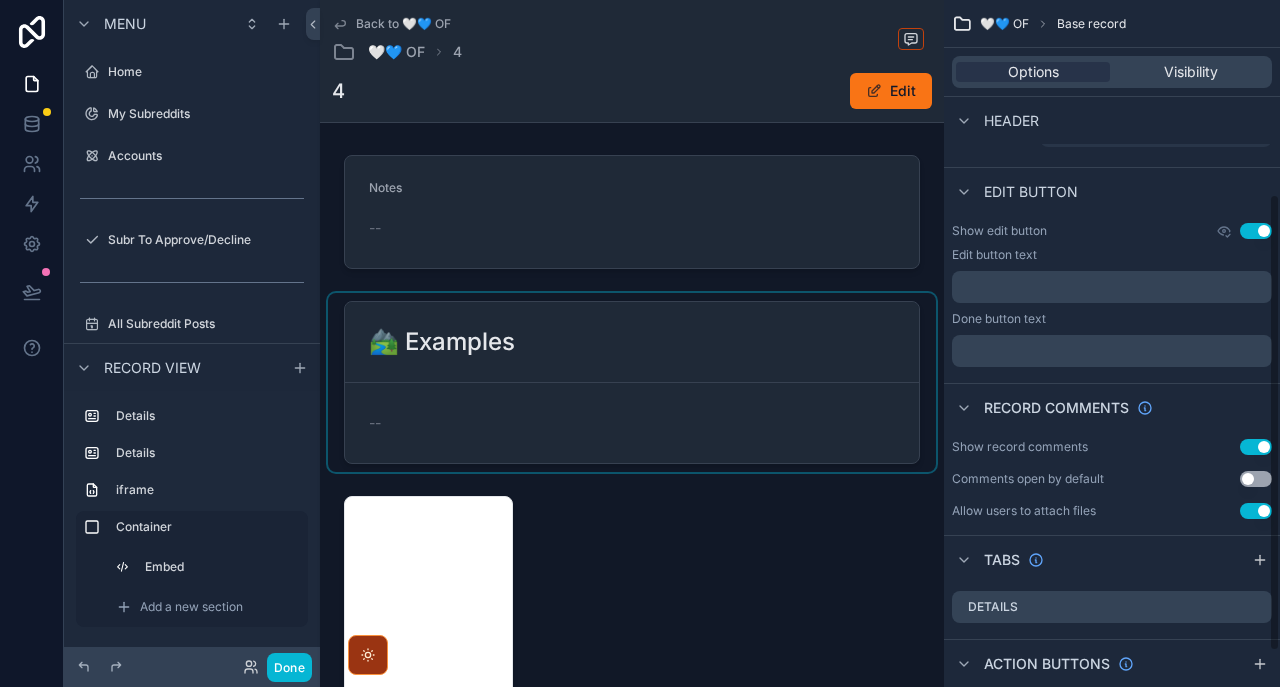 scroll, scrollTop: 291, scrollLeft: 0, axis: vertical 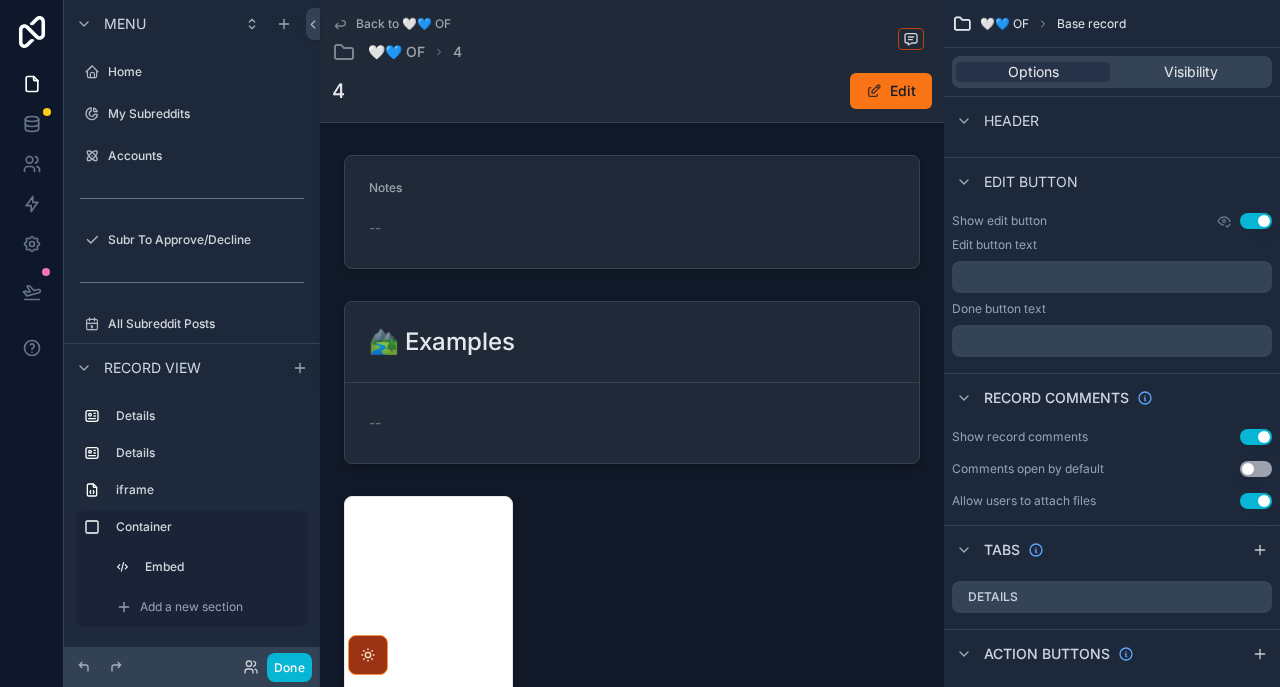 click on "Back to 🤍💙 OF" at bounding box center (403, 24) 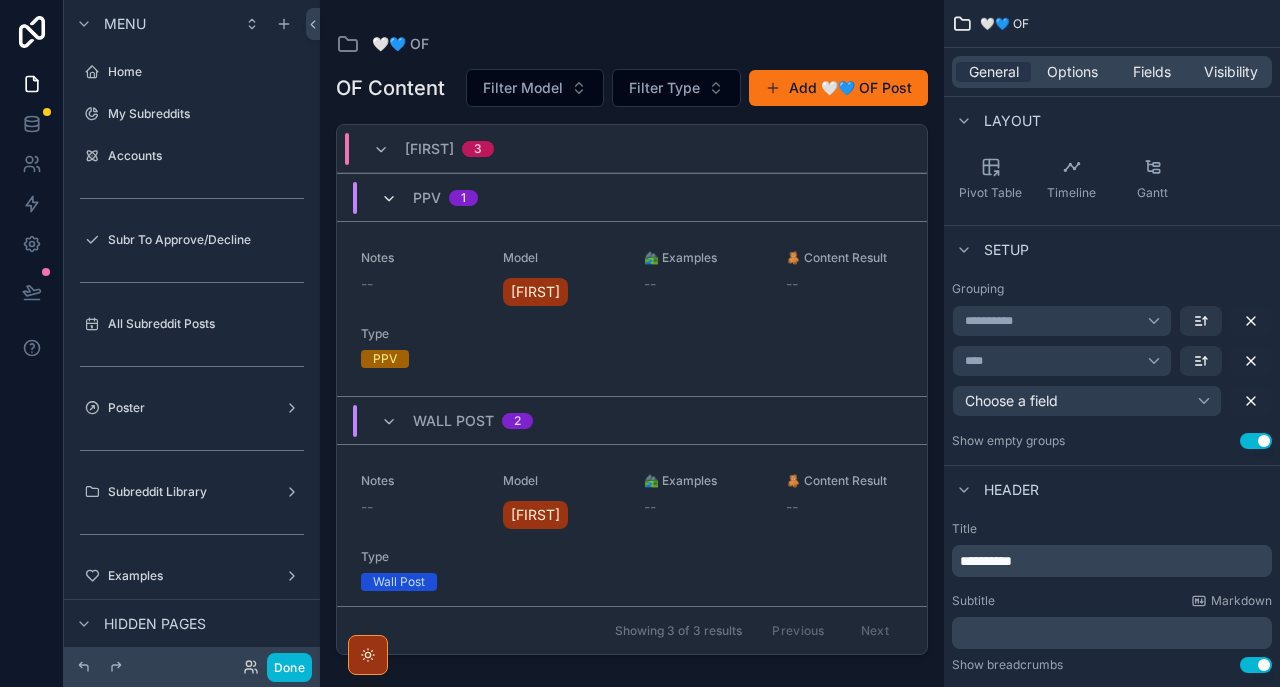 click at bounding box center [389, 199] 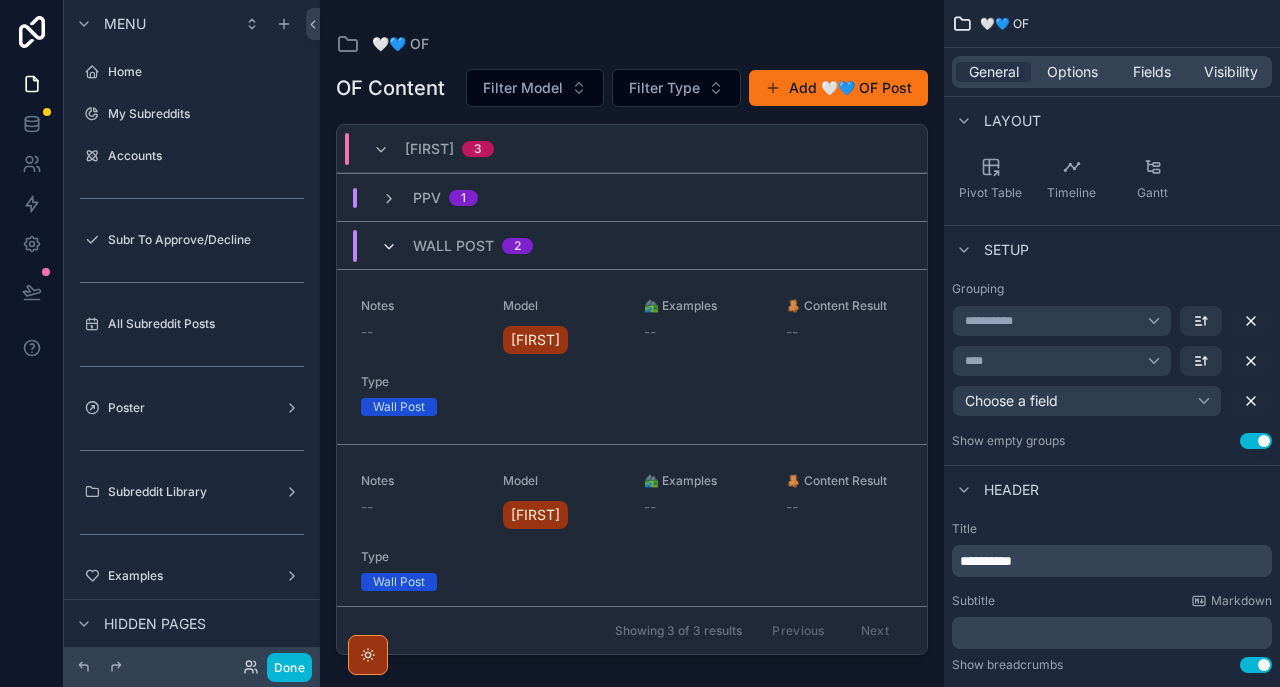 click at bounding box center [389, 247] 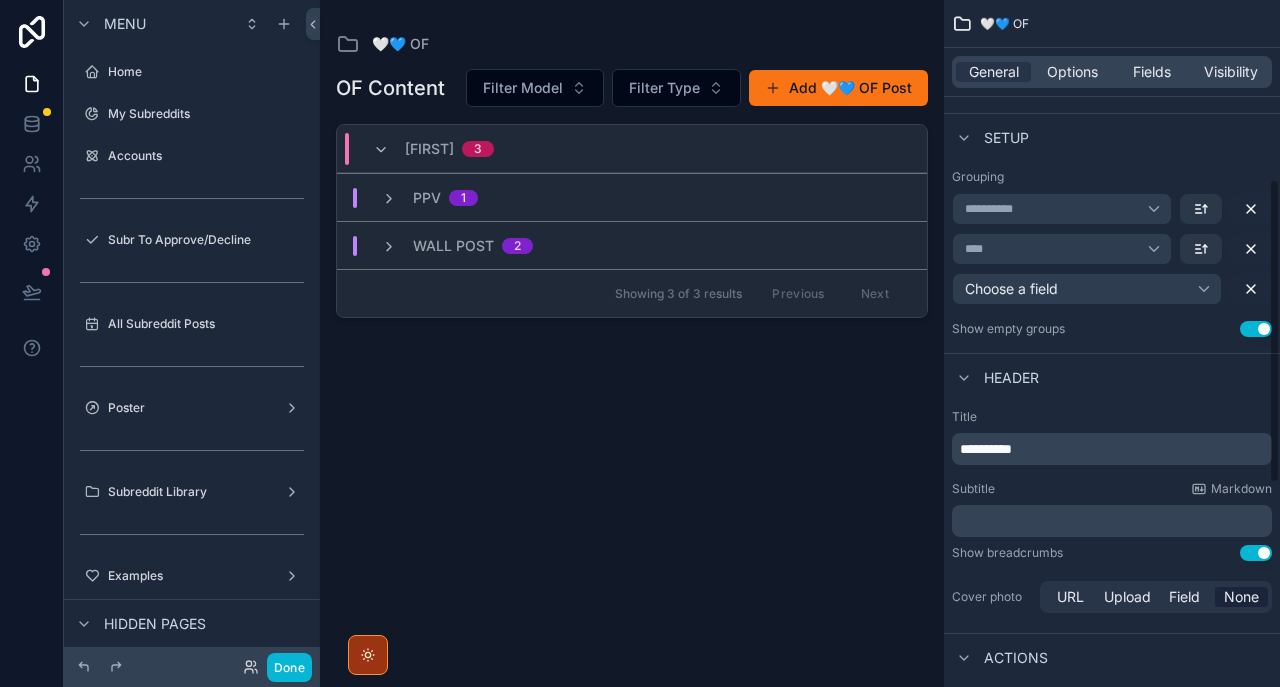 scroll, scrollTop: 404, scrollLeft: 0, axis: vertical 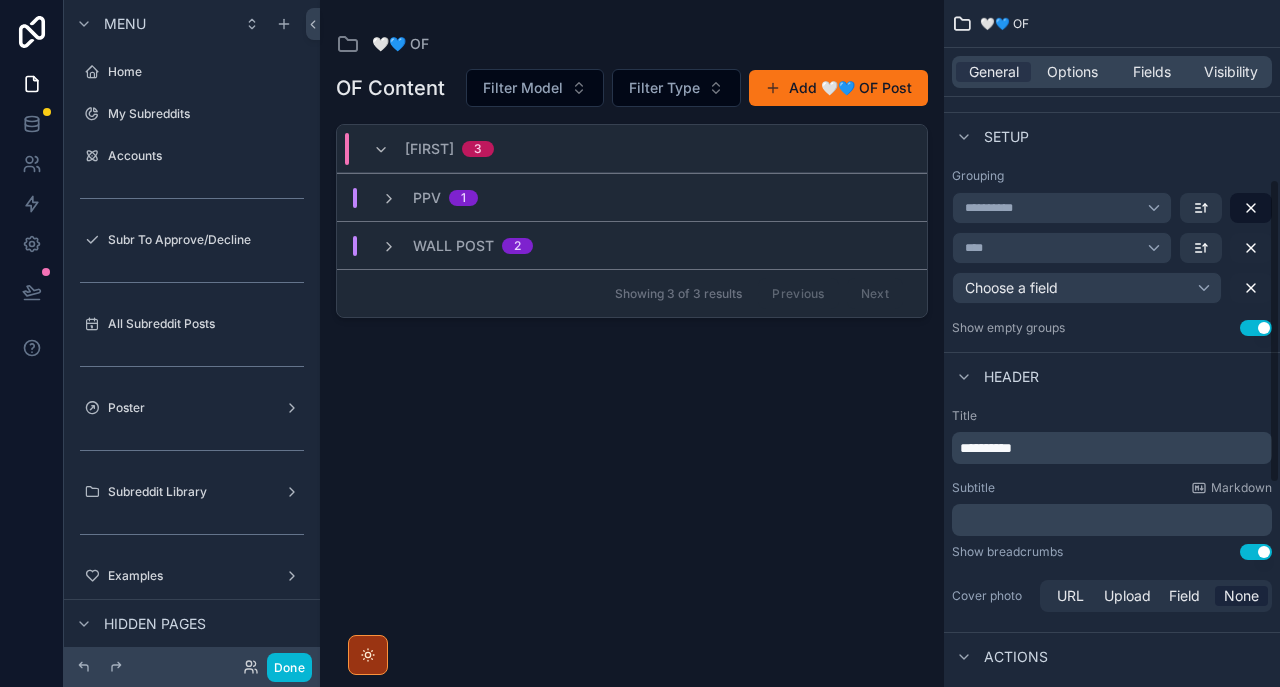 click 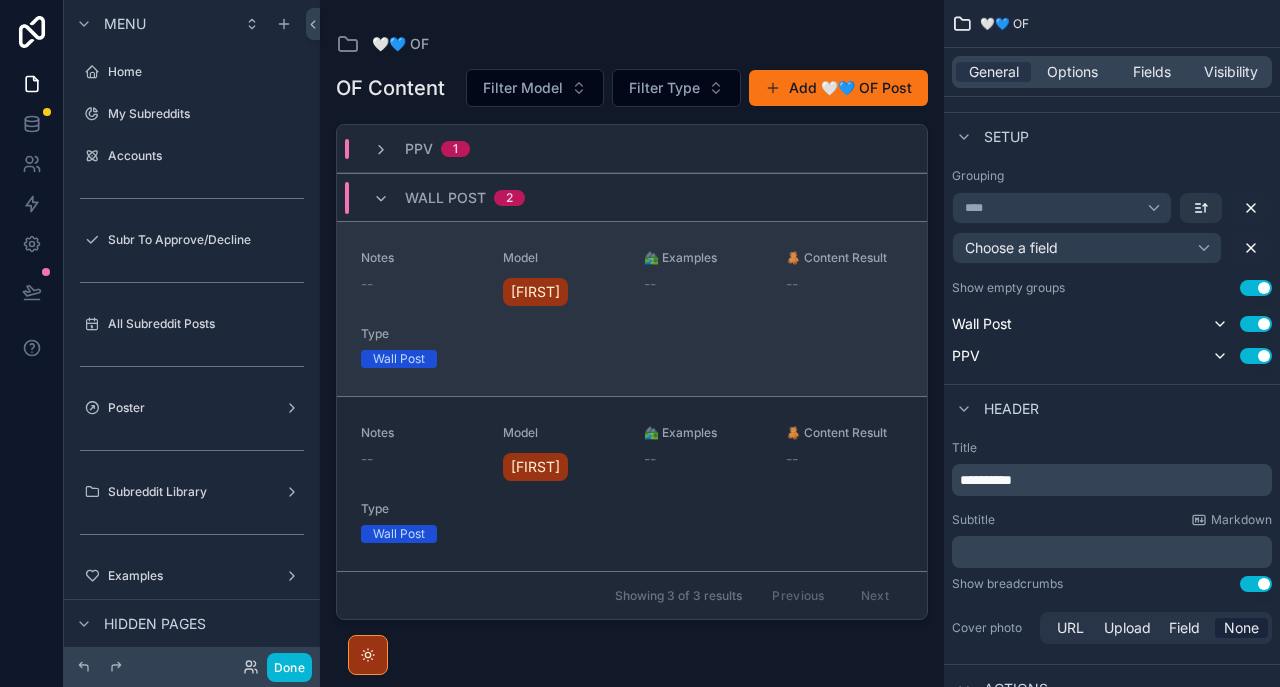 scroll, scrollTop: 0, scrollLeft: 0, axis: both 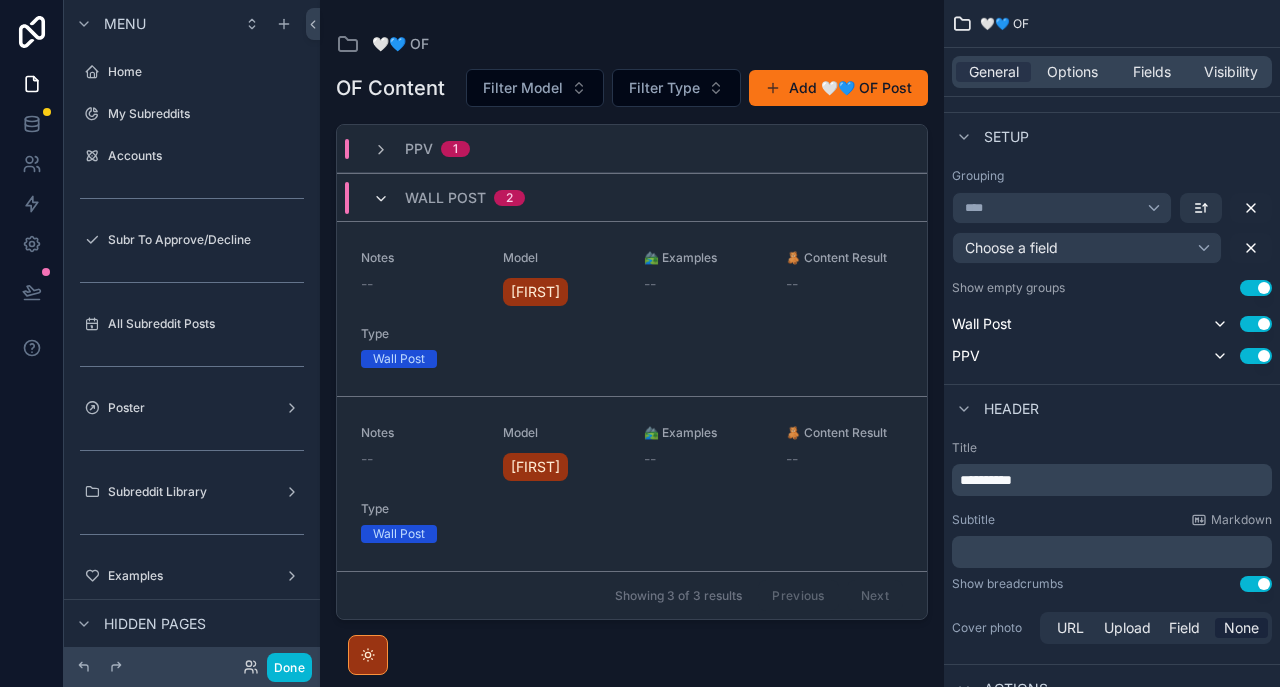 click at bounding box center (381, 199) 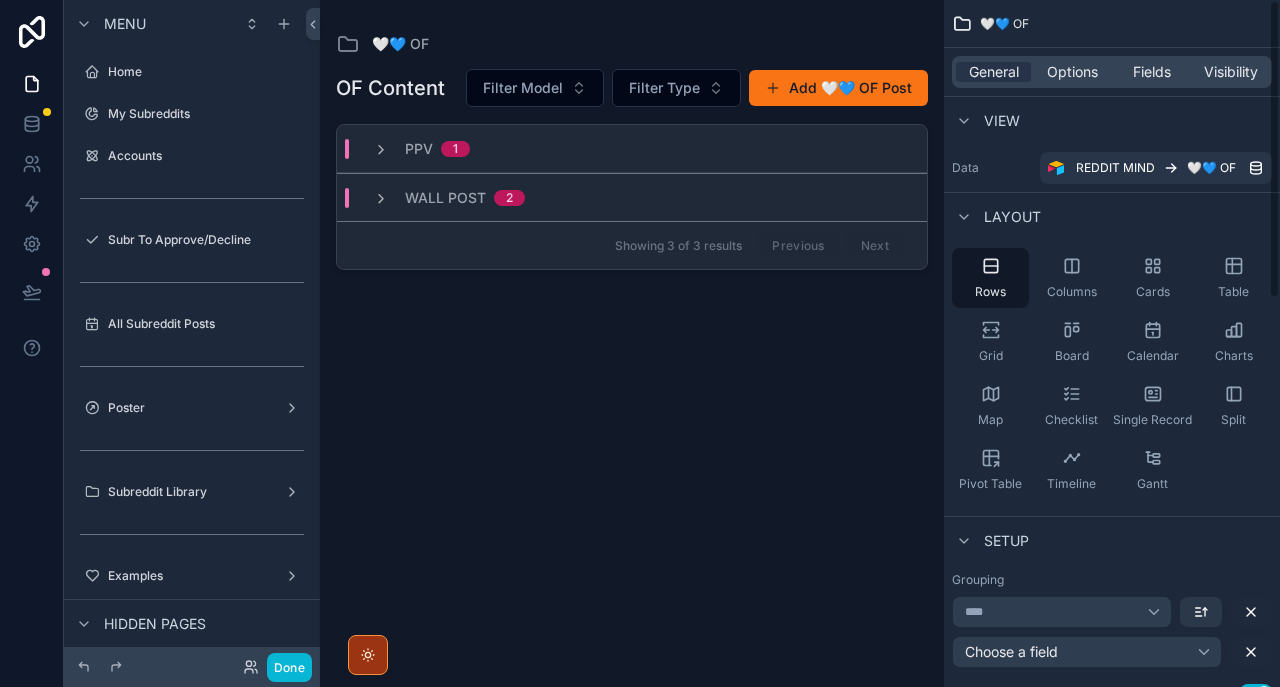 scroll, scrollTop: 0, scrollLeft: 0, axis: both 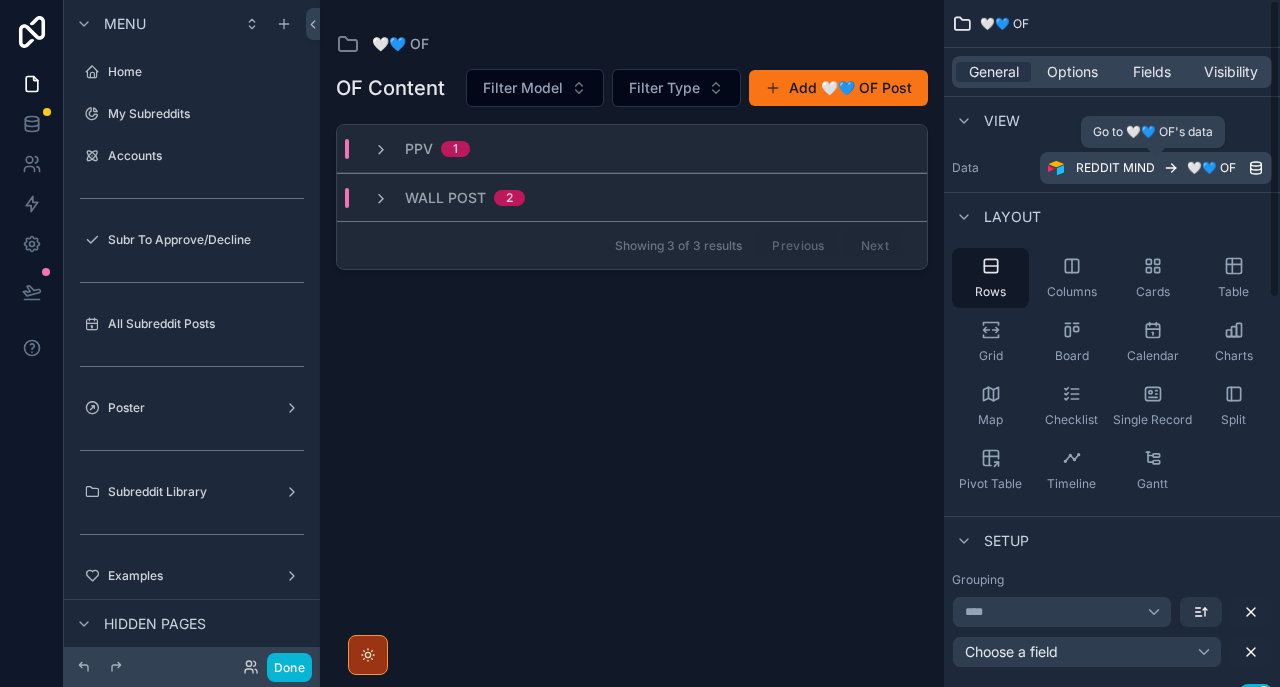 click on "🤍💙 OF" at bounding box center (1211, 168) 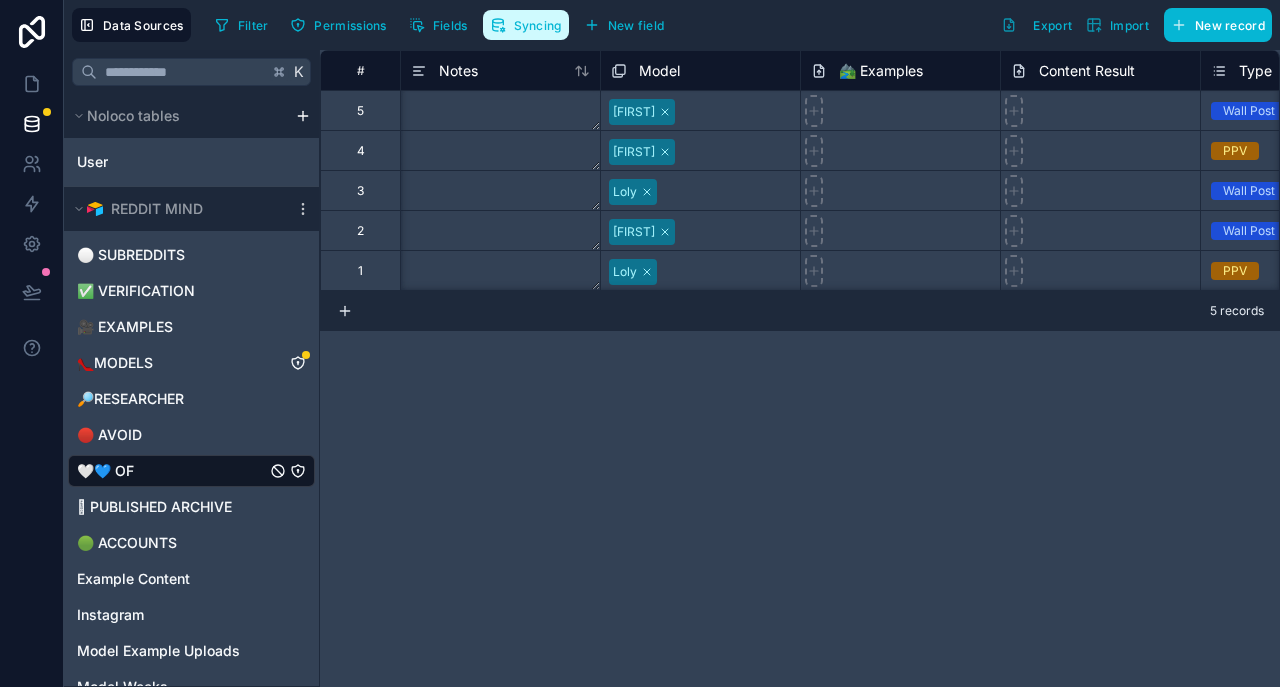 scroll, scrollTop: 0, scrollLeft: 0, axis: both 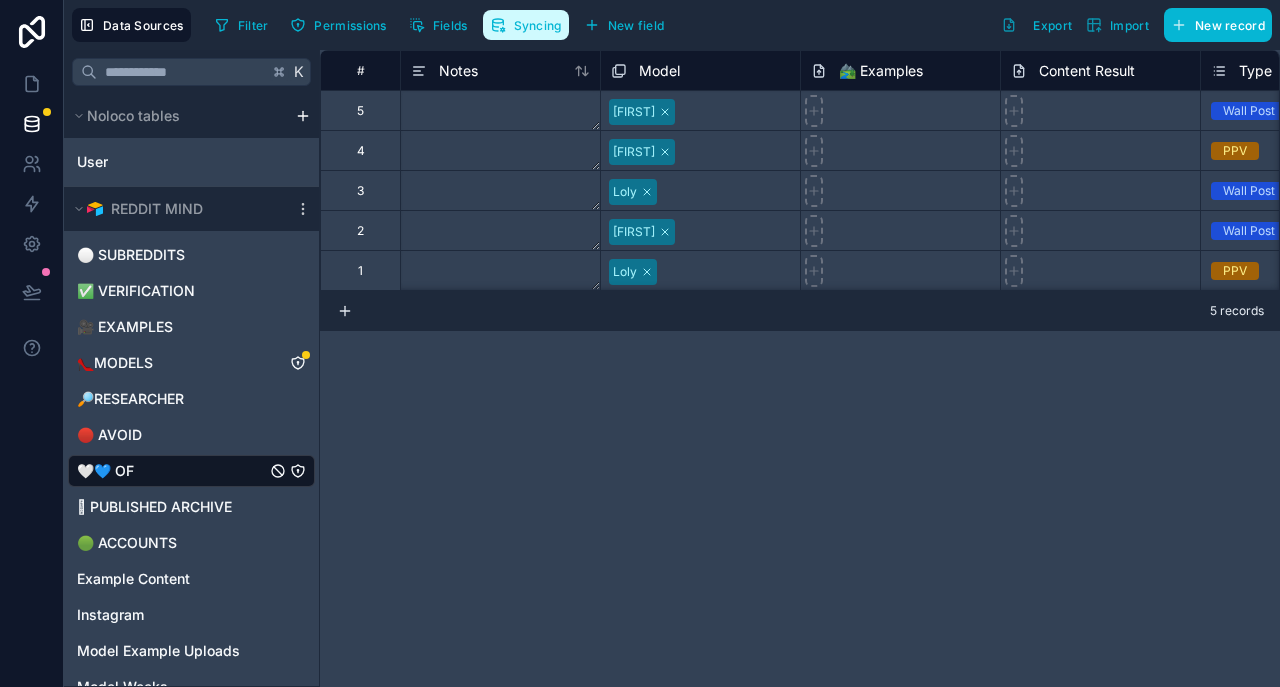 click on "Syncing" at bounding box center [538, 25] 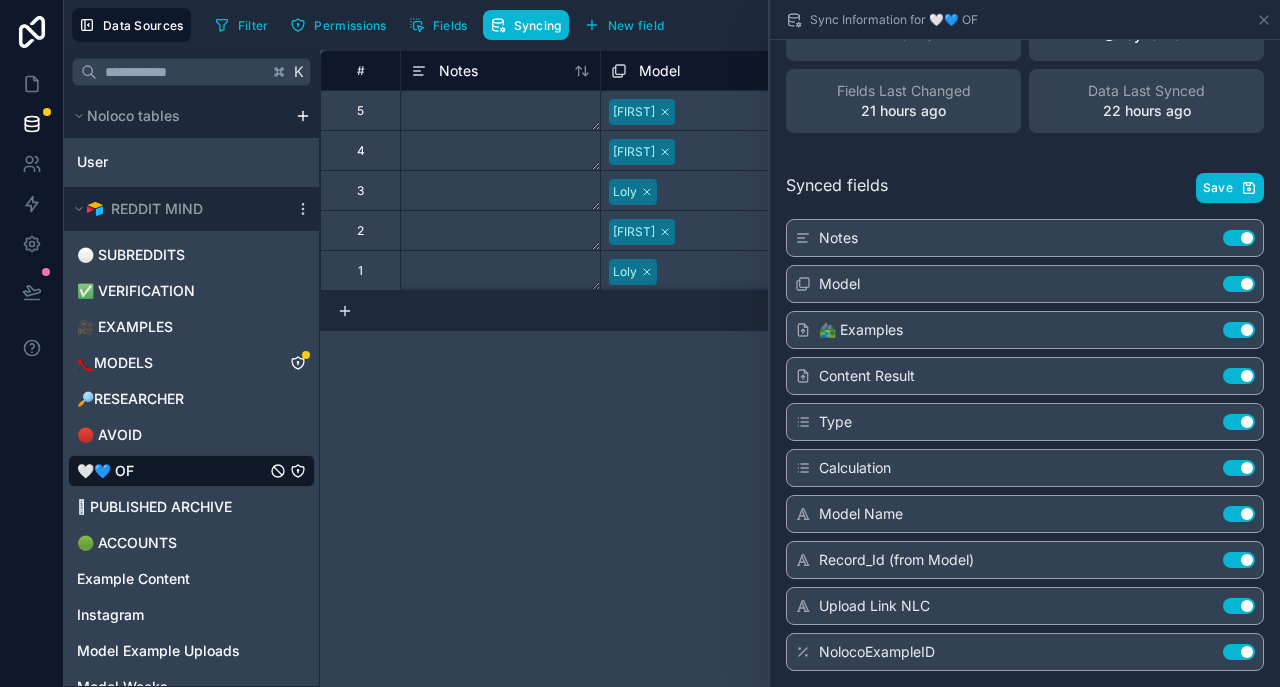 scroll, scrollTop: 47, scrollLeft: 0, axis: vertical 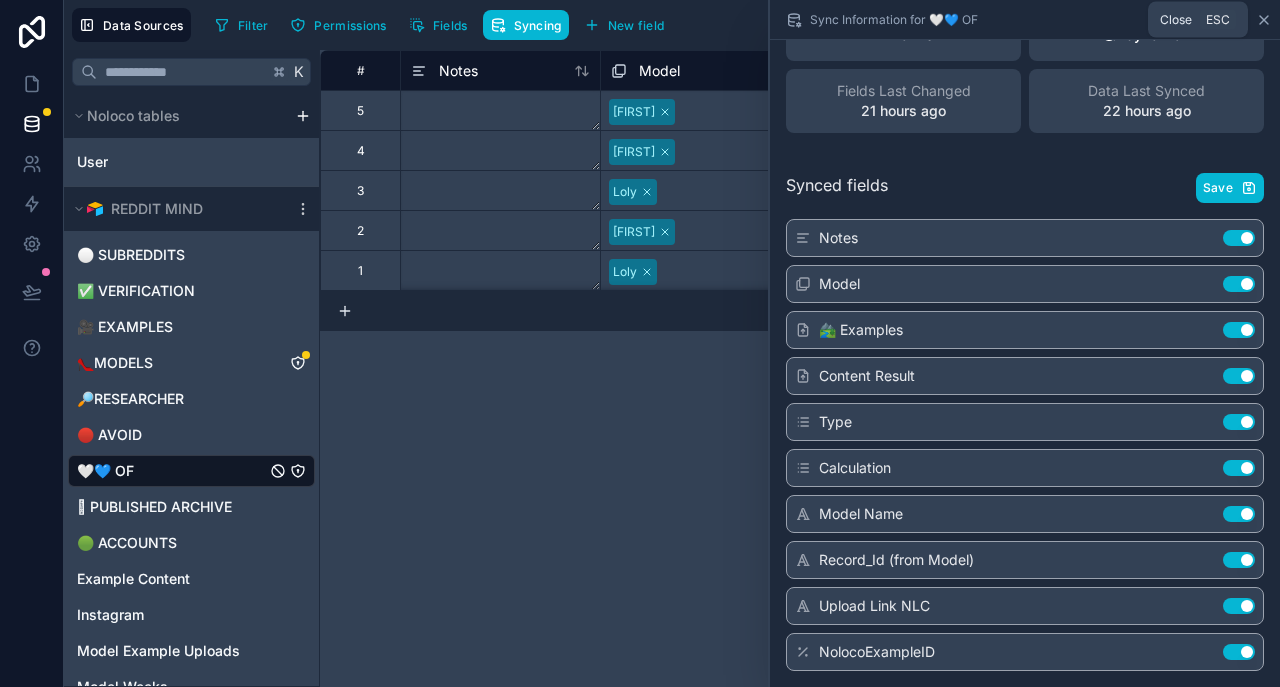 click 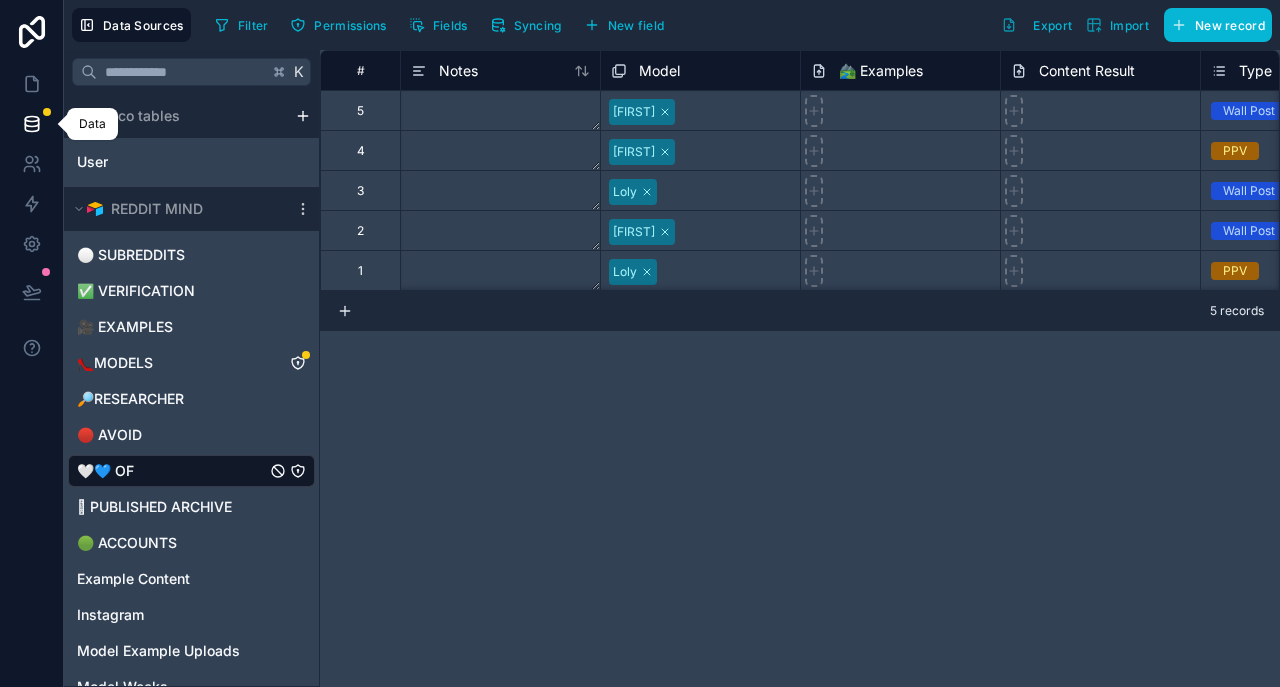 click at bounding box center (31, 124) 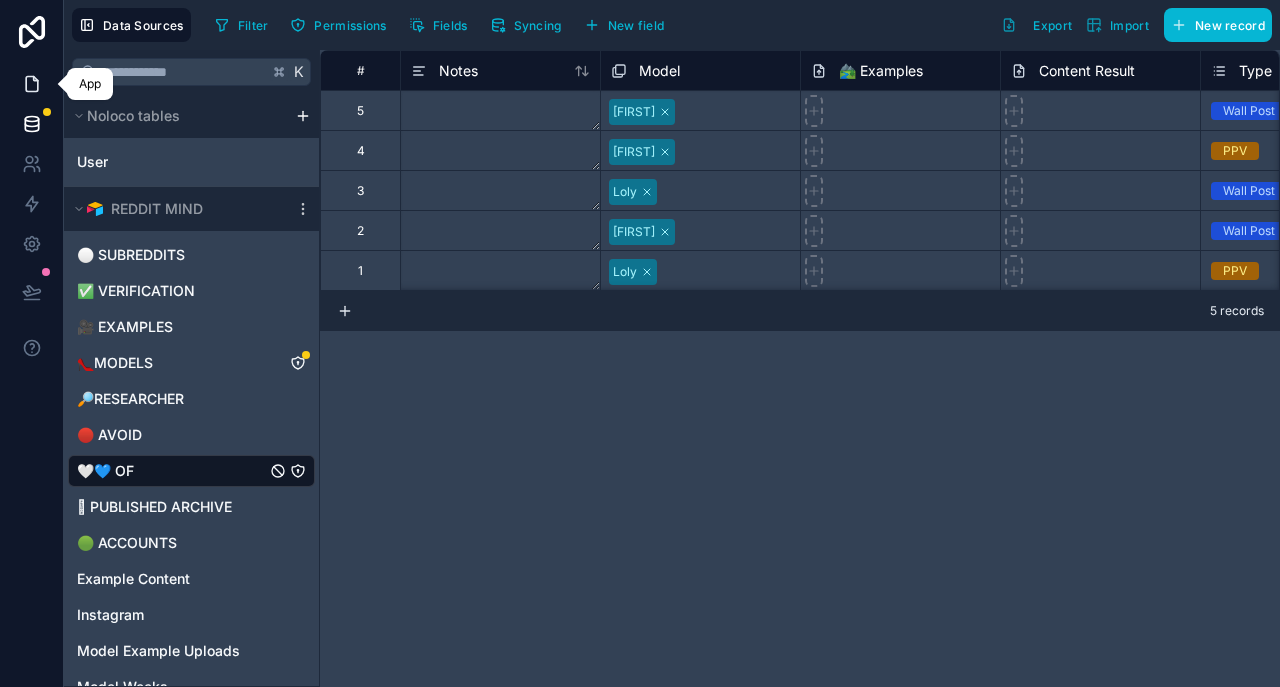 click 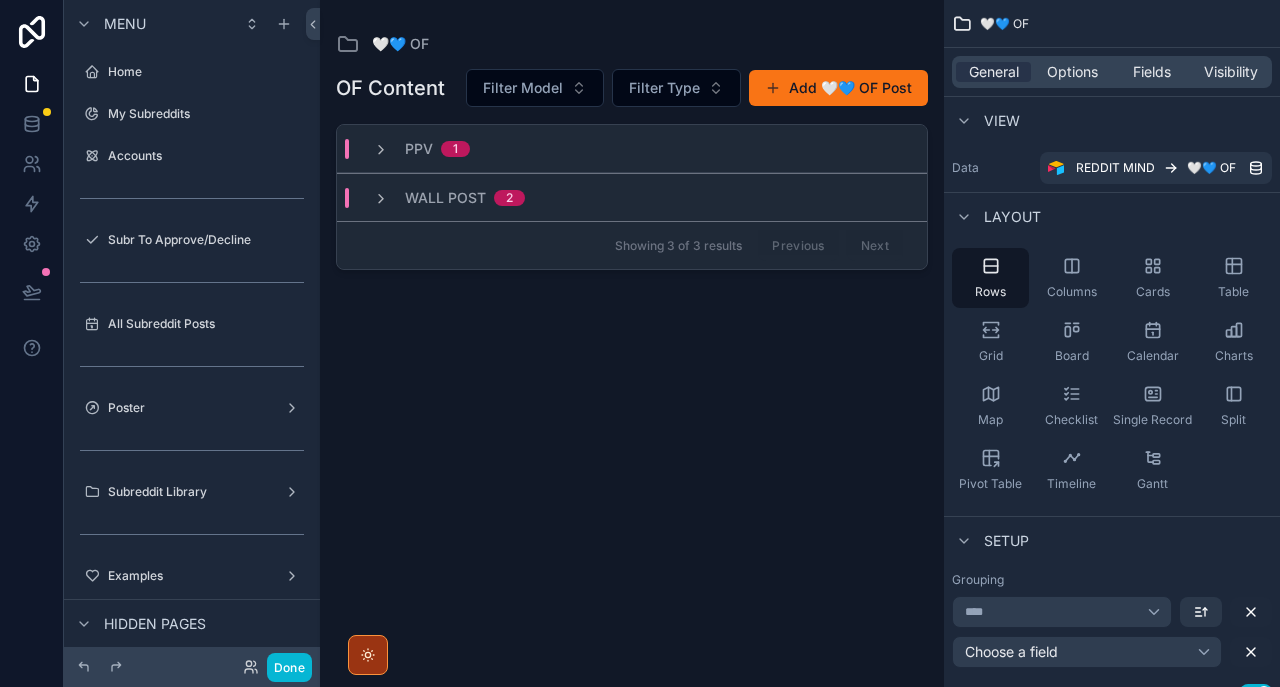 scroll, scrollTop: 0, scrollLeft: 0, axis: both 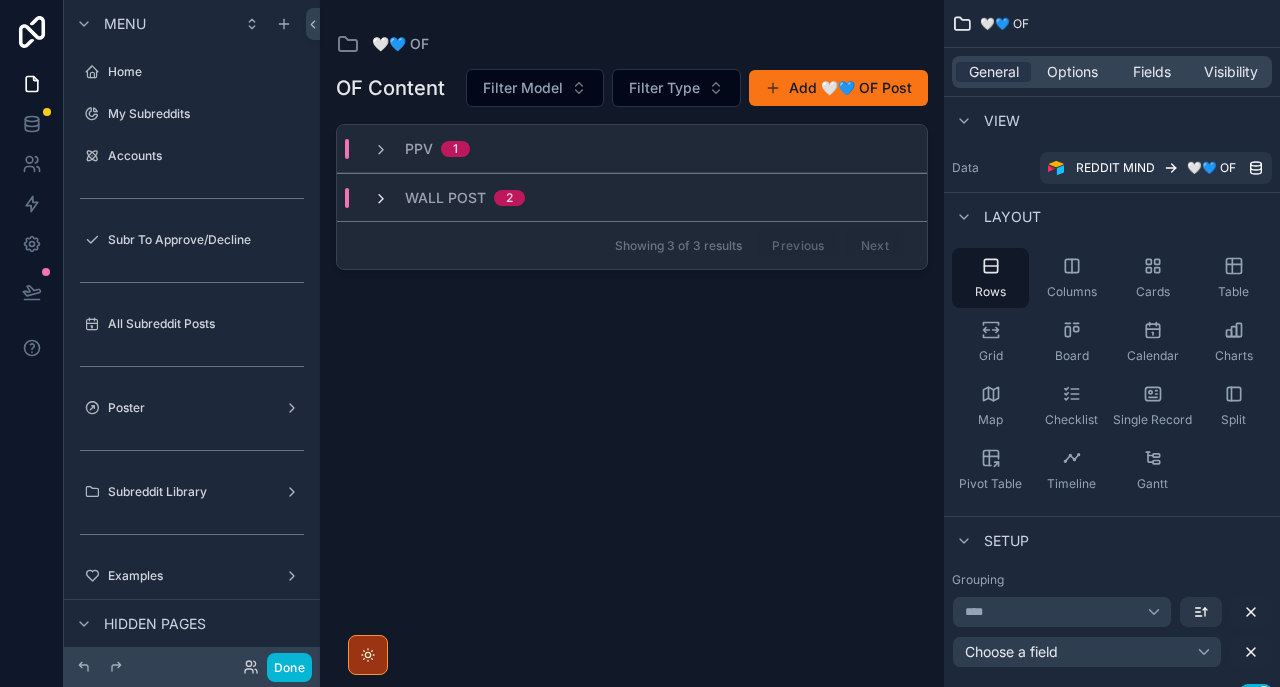 click at bounding box center [381, 198] 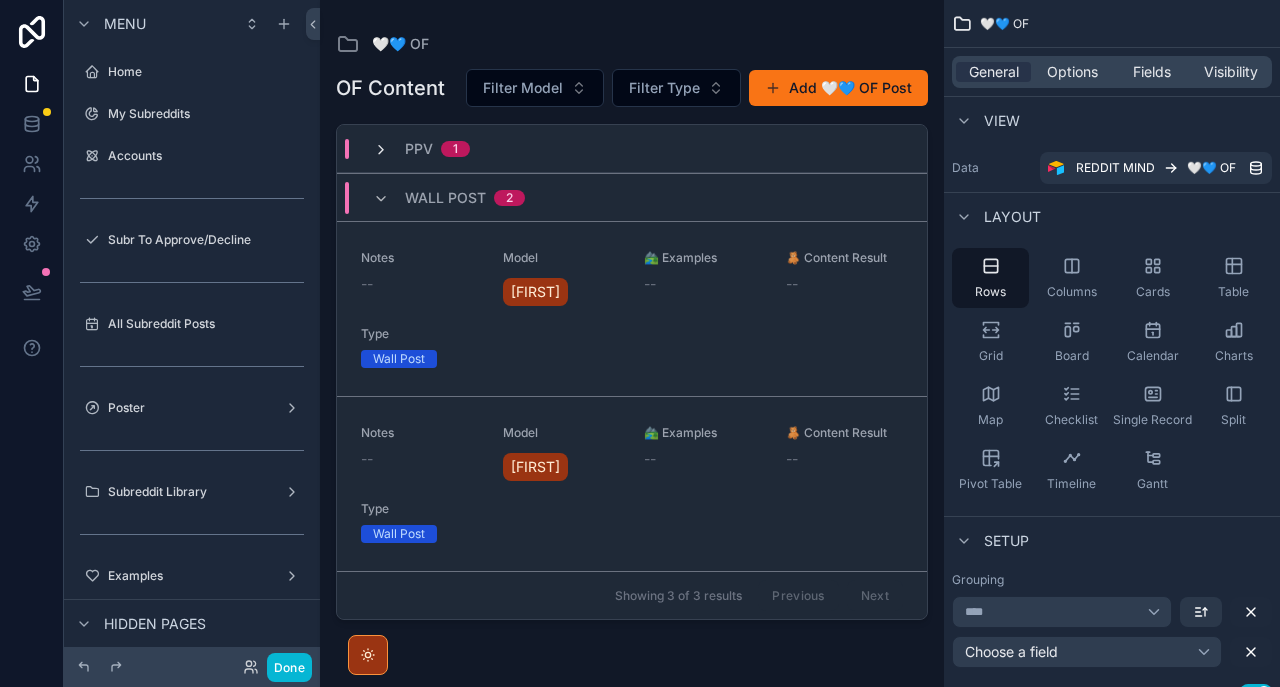 click on "PPV 1" at bounding box center [421, 149] 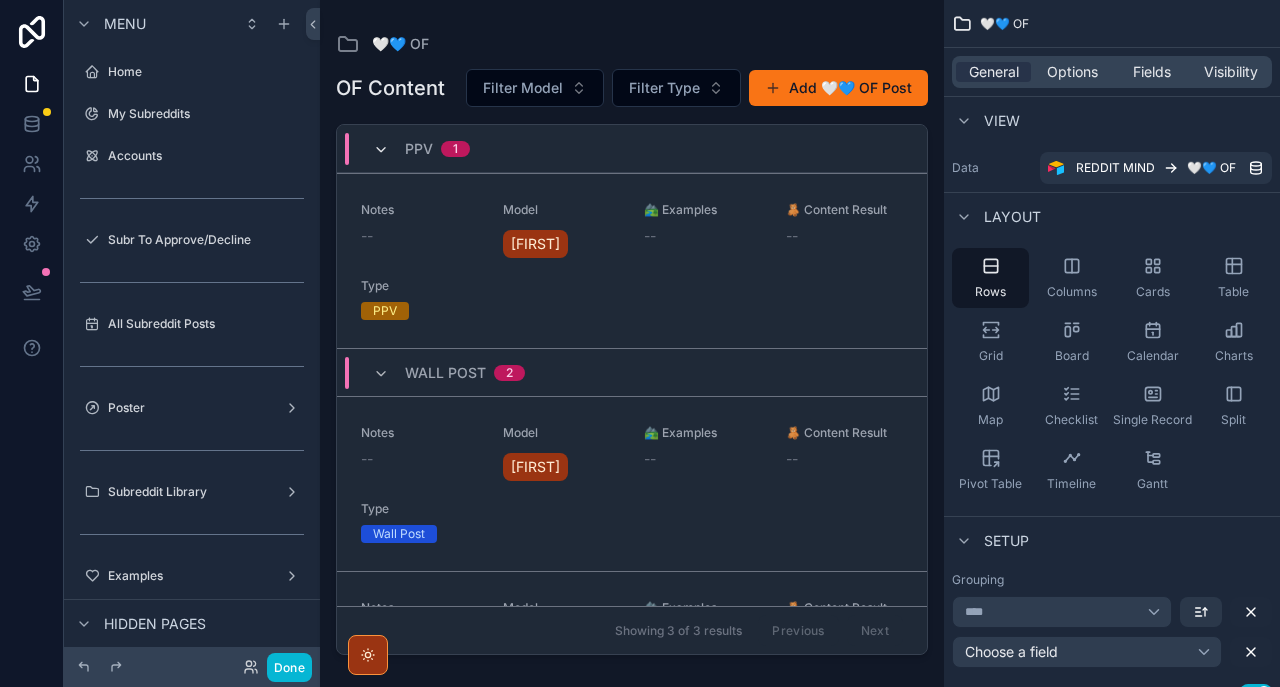click at bounding box center [381, 150] 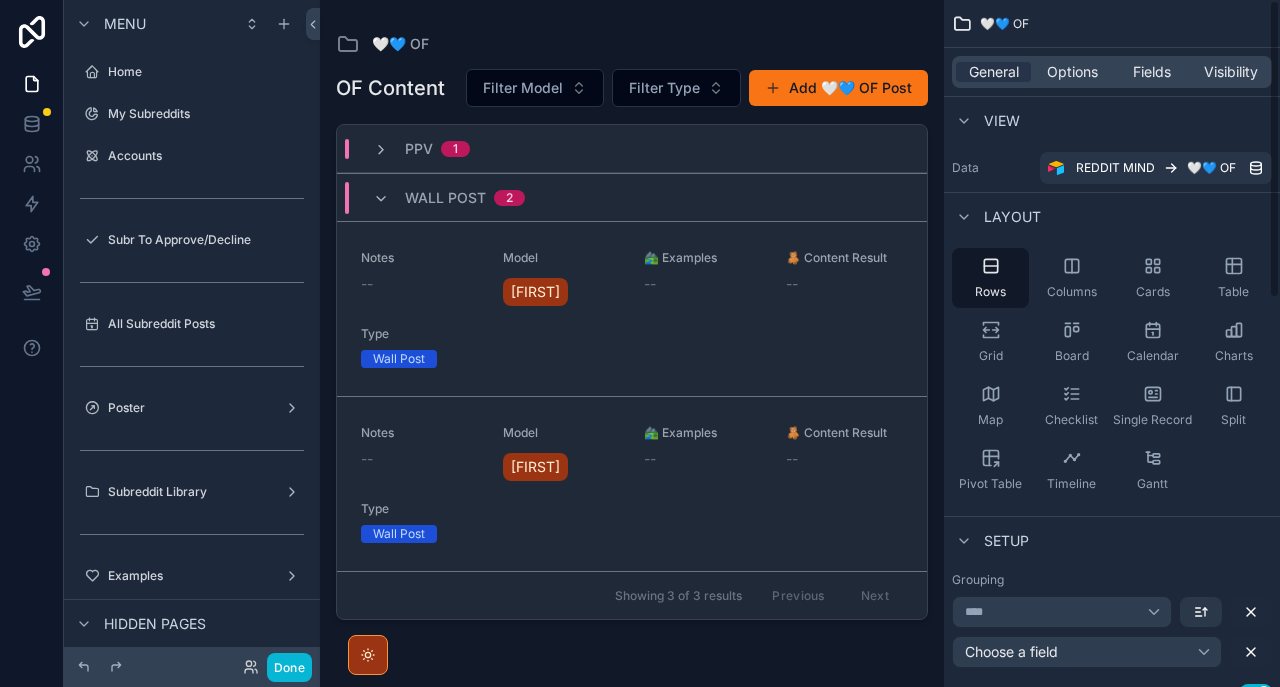 scroll, scrollTop: 0, scrollLeft: 0, axis: both 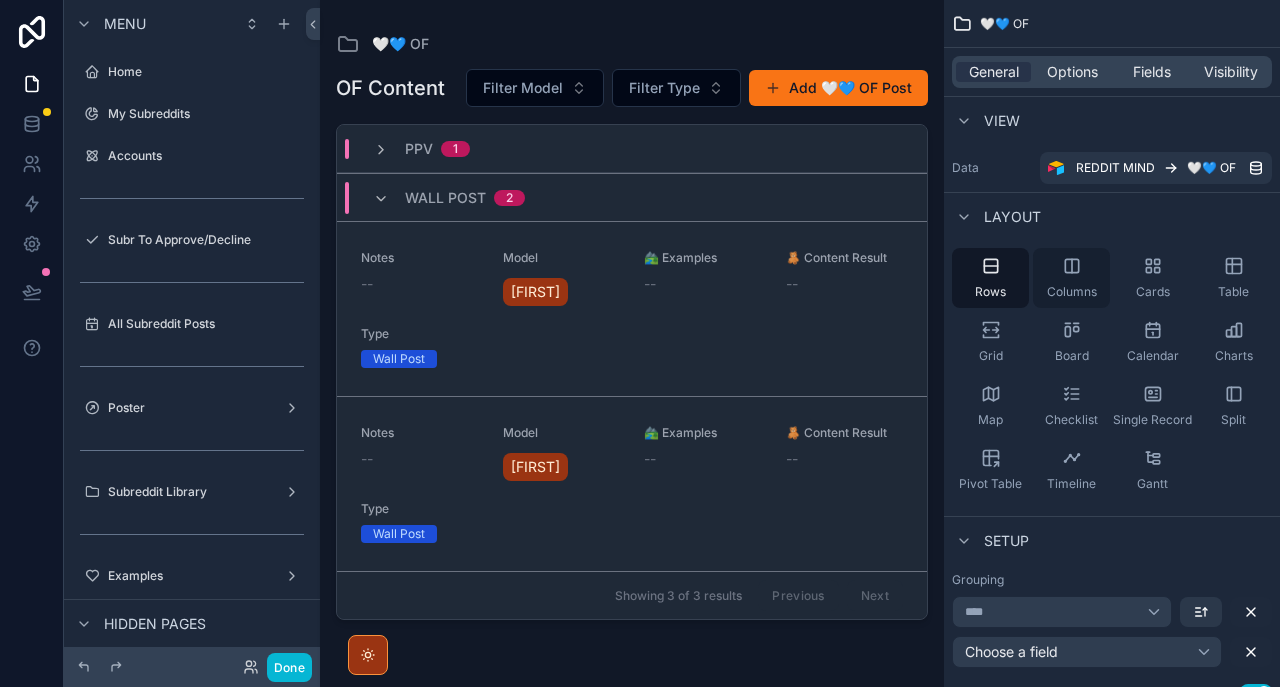 click on "Columns" at bounding box center (1072, 292) 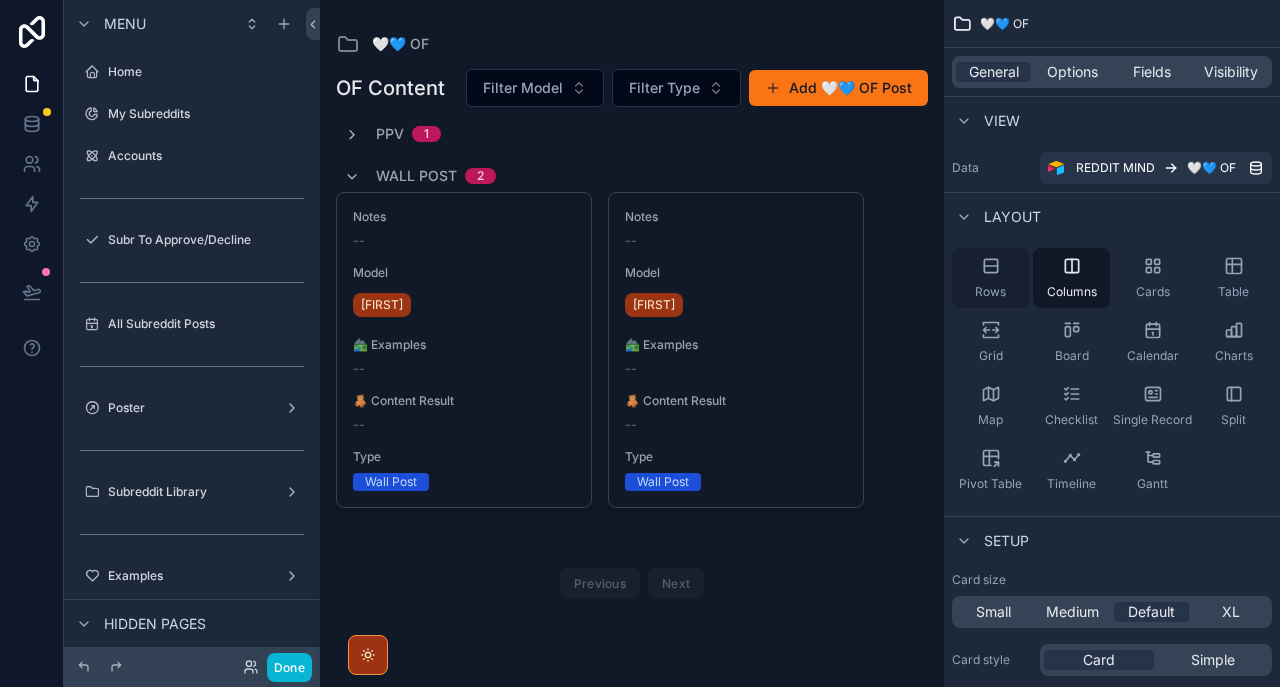 click 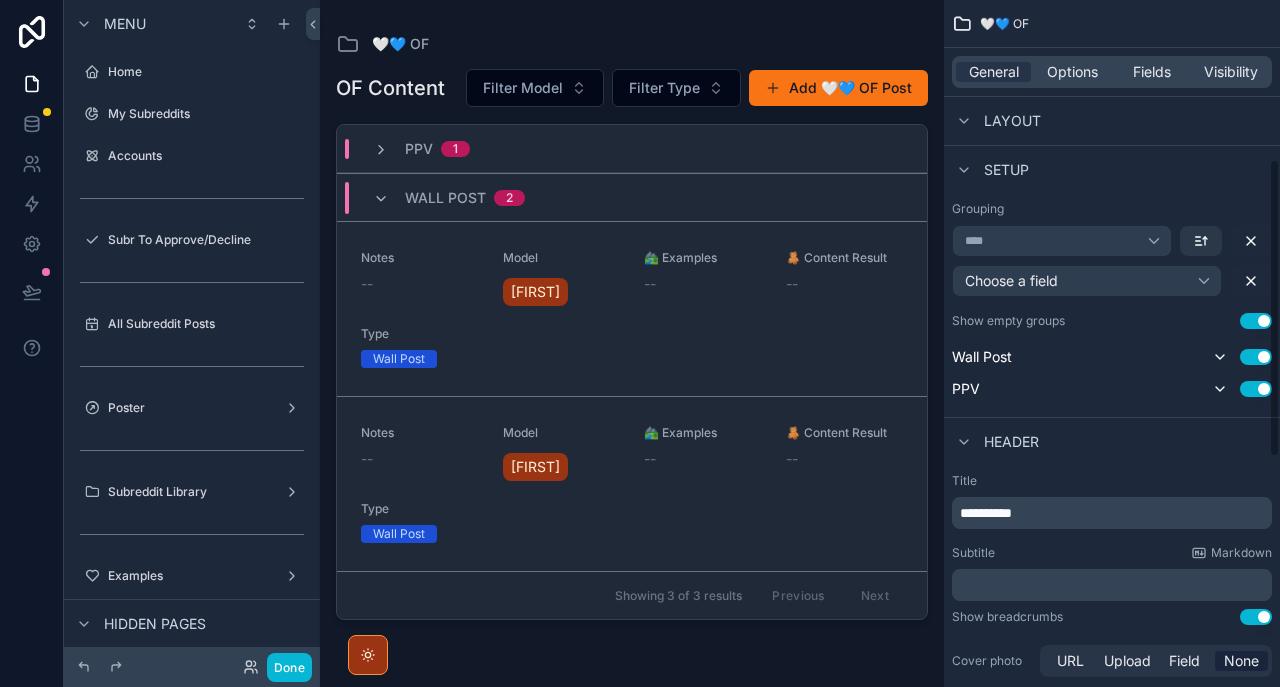 scroll, scrollTop: 367, scrollLeft: 0, axis: vertical 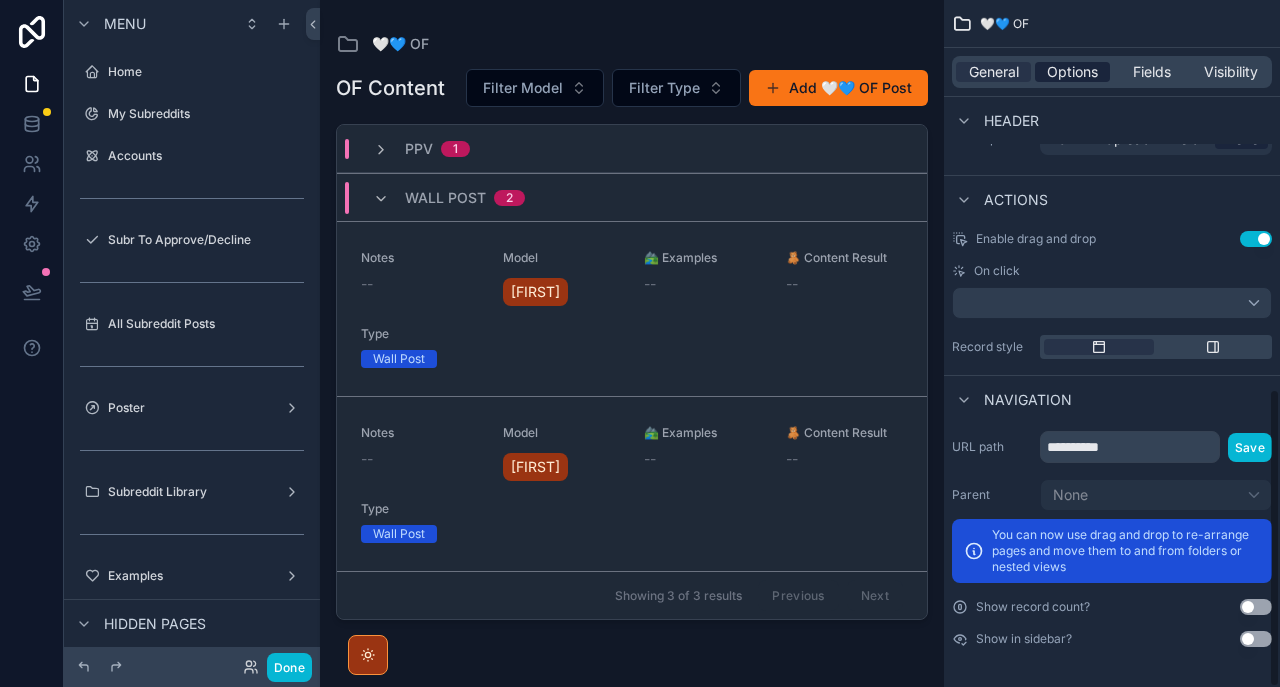click on "Options" at bounding box center (1072, 72) 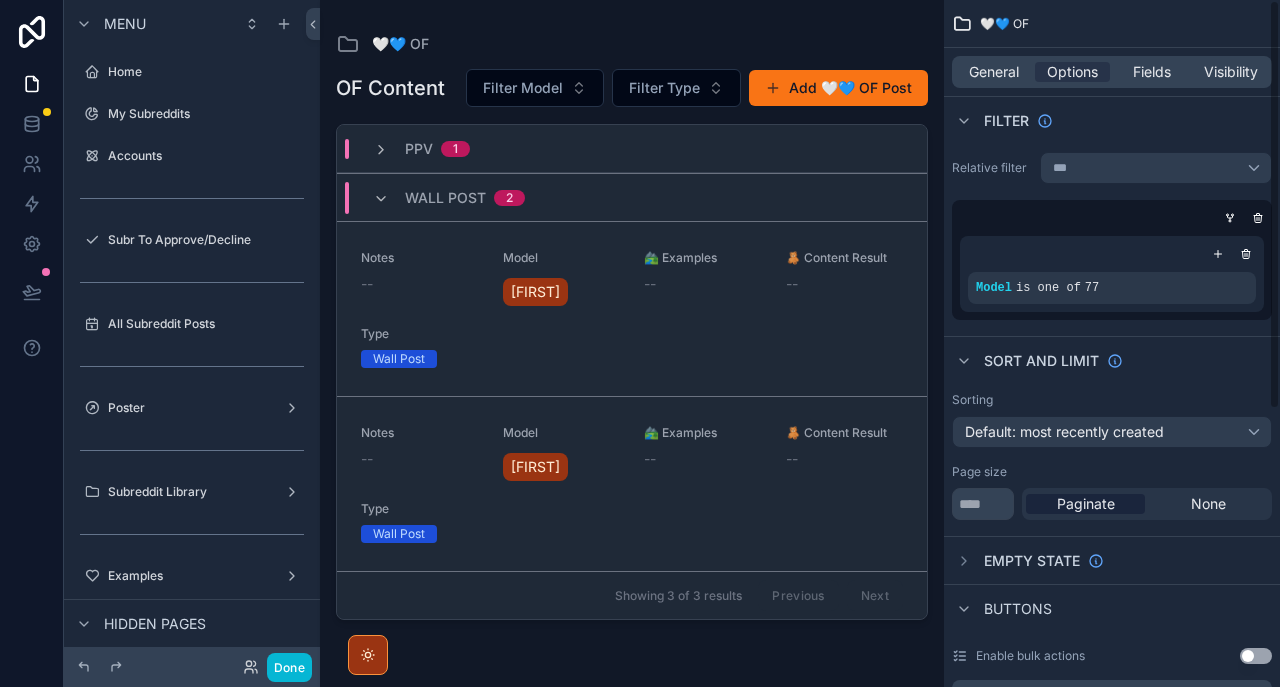 scroll, scrollTop: 0, scrollLeft: 0, axis: both 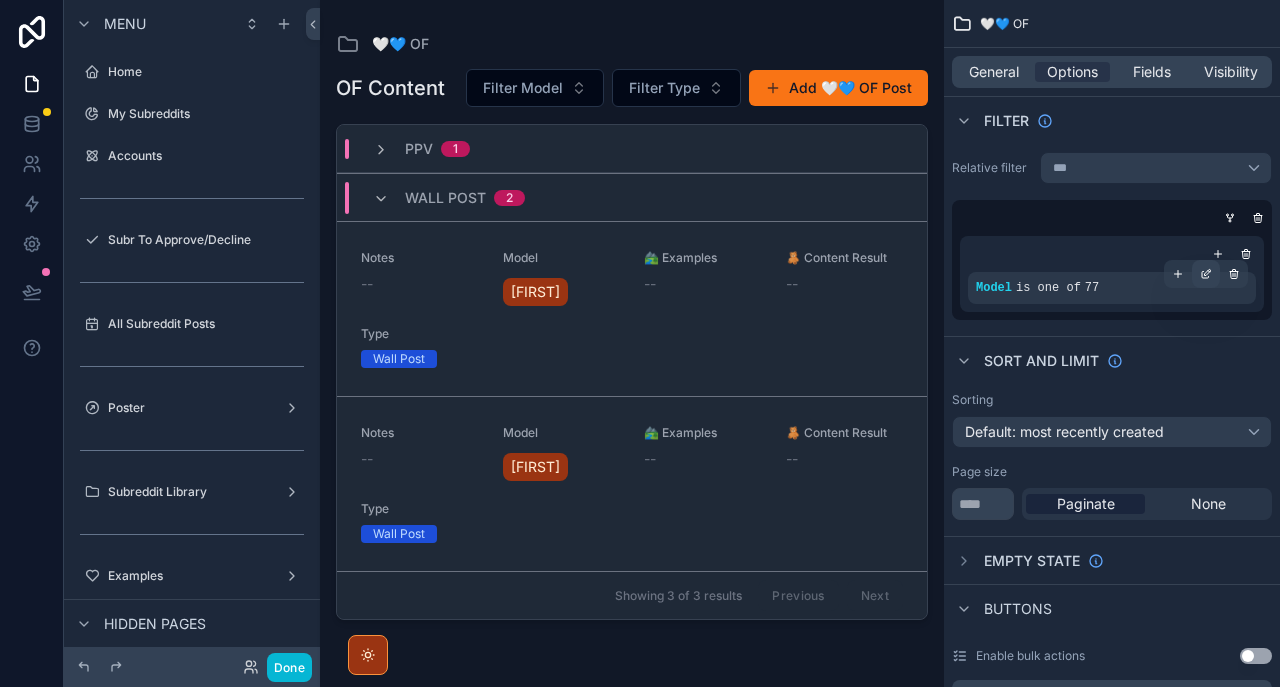 click at bounding box center (1206, 274) 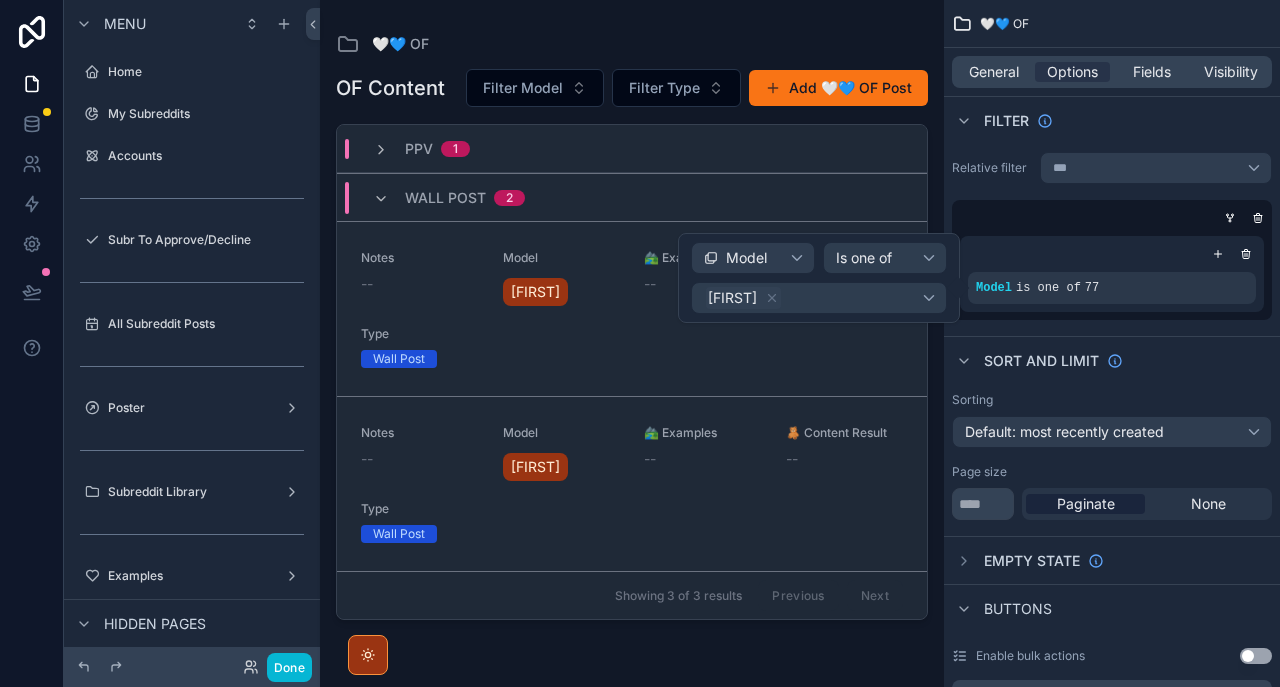 click on "[FIRST]" at bounding box center (819, 298) 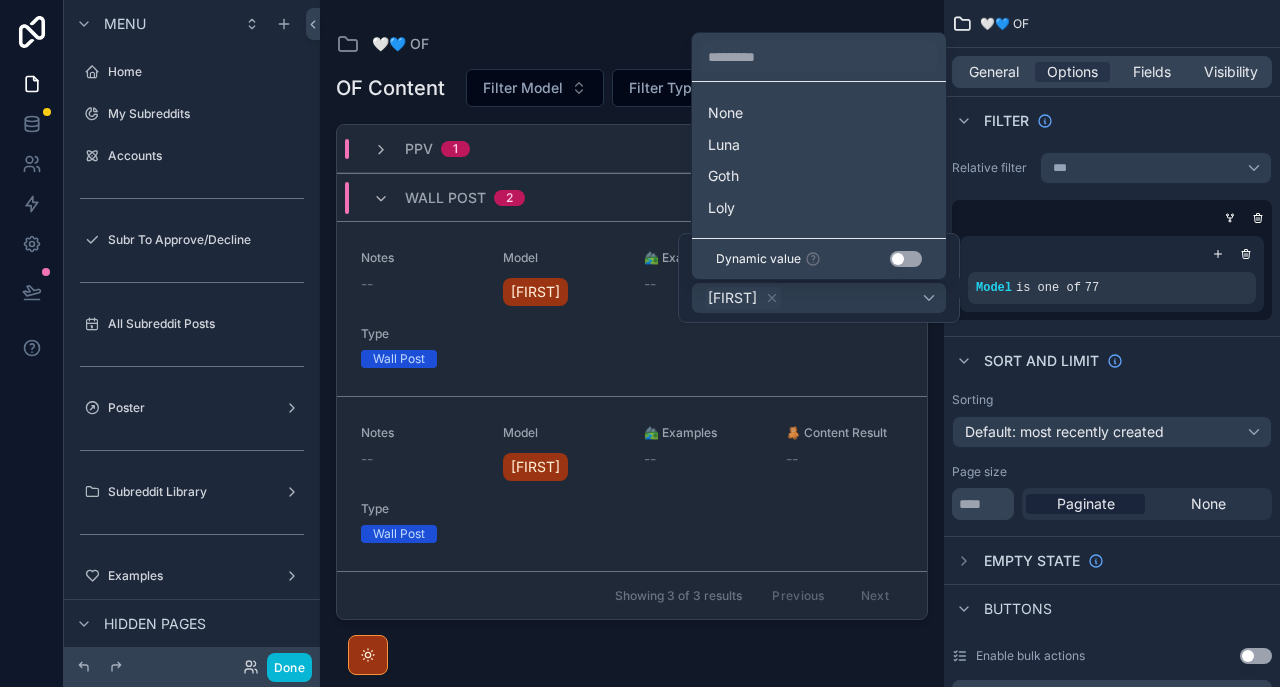 click 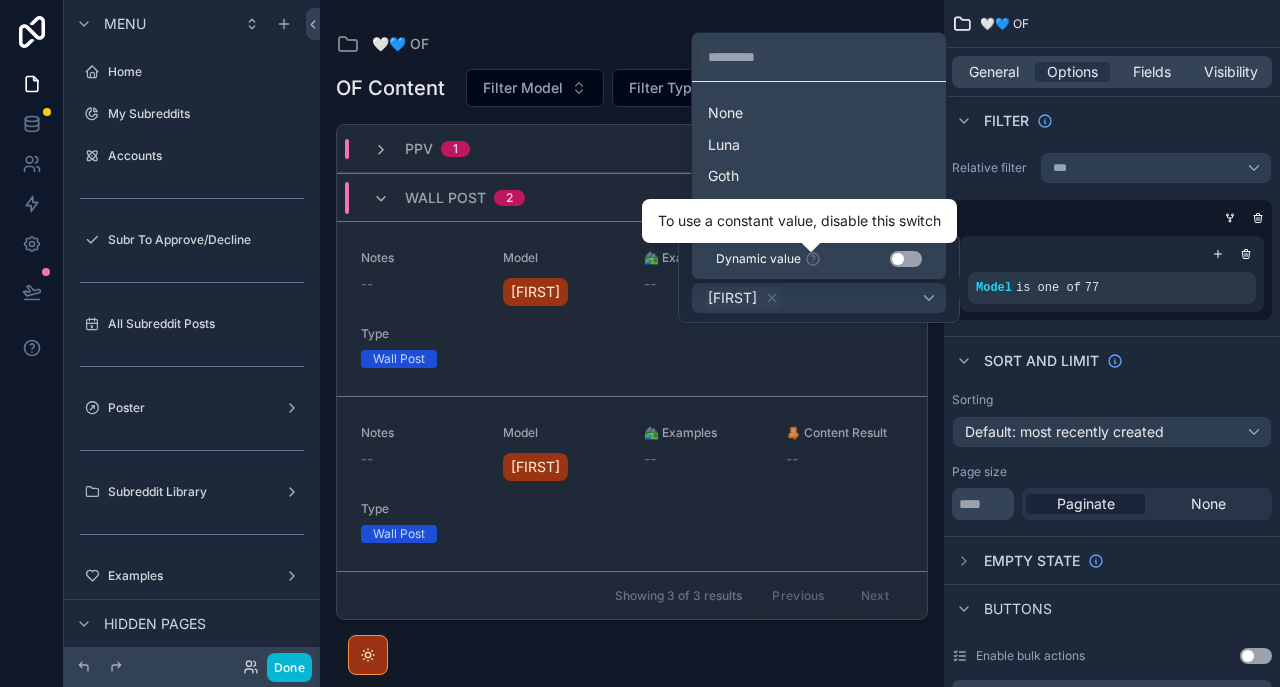 click 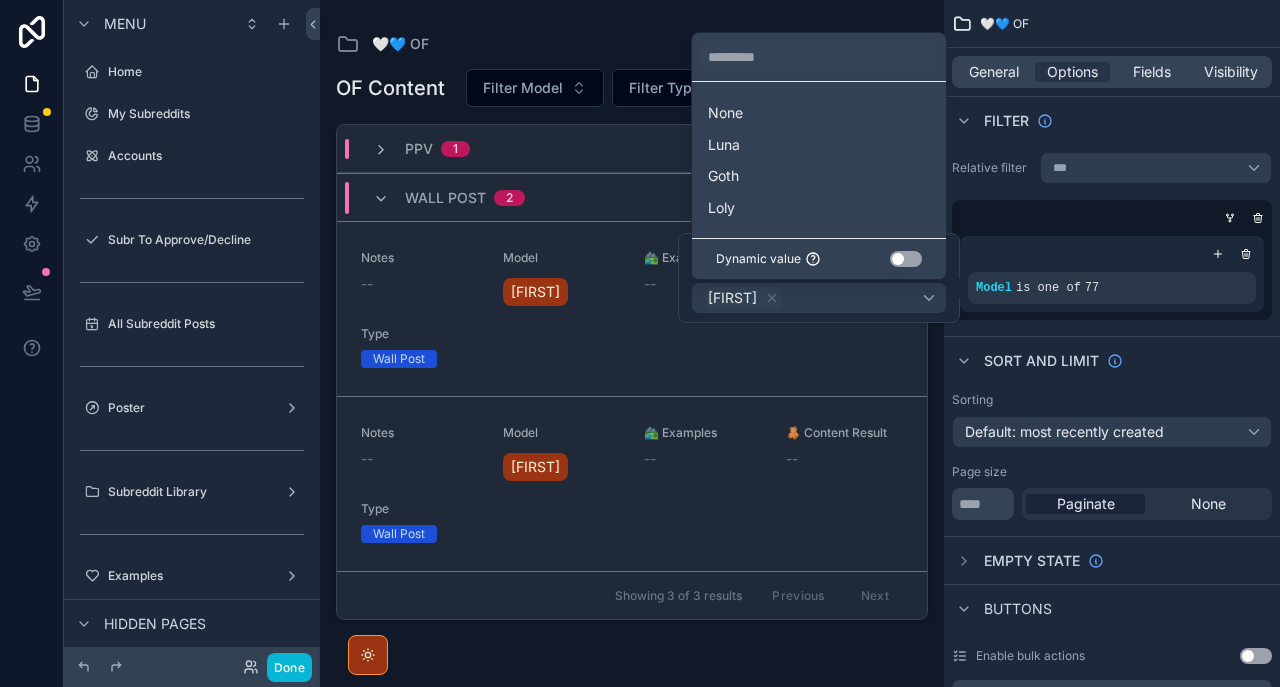 click on "Use setting" at bounding box center (906, 259) 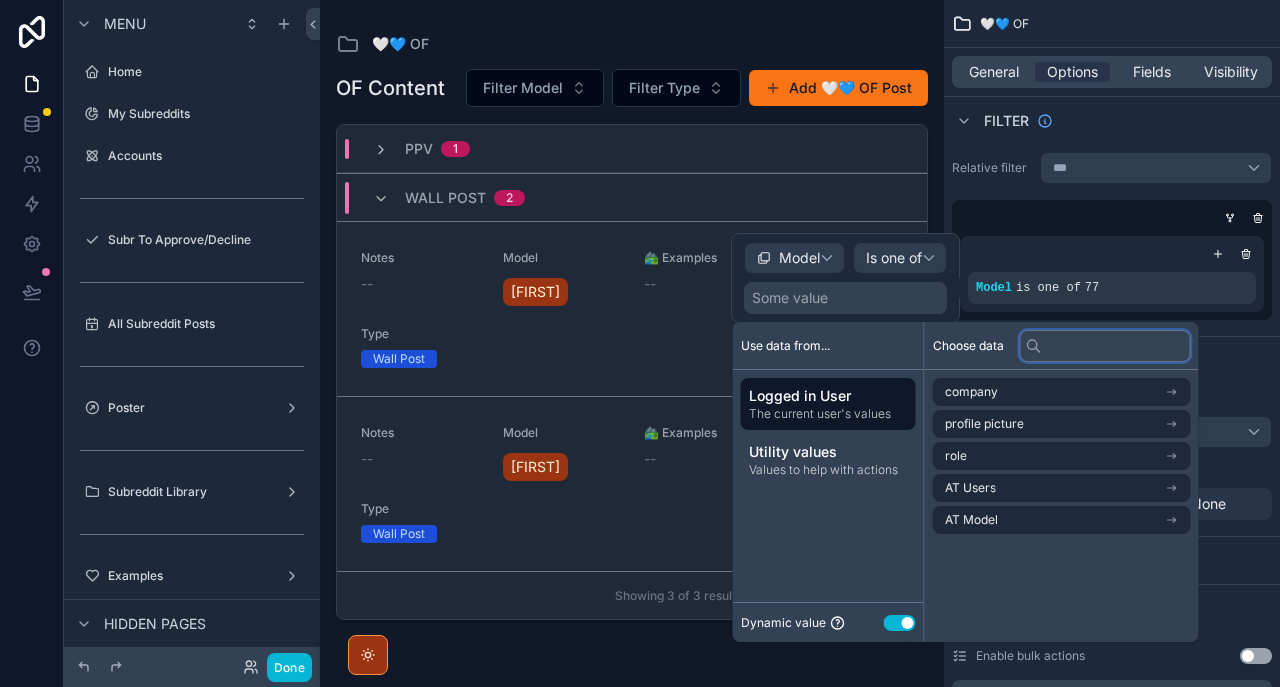 click at bounding box center (1105, 346) 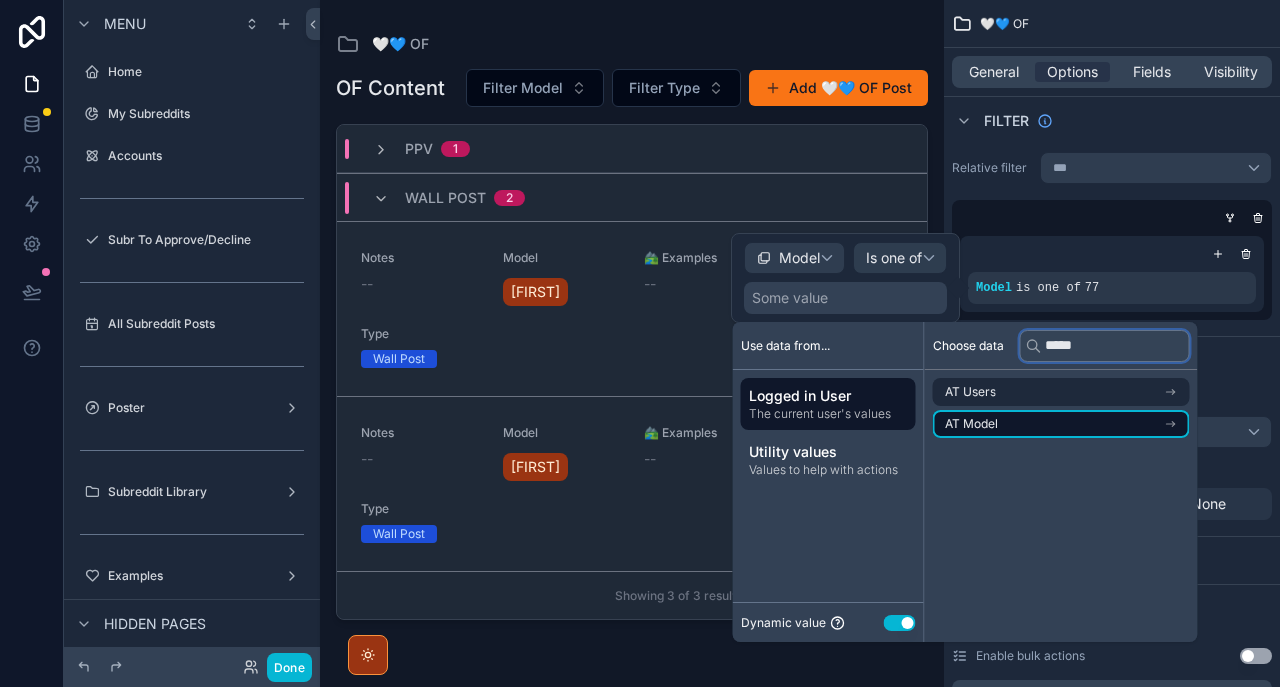 type on "*****" 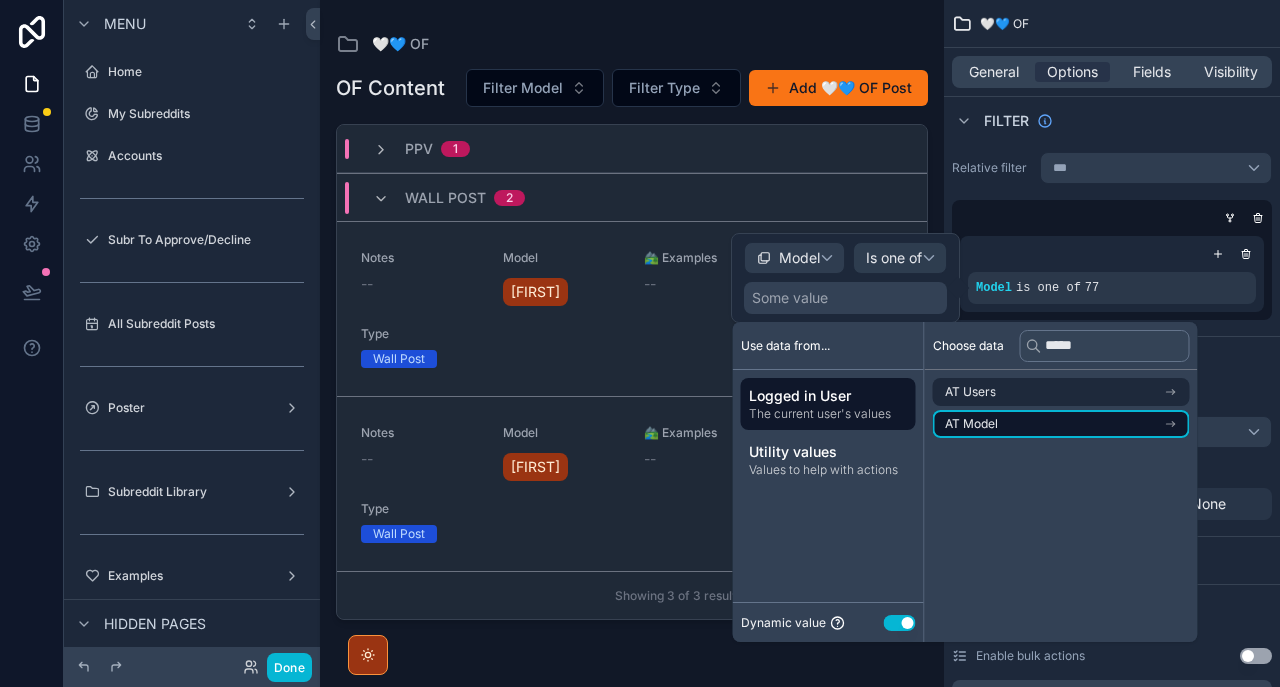 click on "AT Model" at bounding box center (1061, 424) 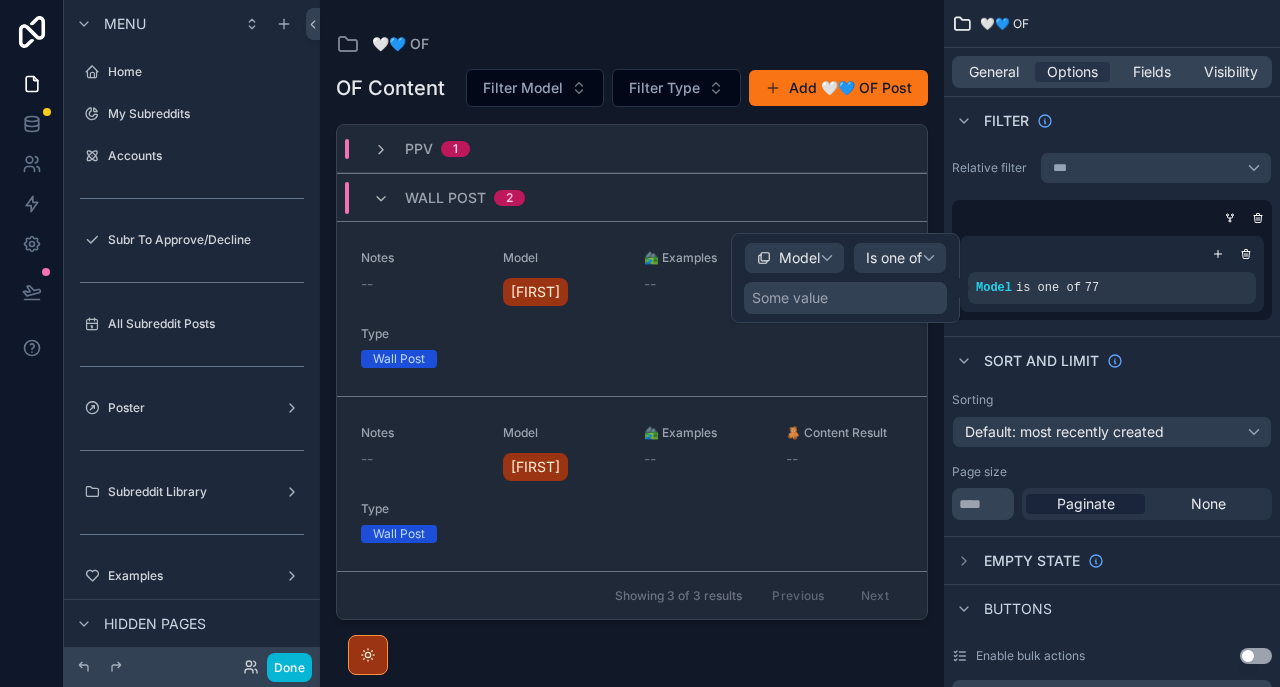 click on "Some value" at bounding box center (845, 298) 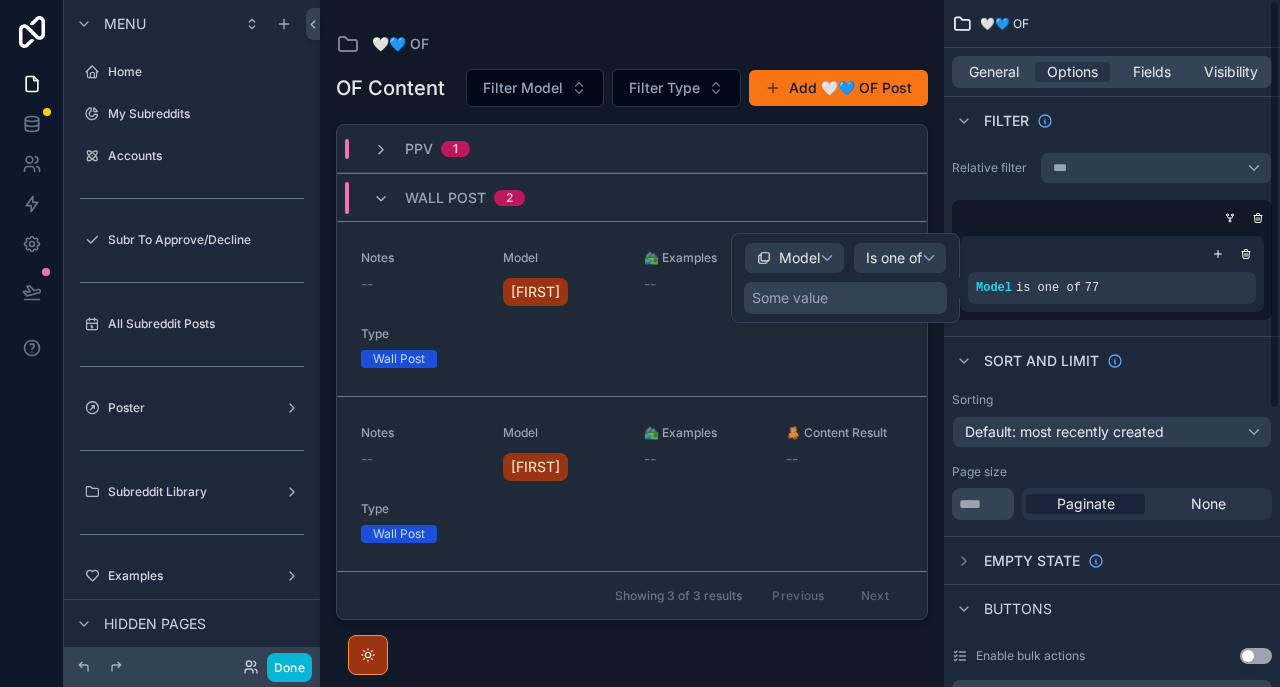 click on "Model Is one of Some value" at bounding box center [845, 278] 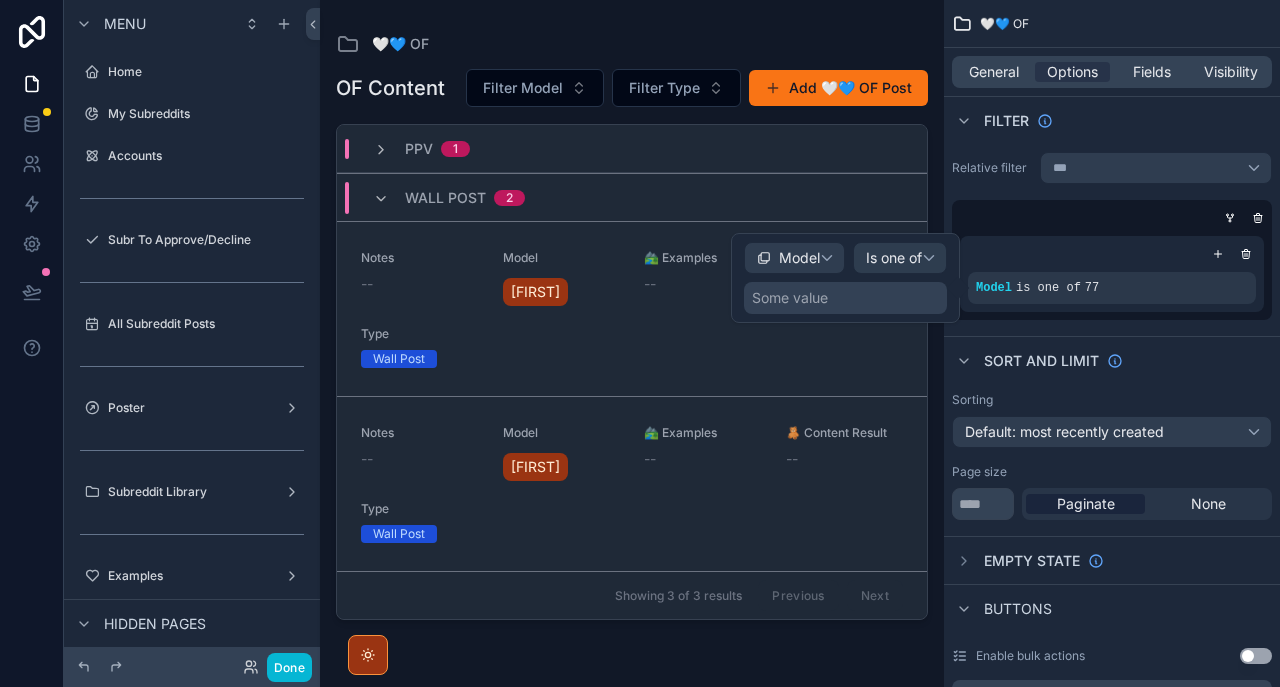 click on "Some value" at bounding box center [845, 298] 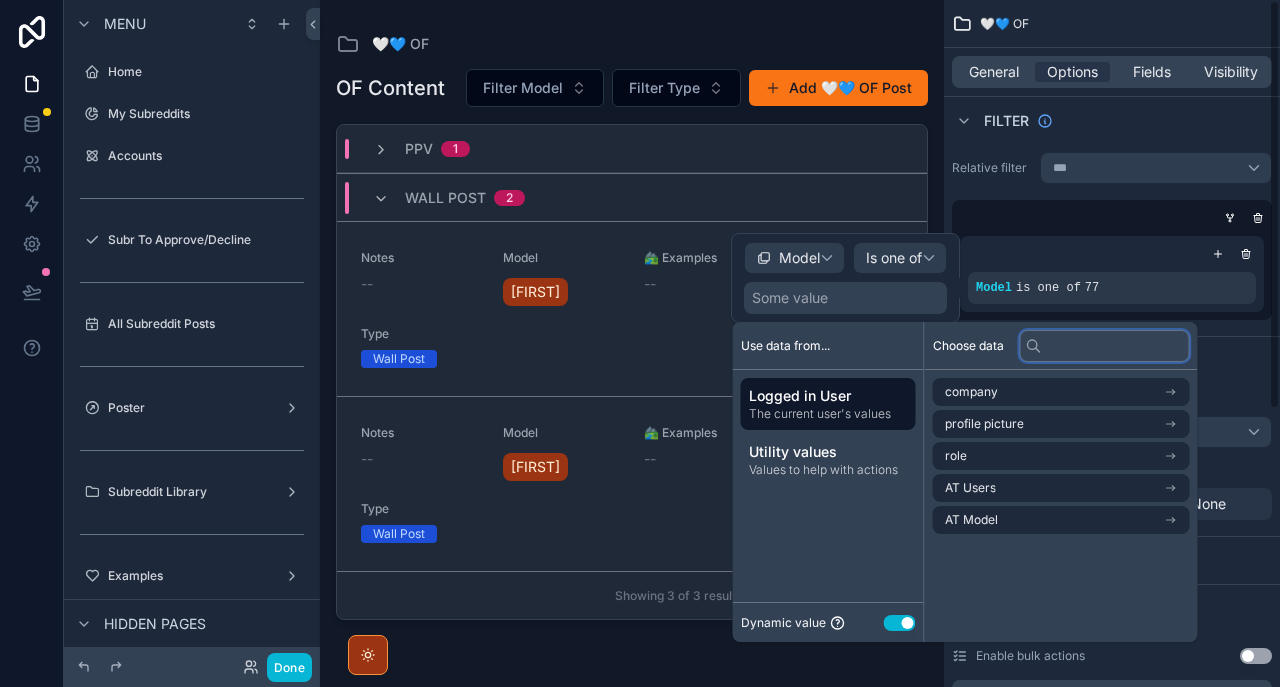 click at bounding box center [1105, 346] 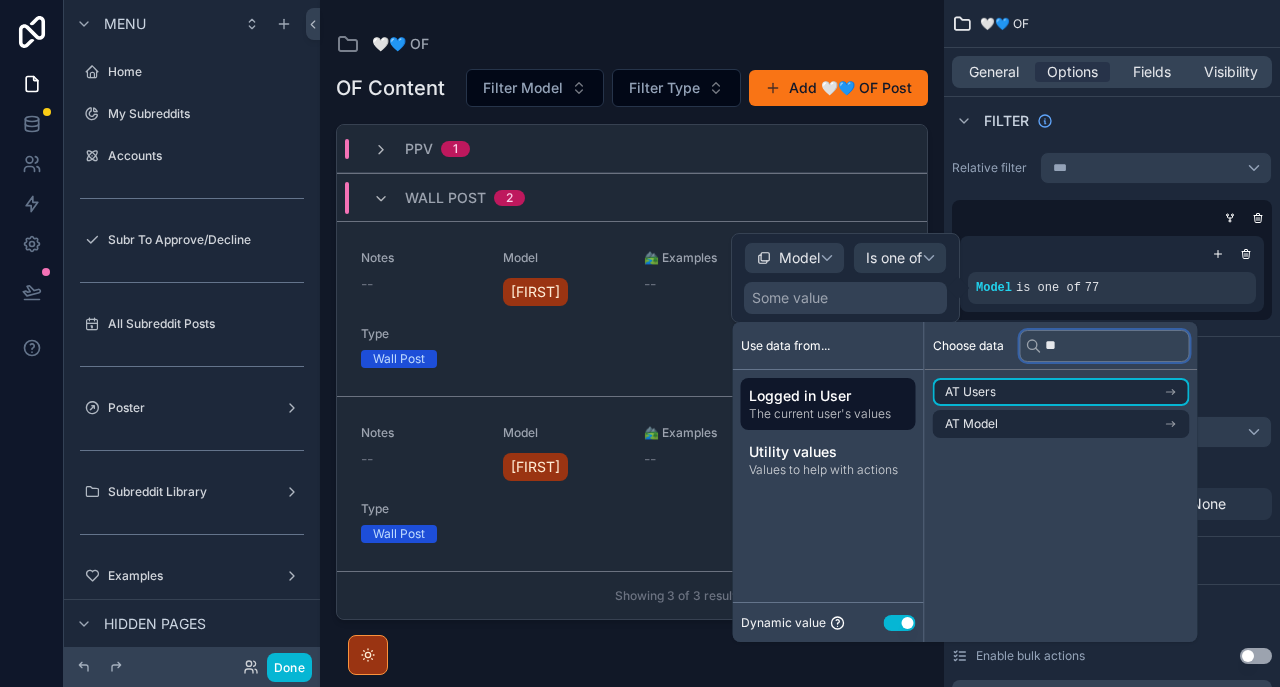 type on "*" 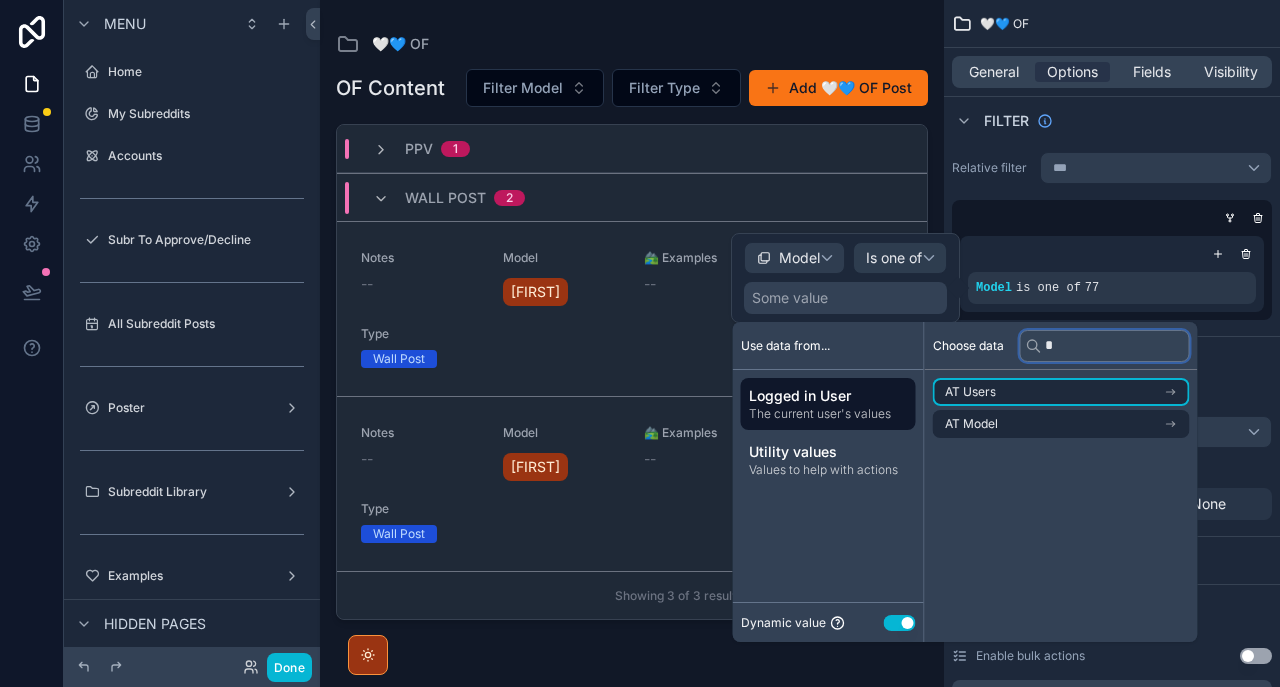 type 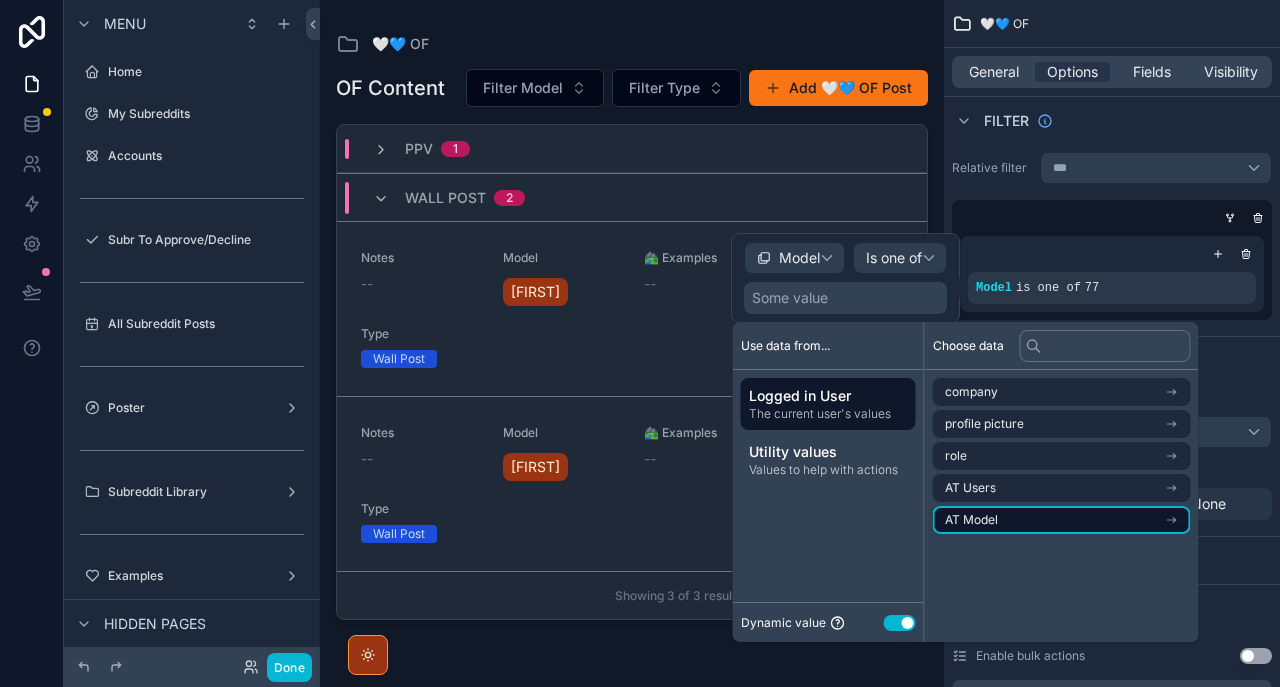 click on "AT Model" at bounding box center (1062, 520) 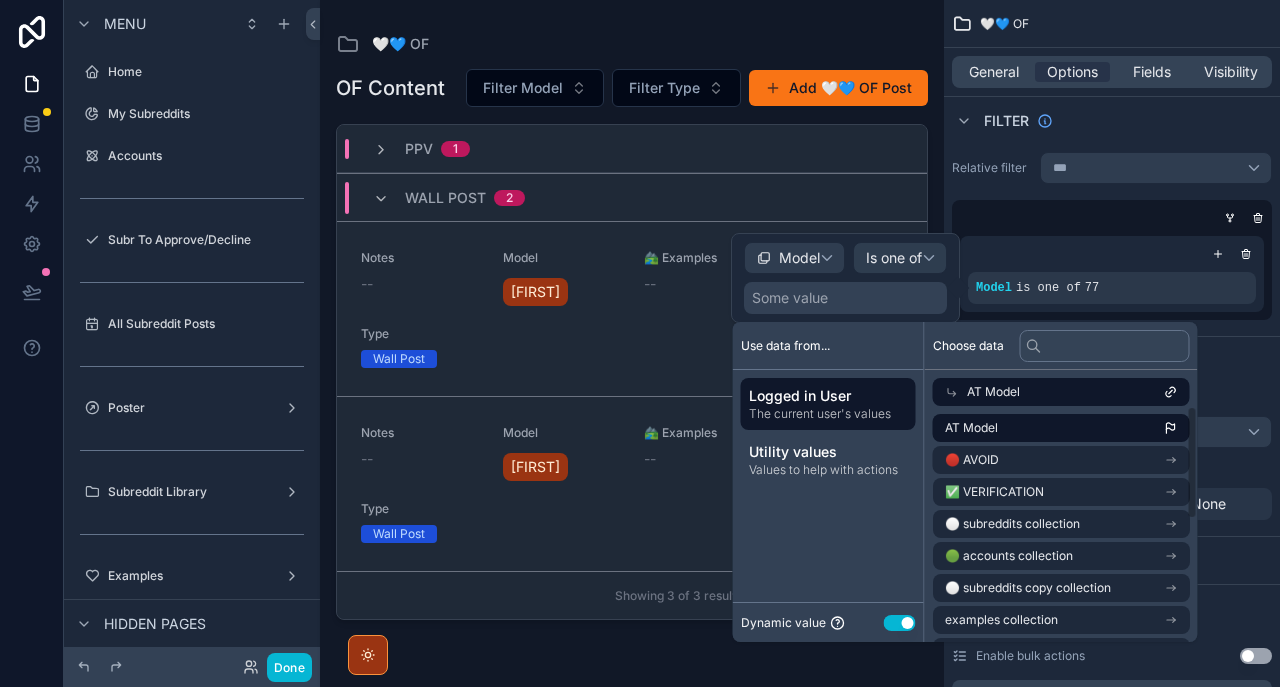 scroll, scrollTop: 0, scrollLeft: 0, axis: both 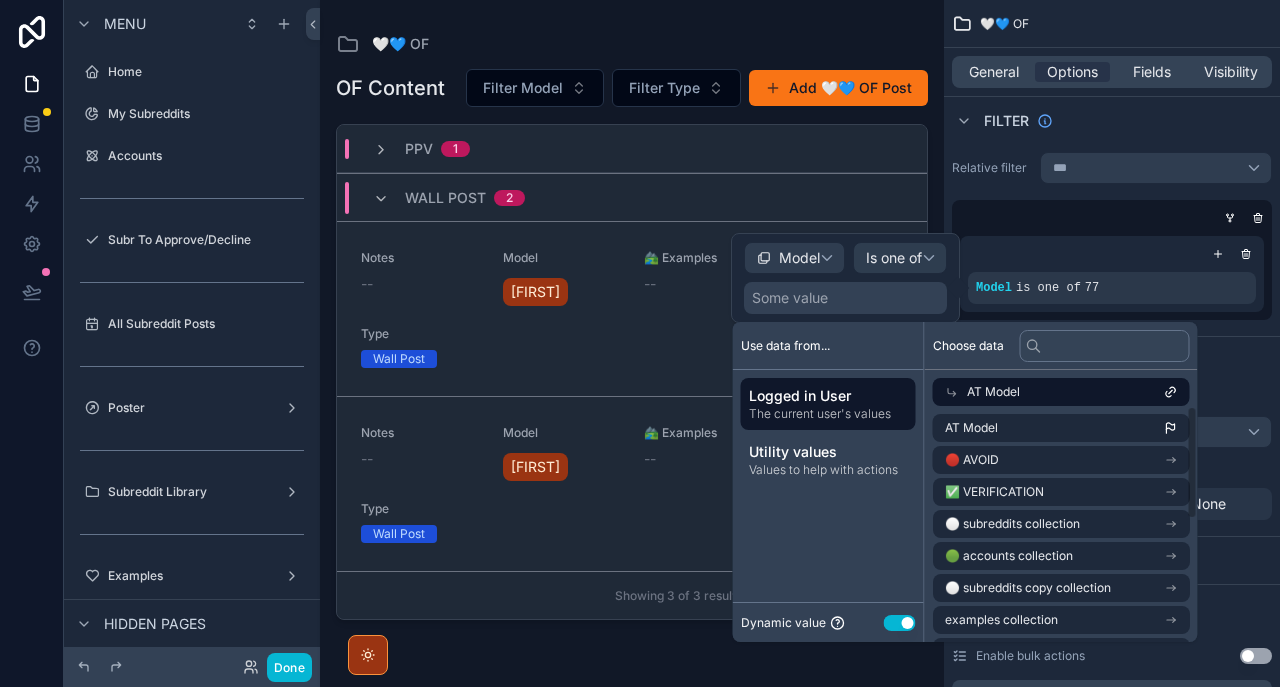 click on "AT Model 🔴 AVOID ✅ VERIFICATION ⚪️ subreddits collection 🟢 accounts collection ⚪️ subreddits copy collection examples collection subreddit matches from model (from account) collection users collection model example uploads collection example content from model collection model weeks collection user (from at model) instagram collection 🤍💙 of collection" at bounding box center [1061, 652] 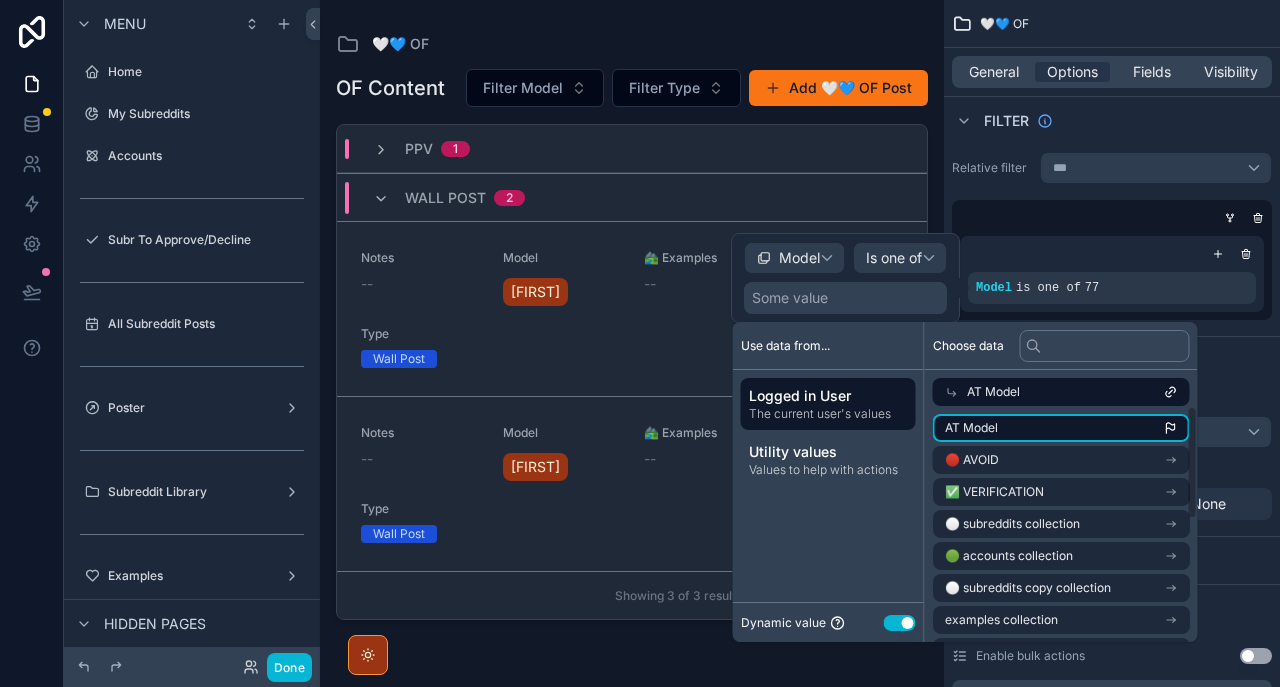 click on "AT Model" at bounding box center (1061, 428) 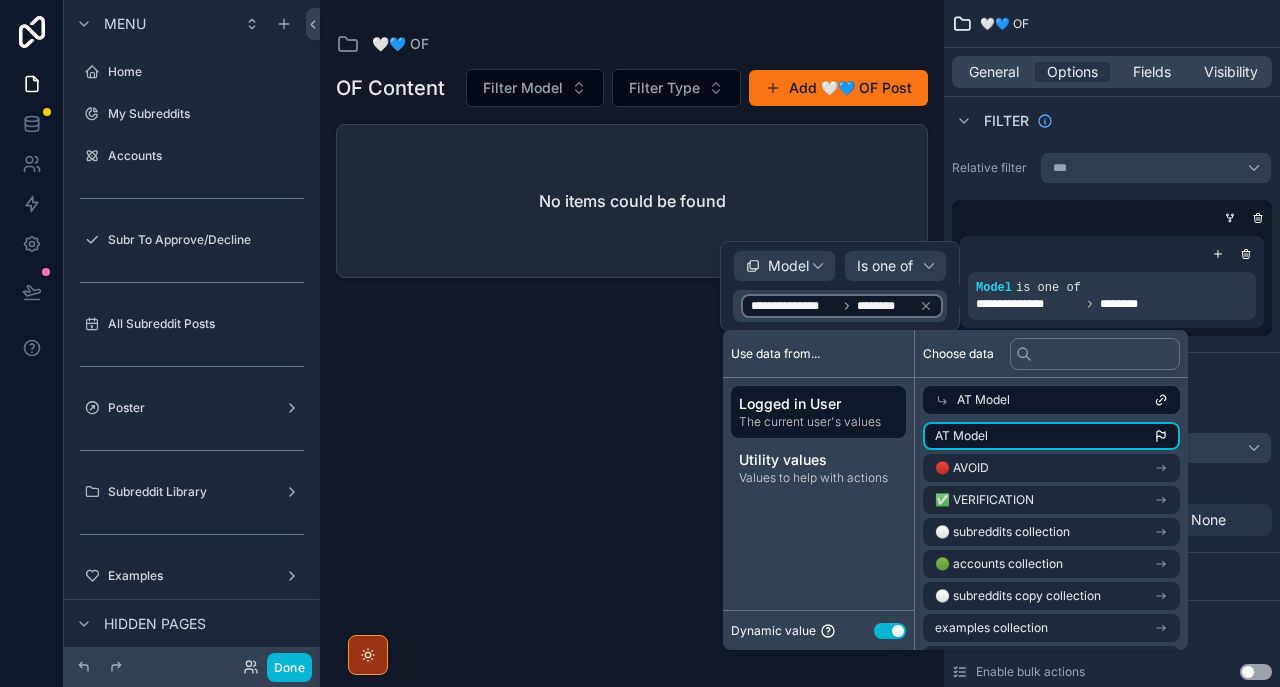 click on "AT Model" at bounding box center [1051, 436] 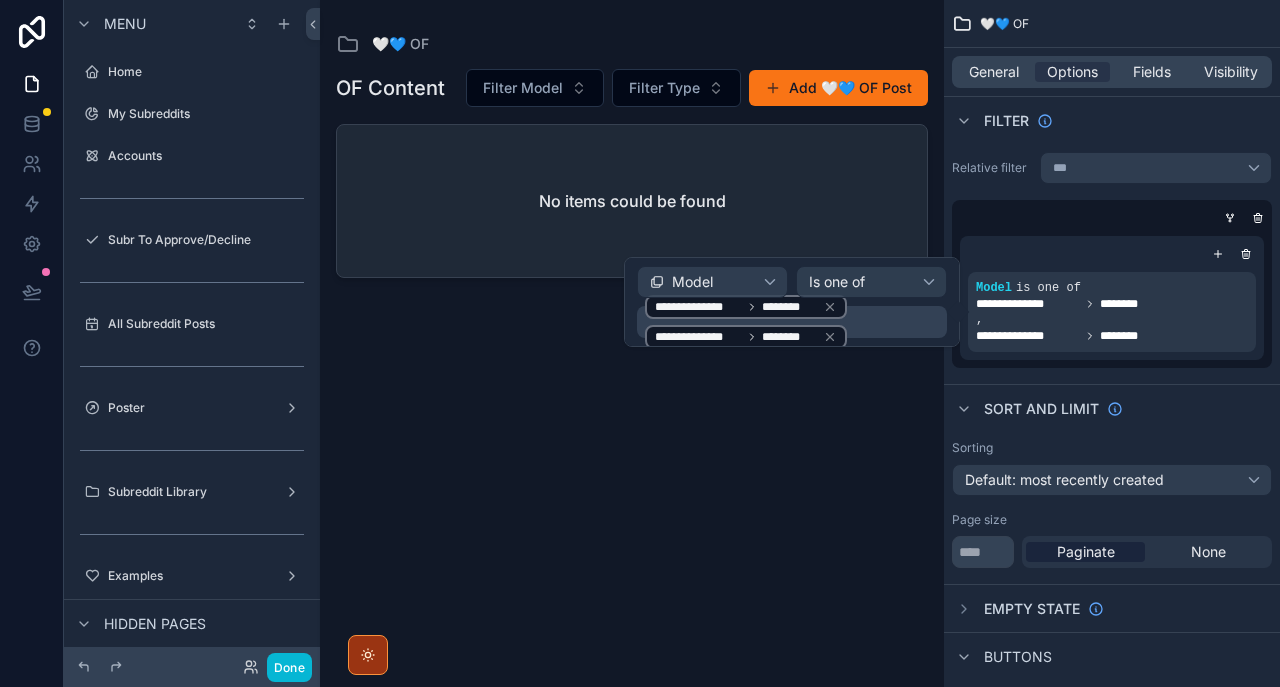 click on "**********" at bounding box center [794, 322] 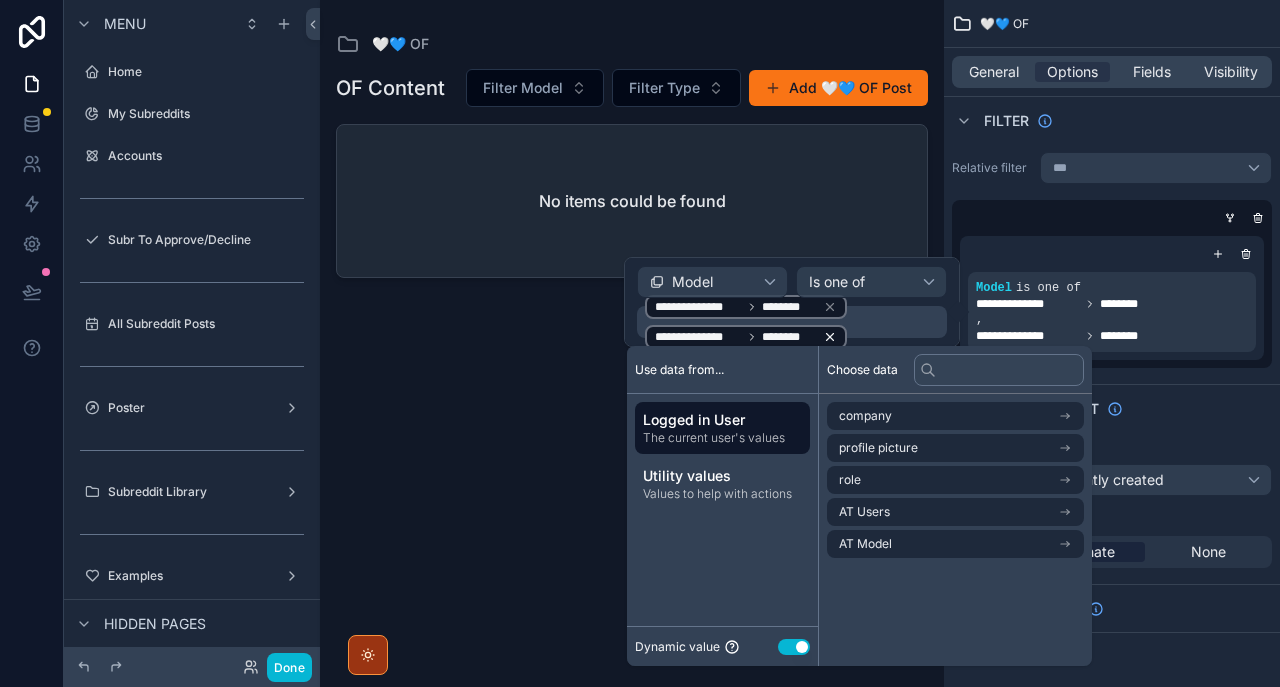 click 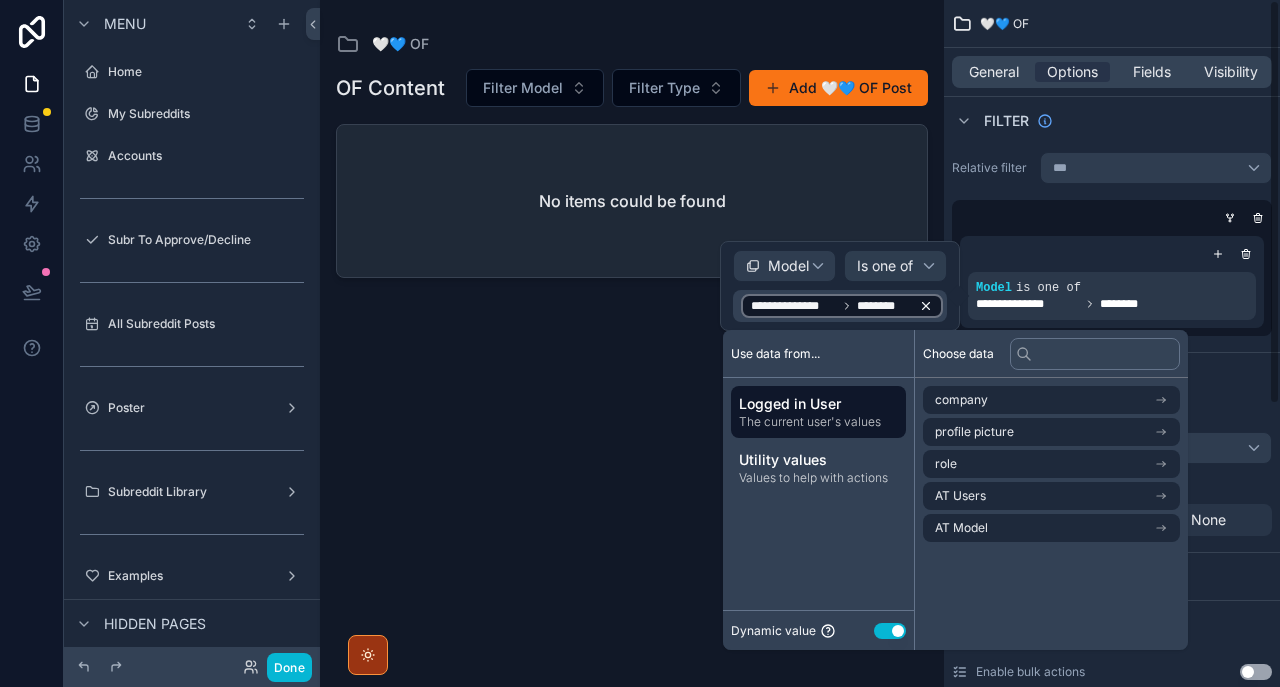 click 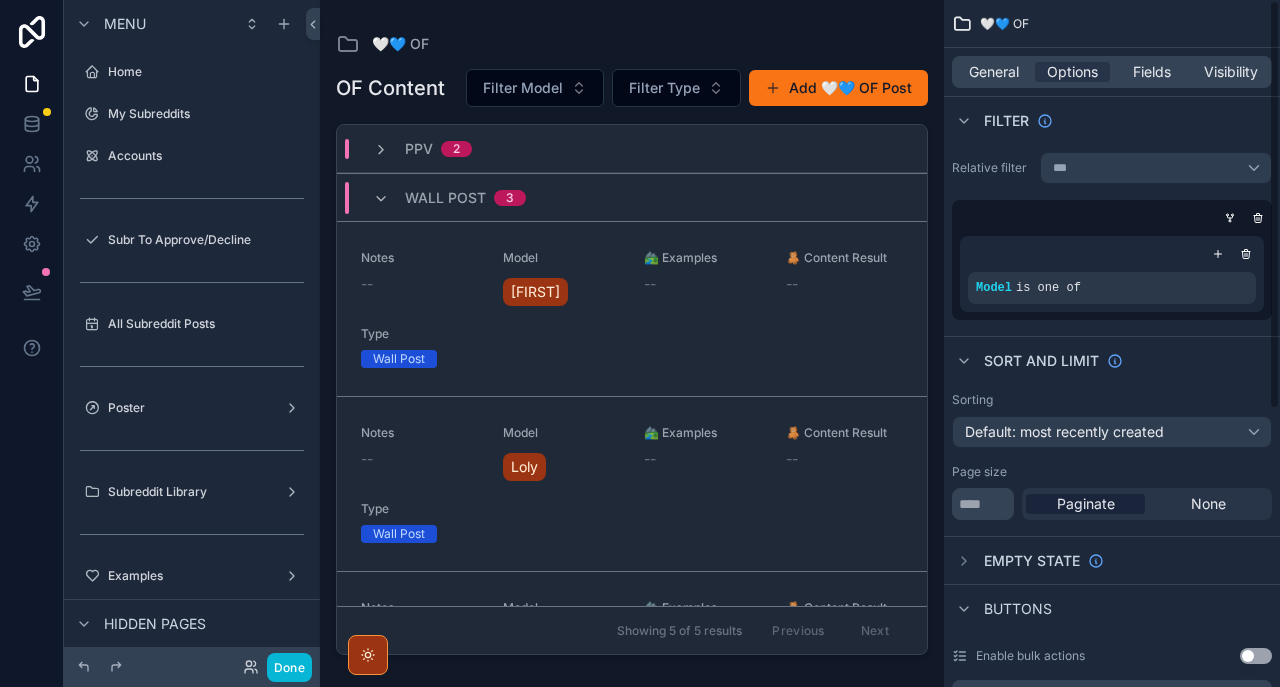 click at bounding box center (1112, 254) 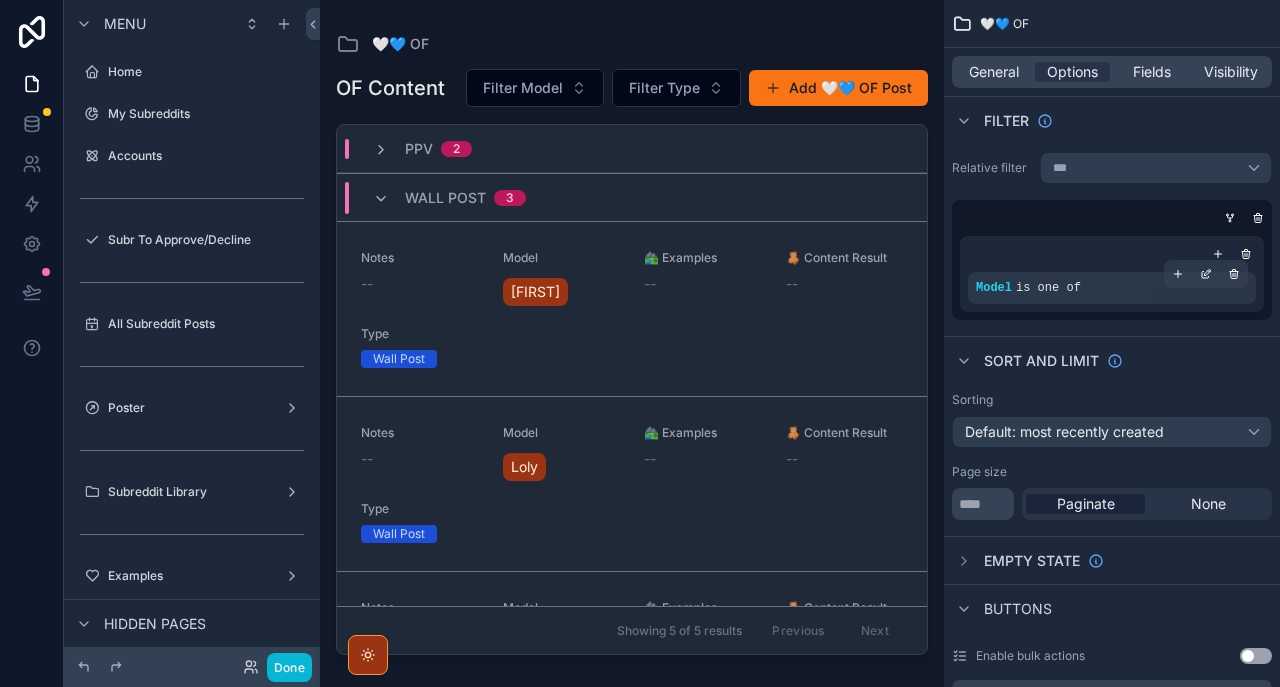 click on "is one of" at bounding box center [1048, 288] 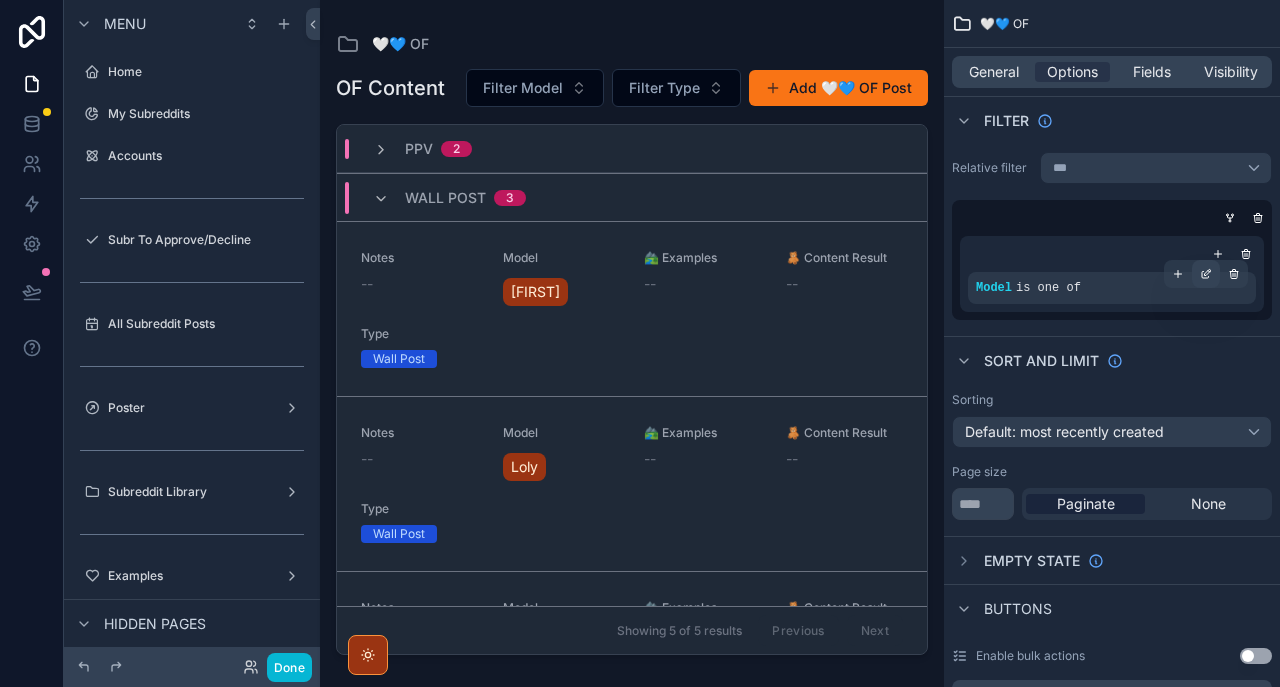 click at bounding box center (1206, 274) 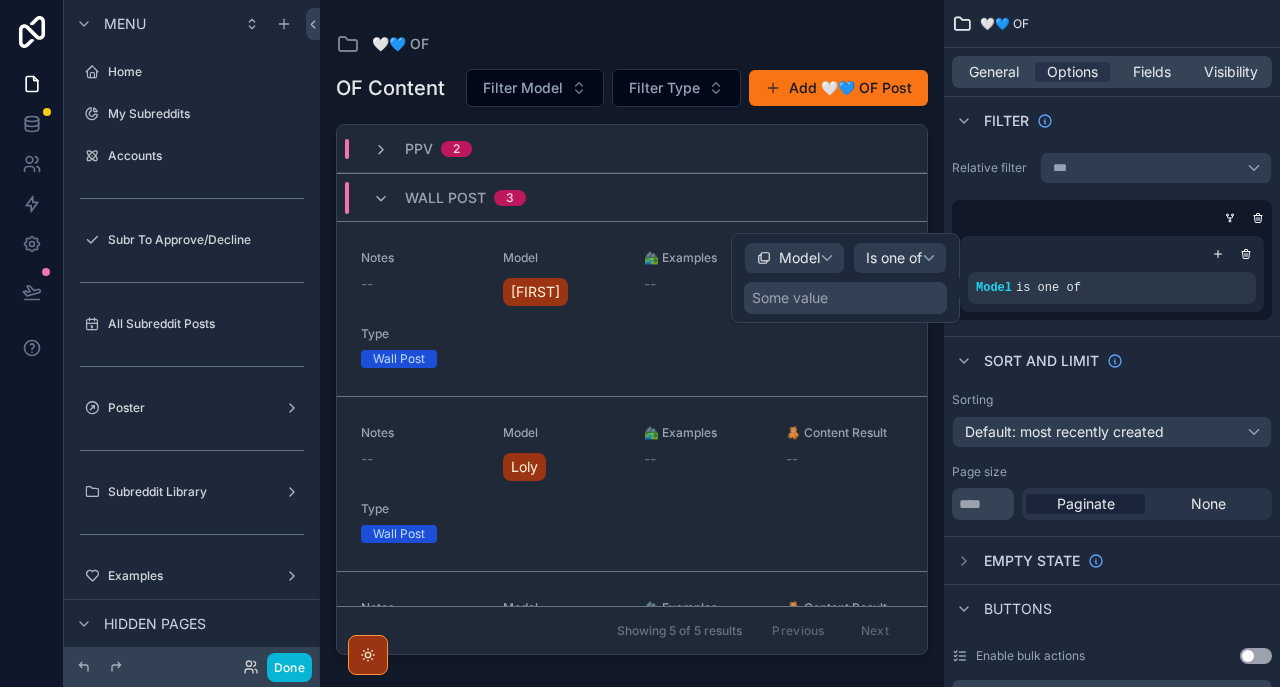 click on "Some value" at bounding box center [845, 298] 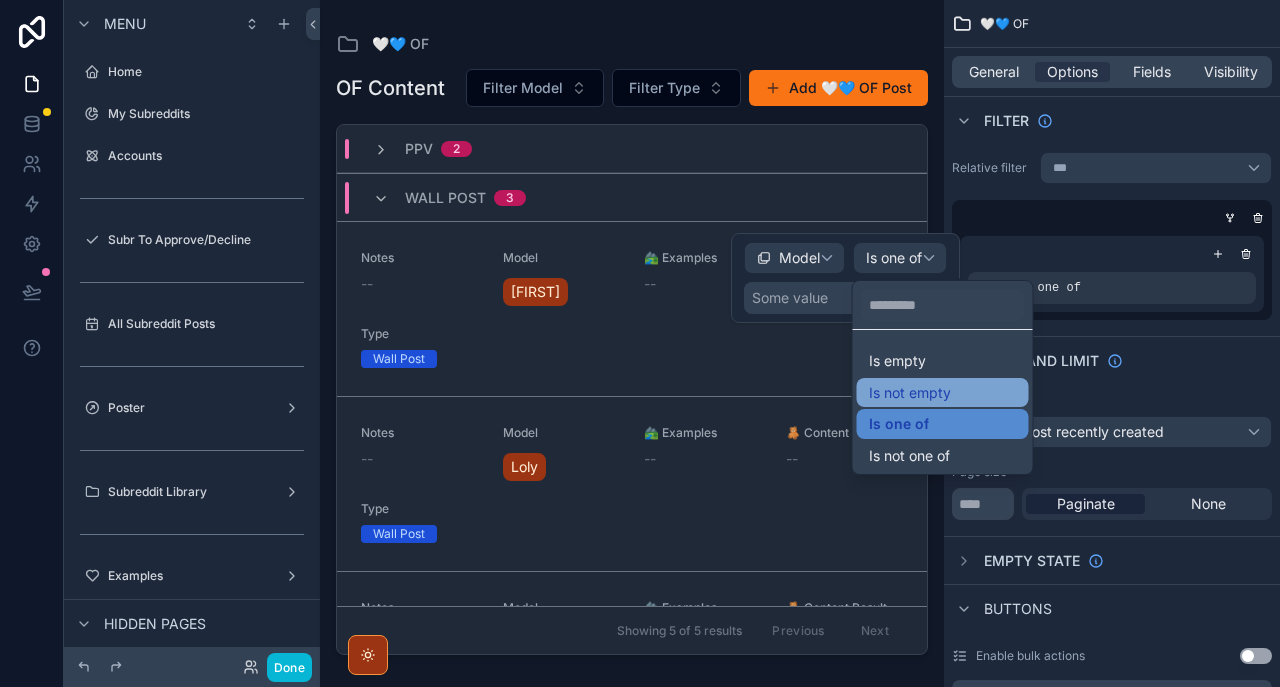 click on "Is not empty" at bounding box center (910, 393) 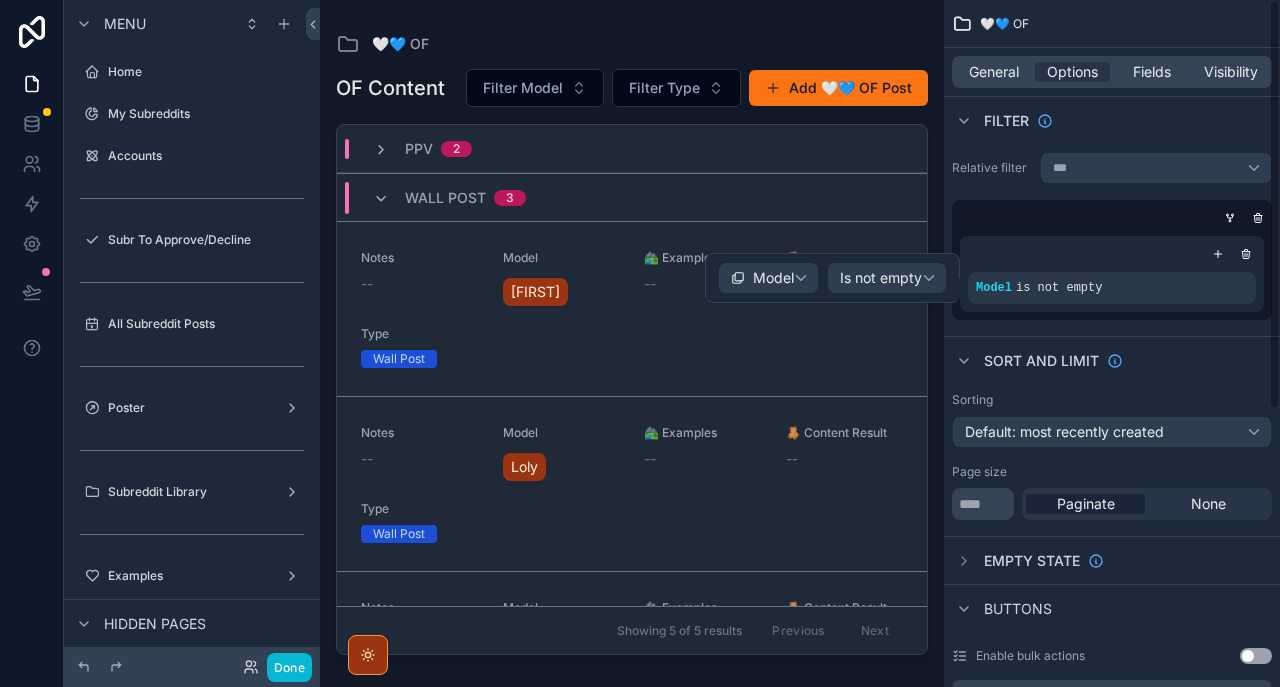 scroll, scrollTop: 0, scrollLeft: 0, axis: both 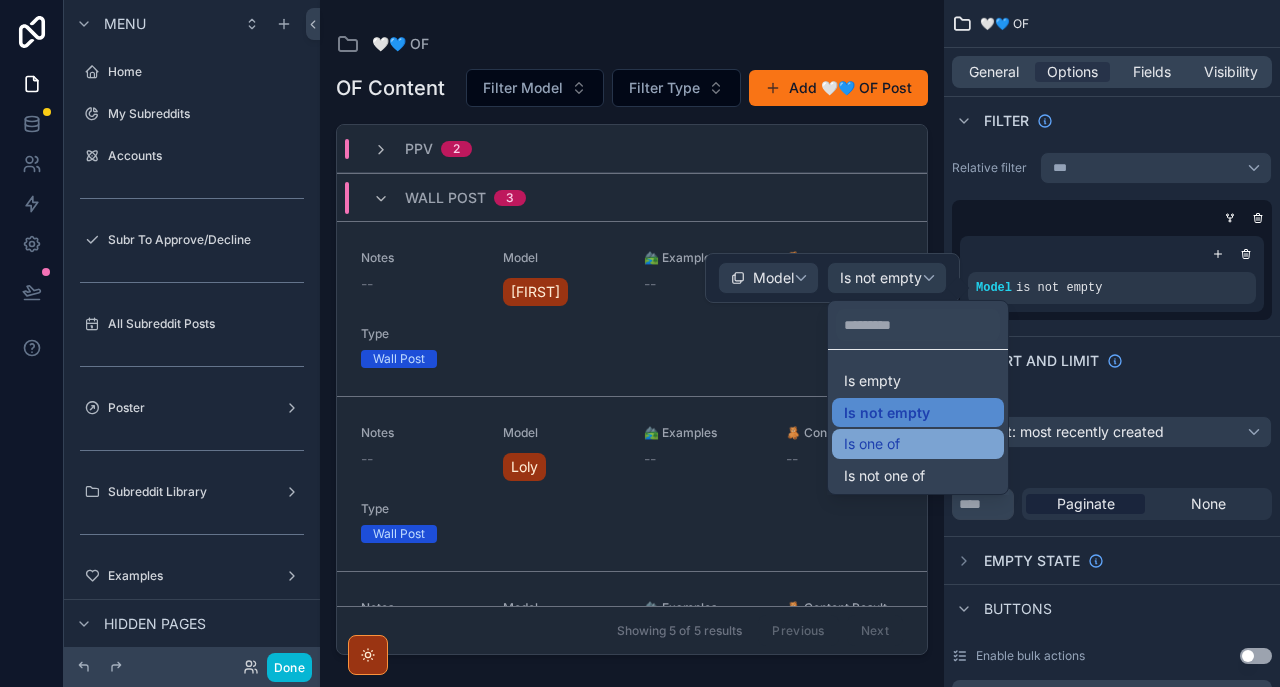 click on "Is one of" at bounding box center (872, 444) 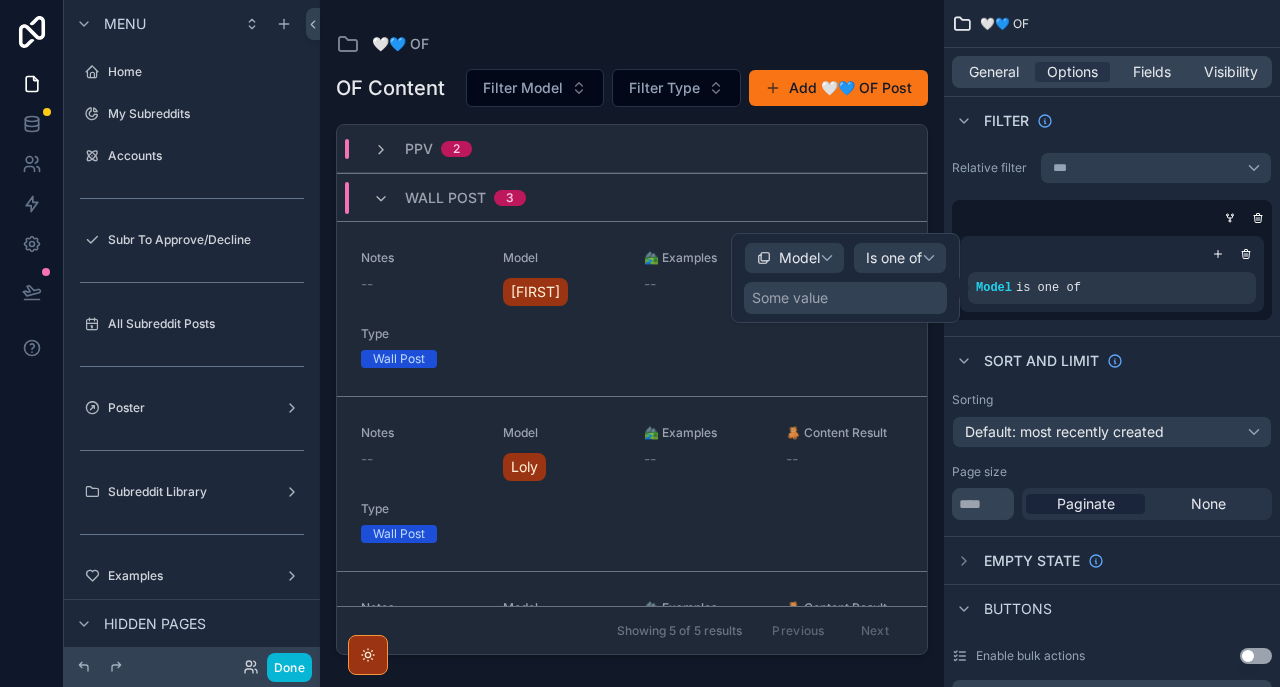 click on "Some value" at bounding box center (845, 298) 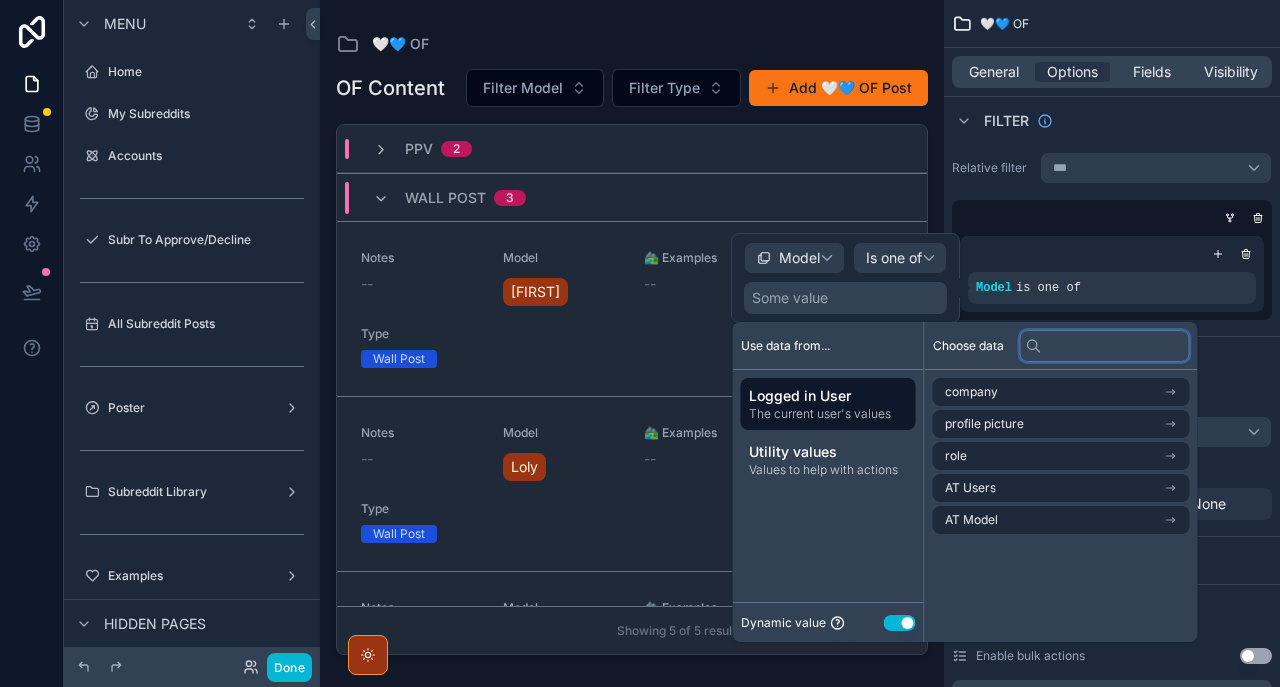 click at bounding box center (1105, 346) 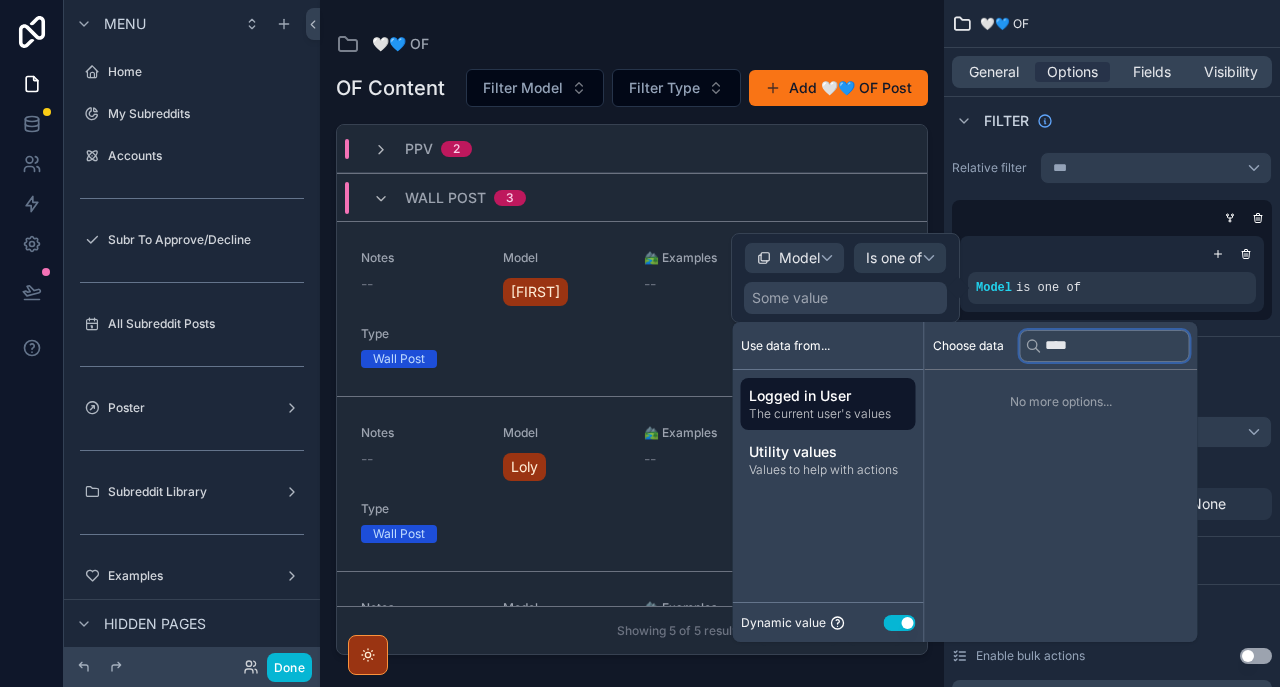type on "****" 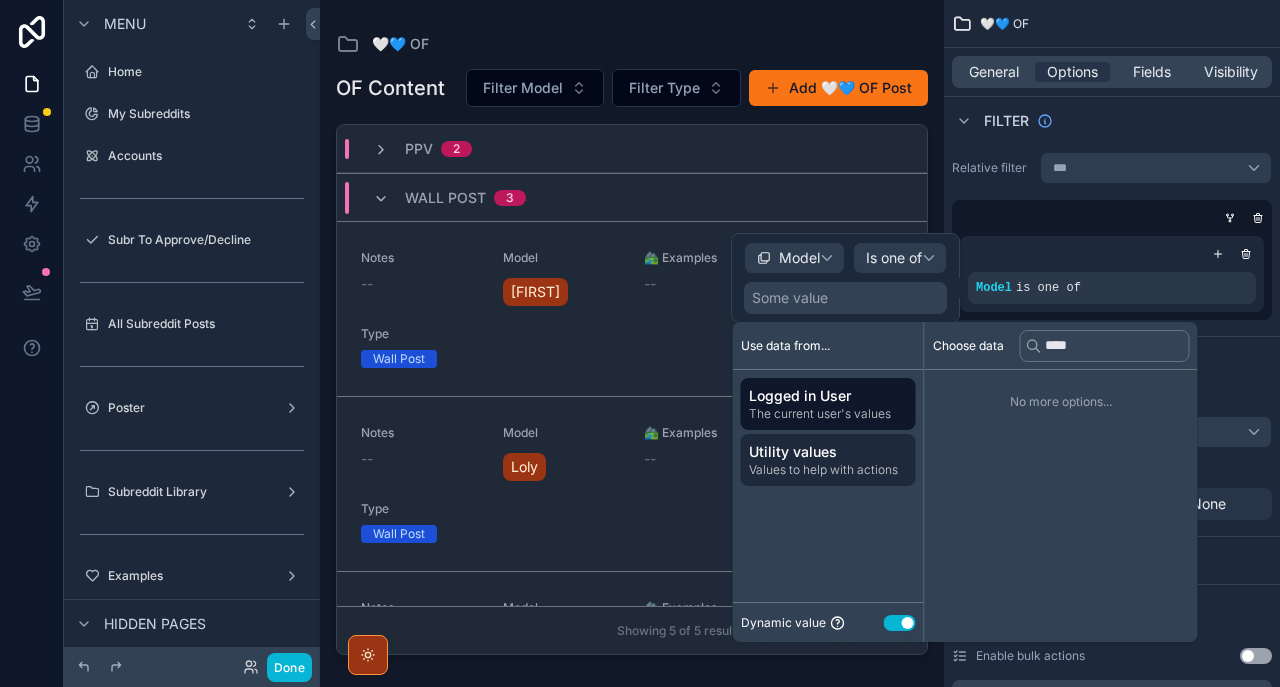 drag, startPoint x: 1022, startPoint y: 378, endPoint x: 851, endPoint y: 455, distance: 187.53667 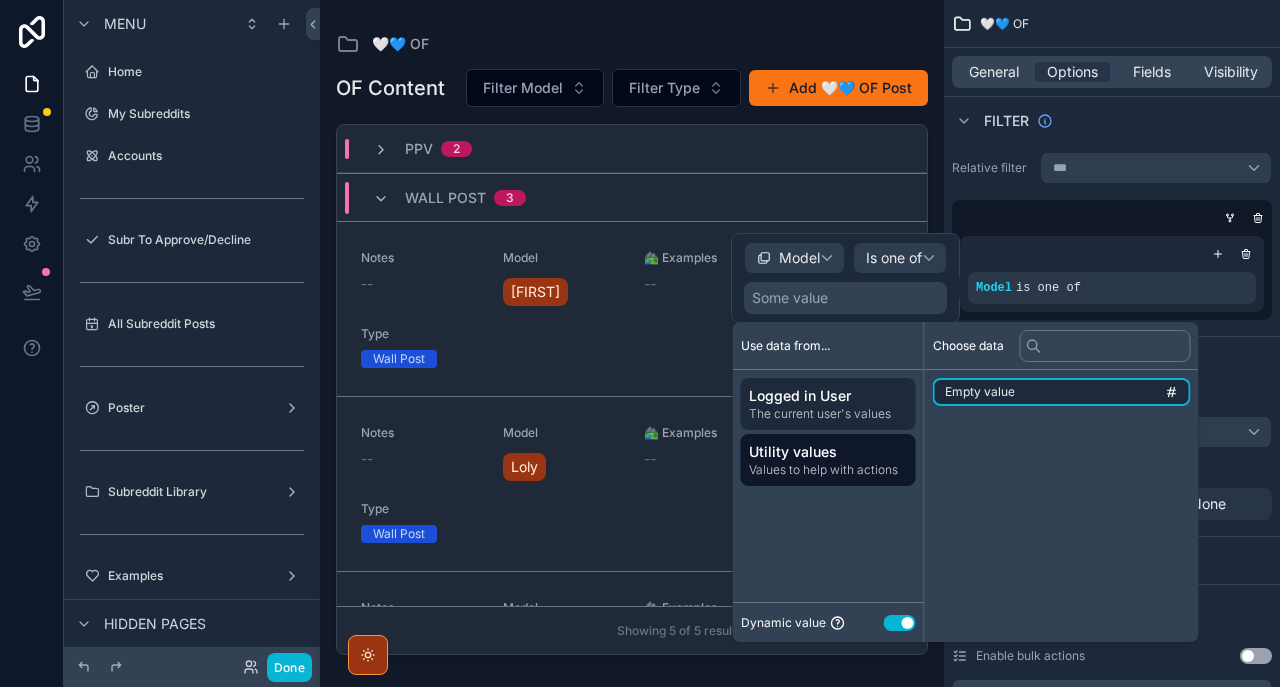 click on "The current user's values" at bounding box center (828, 414) 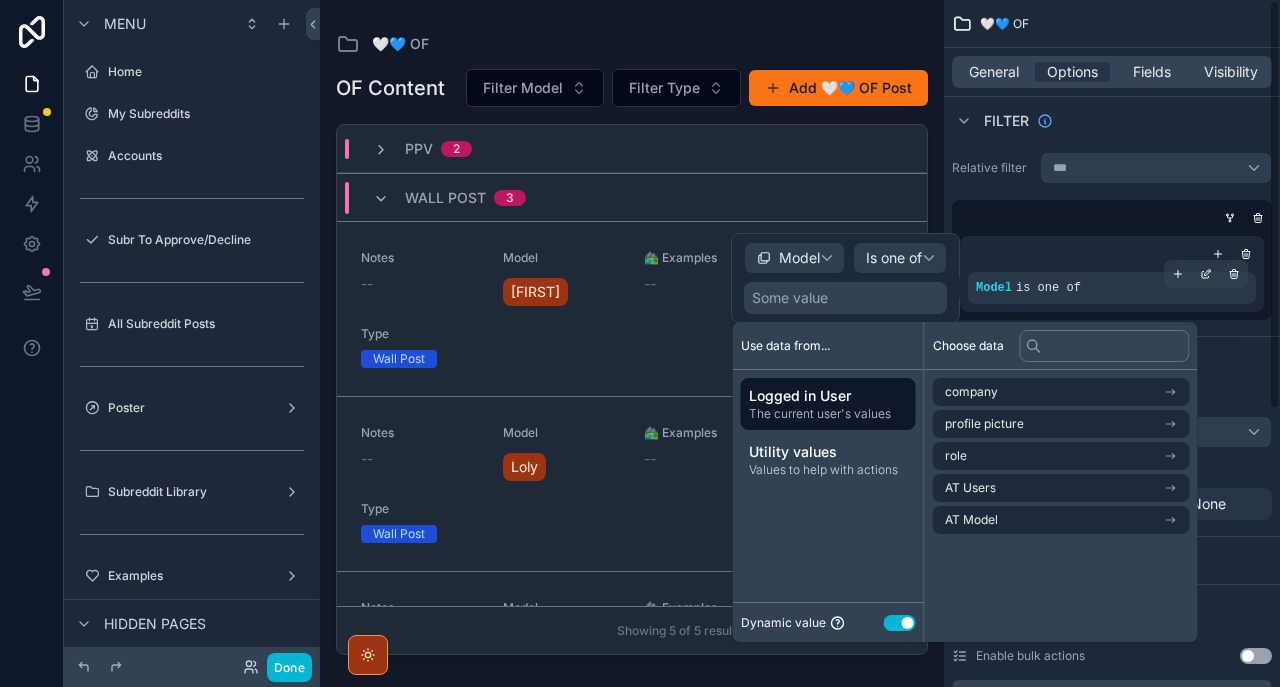 click on "Model is one of" at bounding box center [1112, 288] 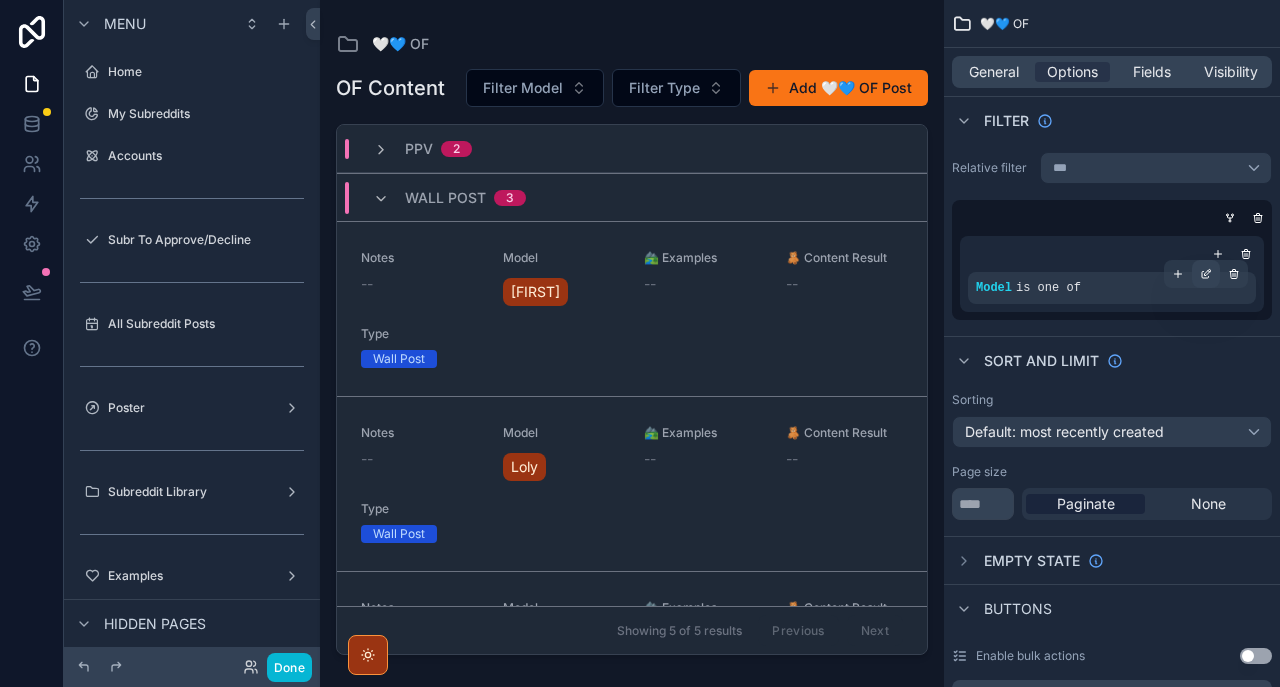 click 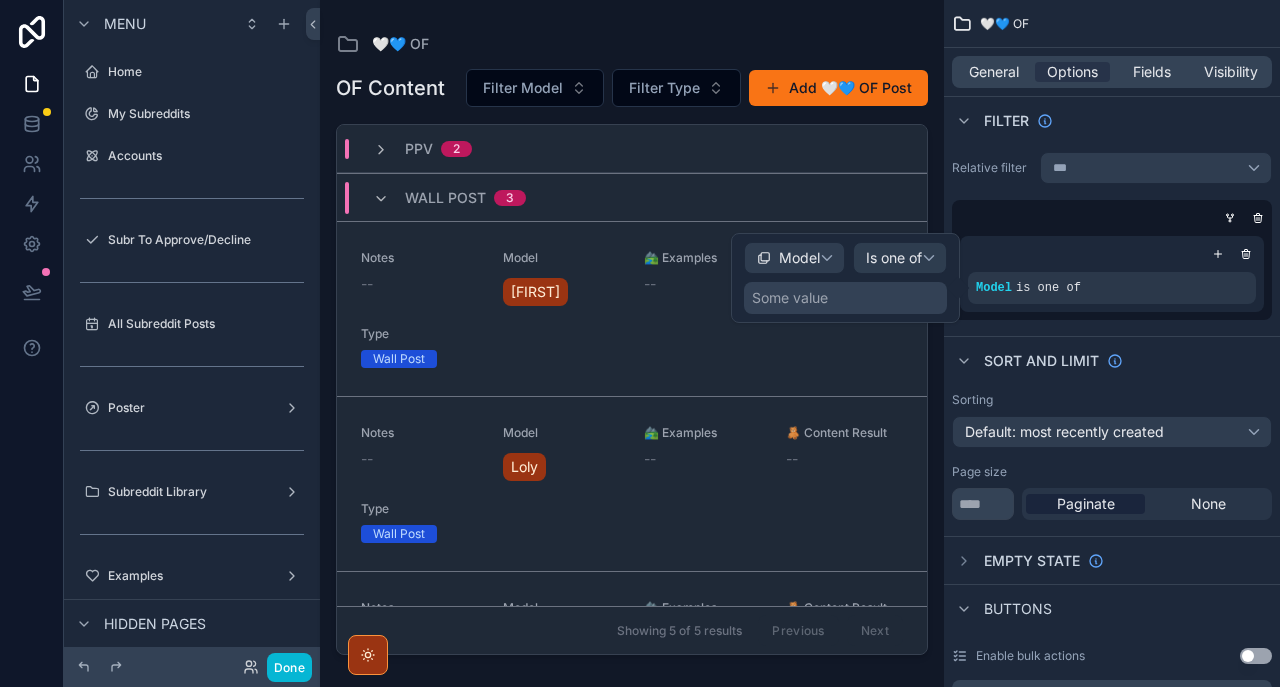 click on "Model" at bounding box center (799, 258) 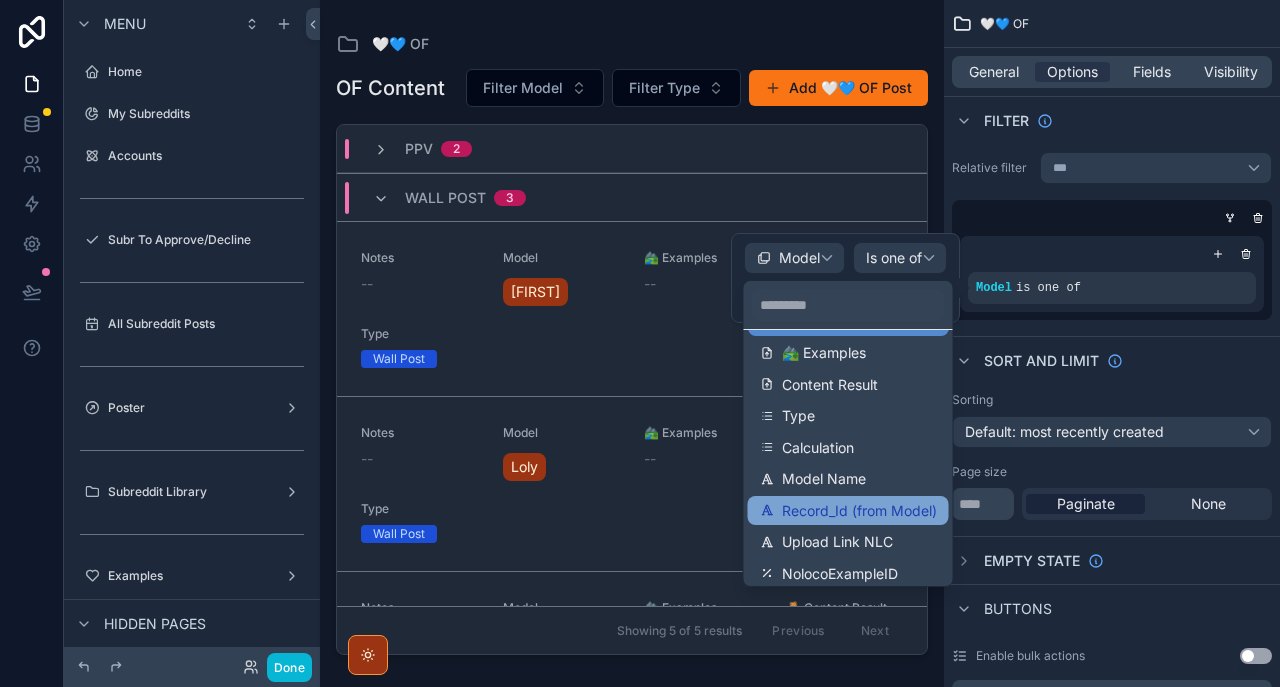 scroll, scrollTop: 196, scrollLeft: 0, axis: vertical 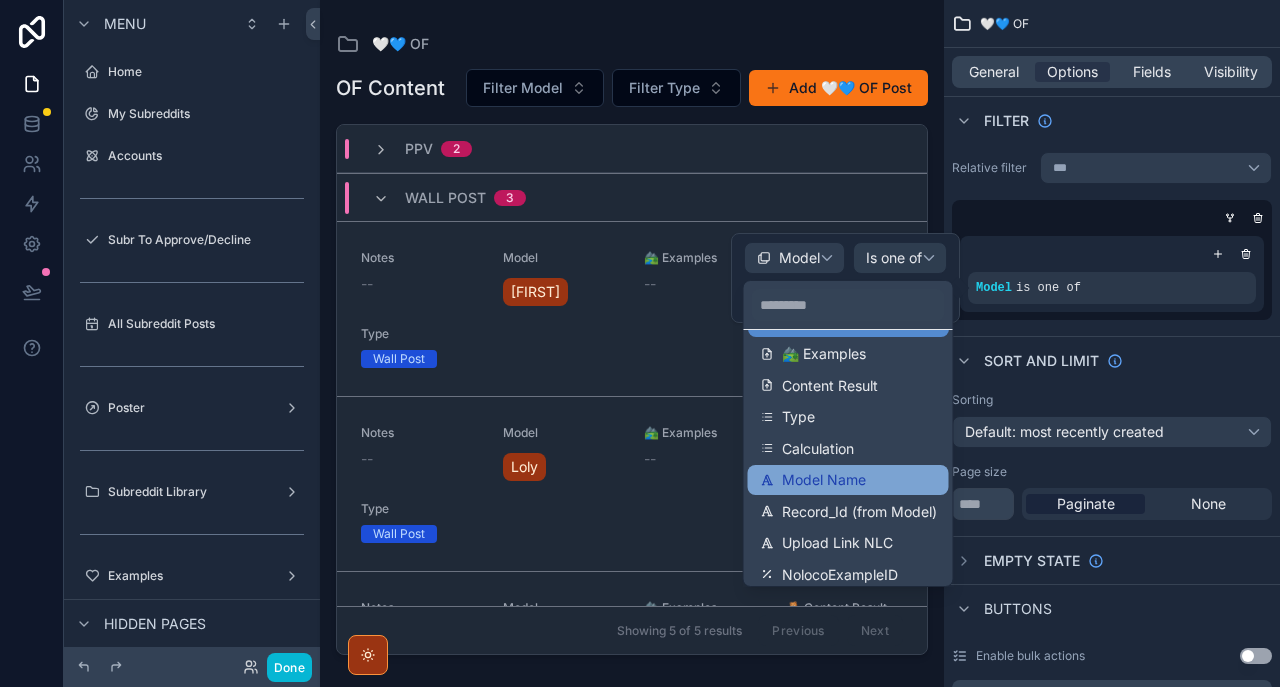 click on "Model Name" at bounding box center [824, 480] 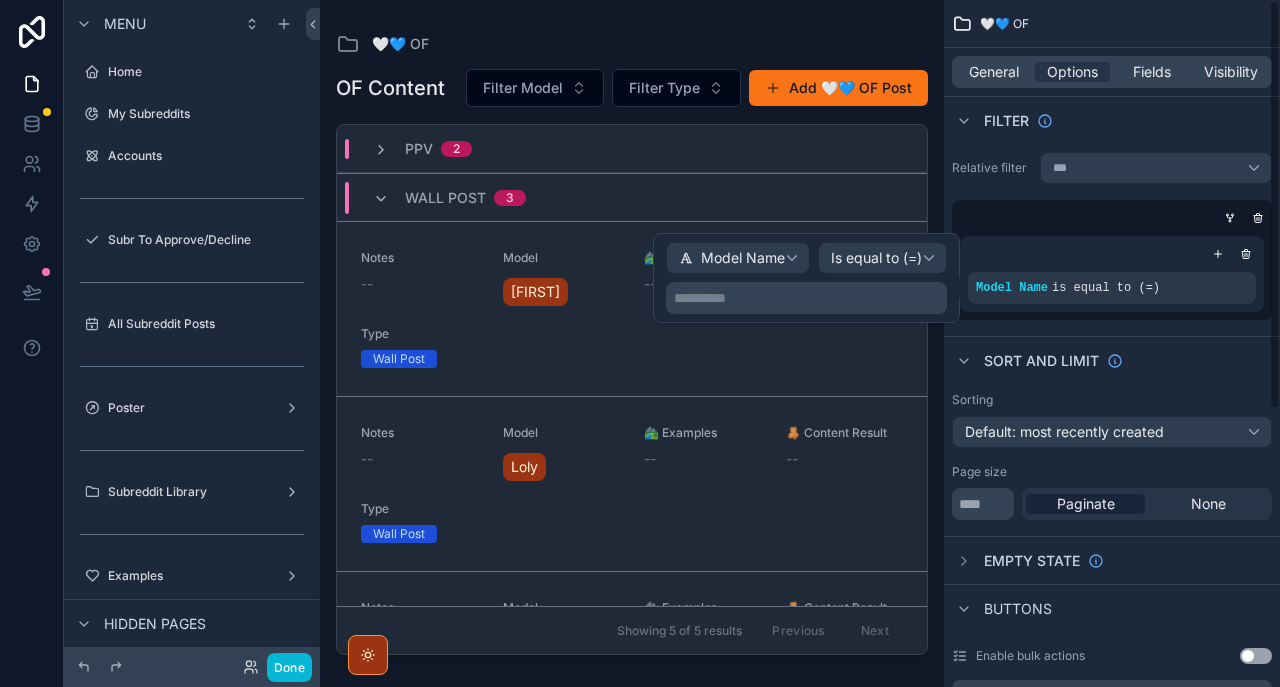 click on "**********" at bounding box center (808, 298) 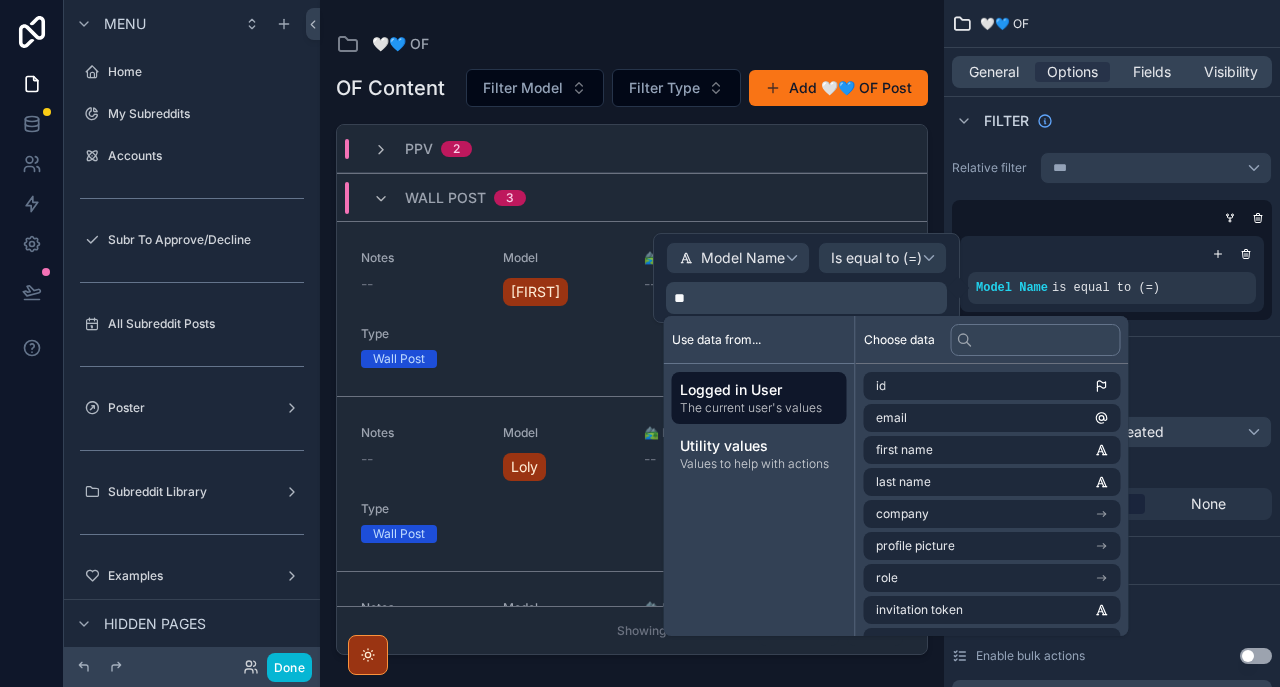 type 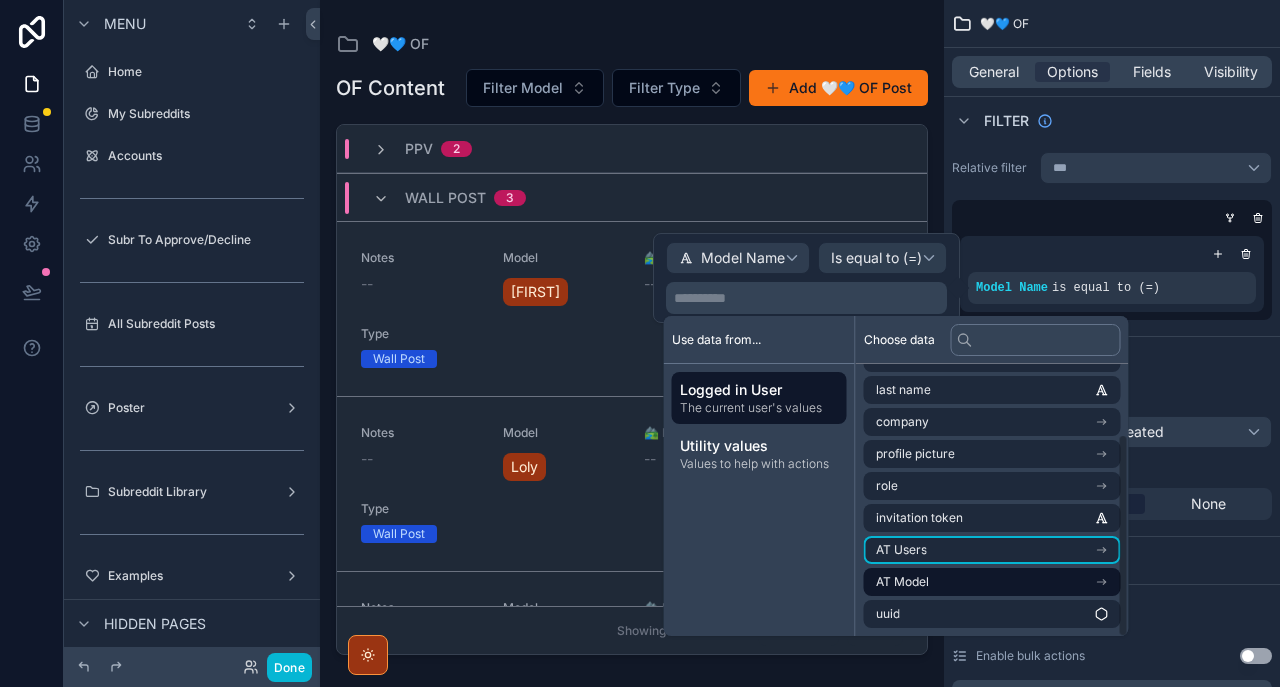 scroll, scrollTop: 92, scrollLeft: 0, axis: vertical 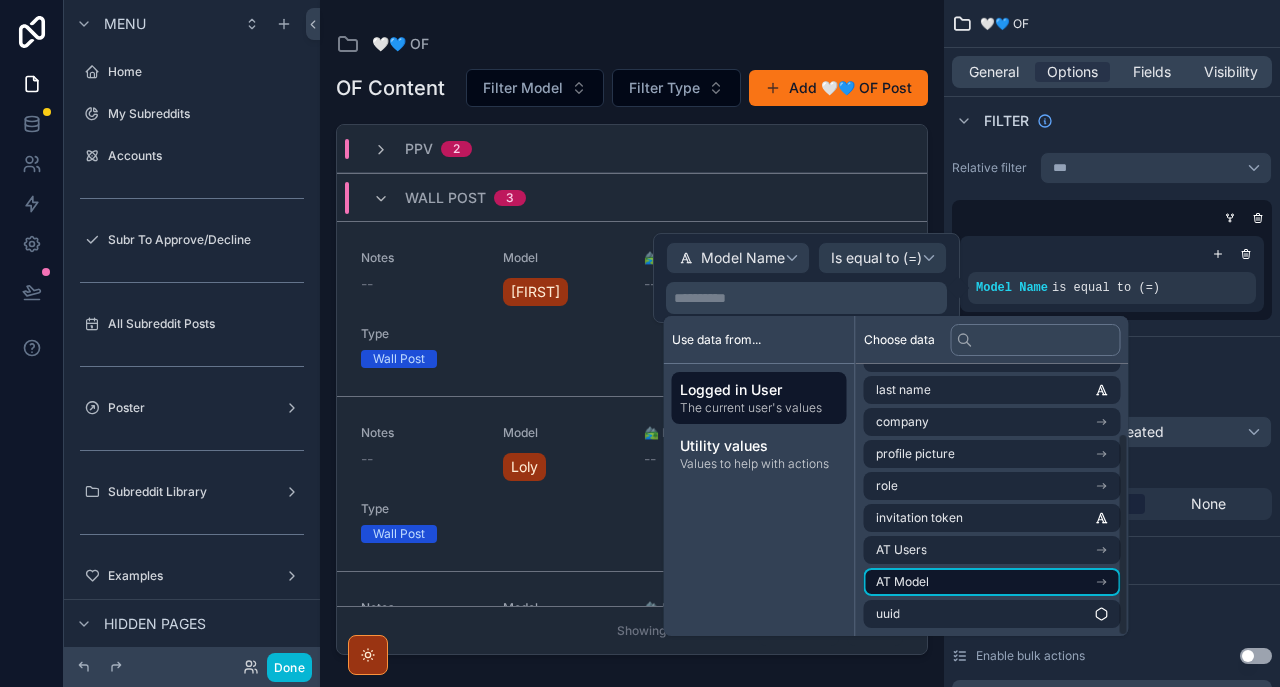 click on "AT Model" at bounding box center (992, 582) 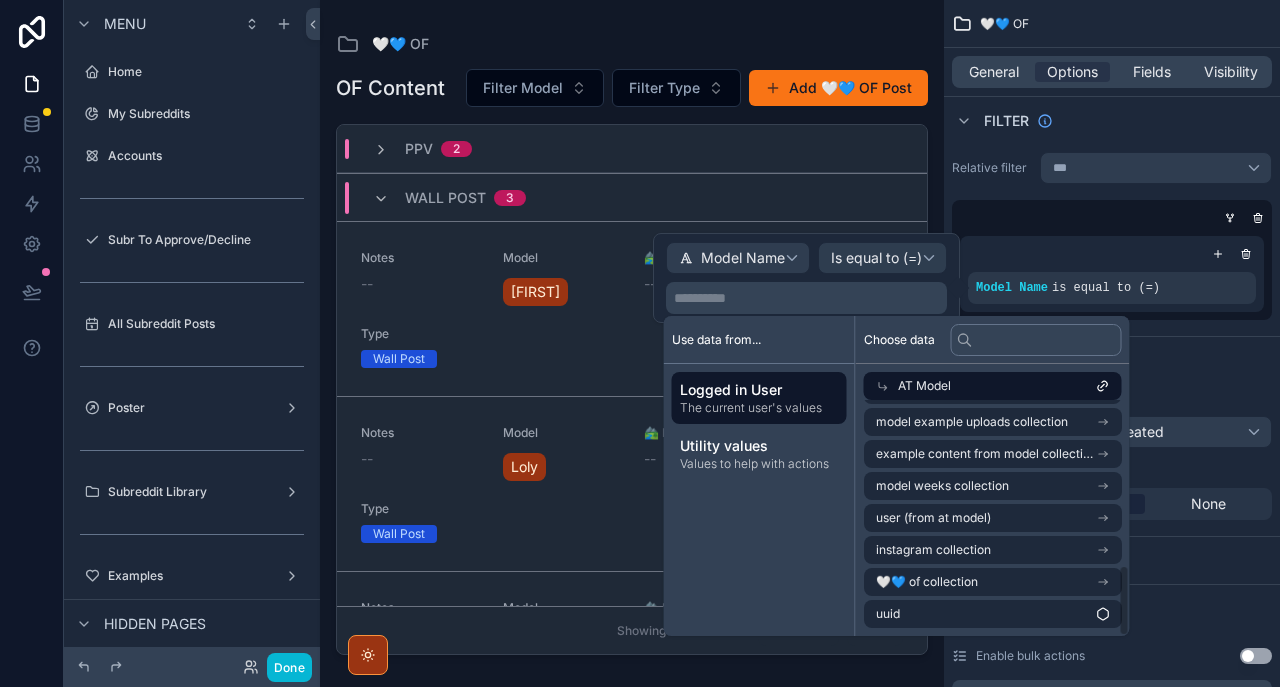 scroll, scrollTop: 544, scrollLeft: 0, axis: vertical 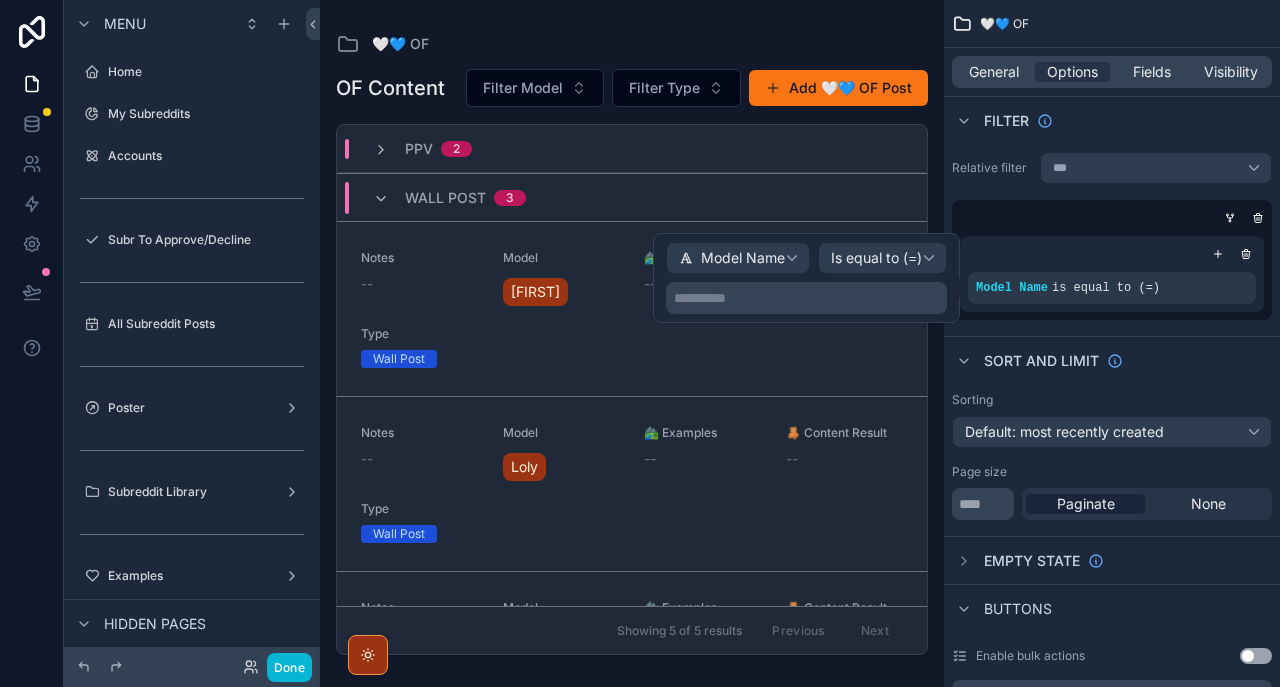 click on "**********" at bounding box center (808, 298) 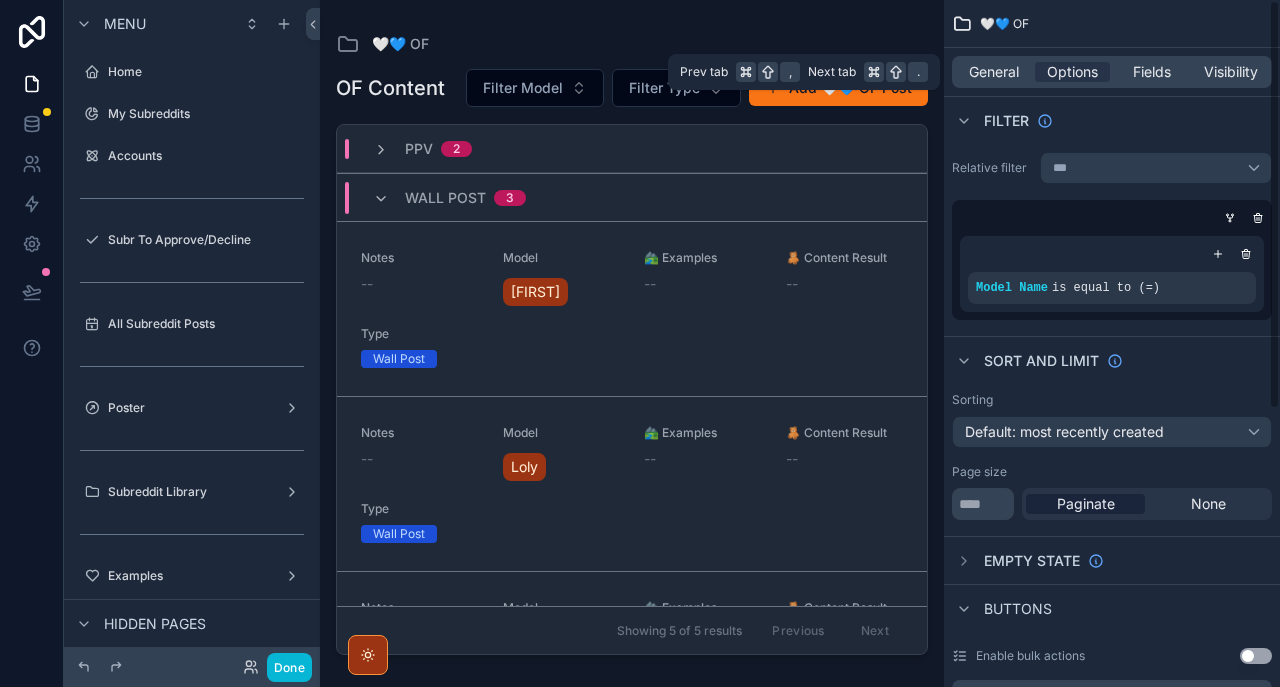 click on "General Options Fields Visibility" at bounding box center [1112, 72] 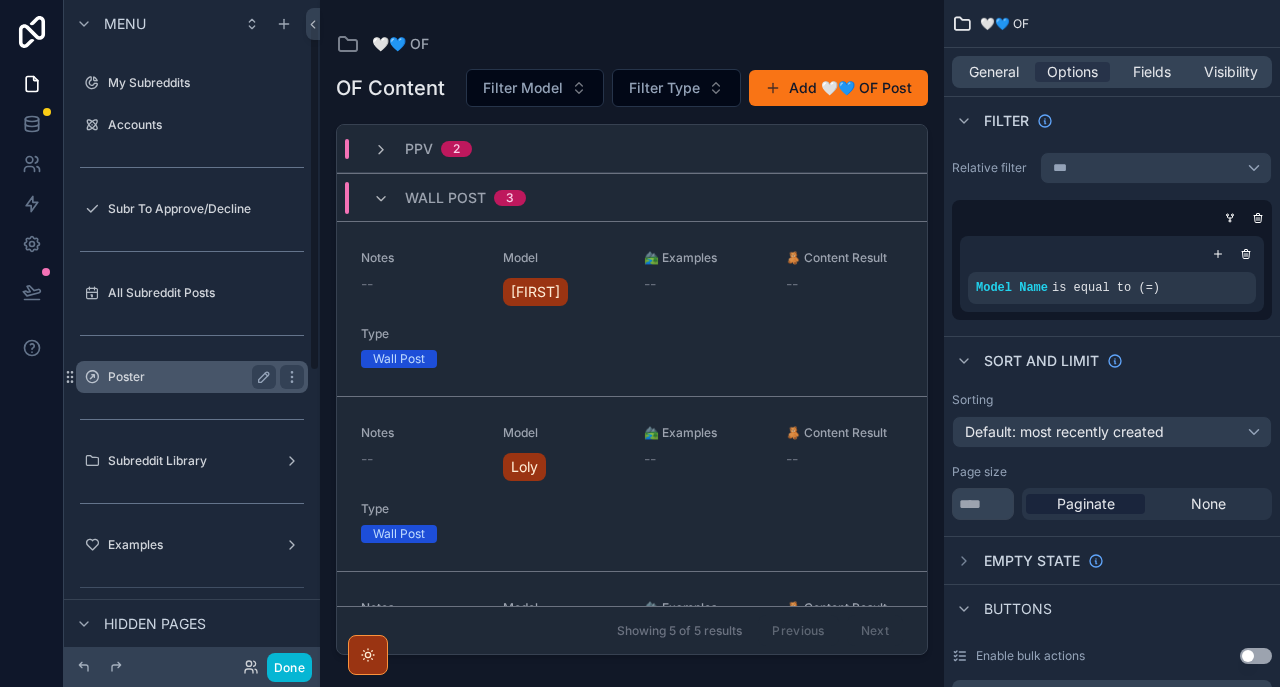 scroll, scrollTop: 37, scrollLeft: 0, axis: vertical 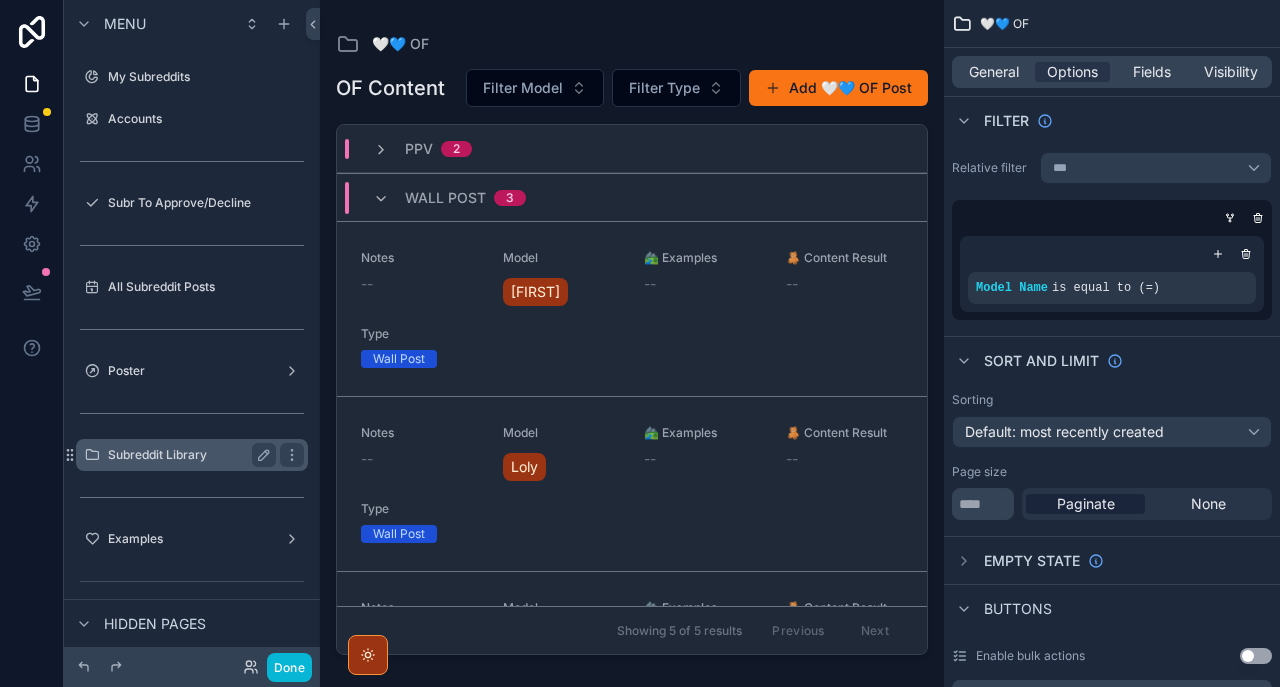 click on "Subreddit Library" at bounding box center [192, 455] 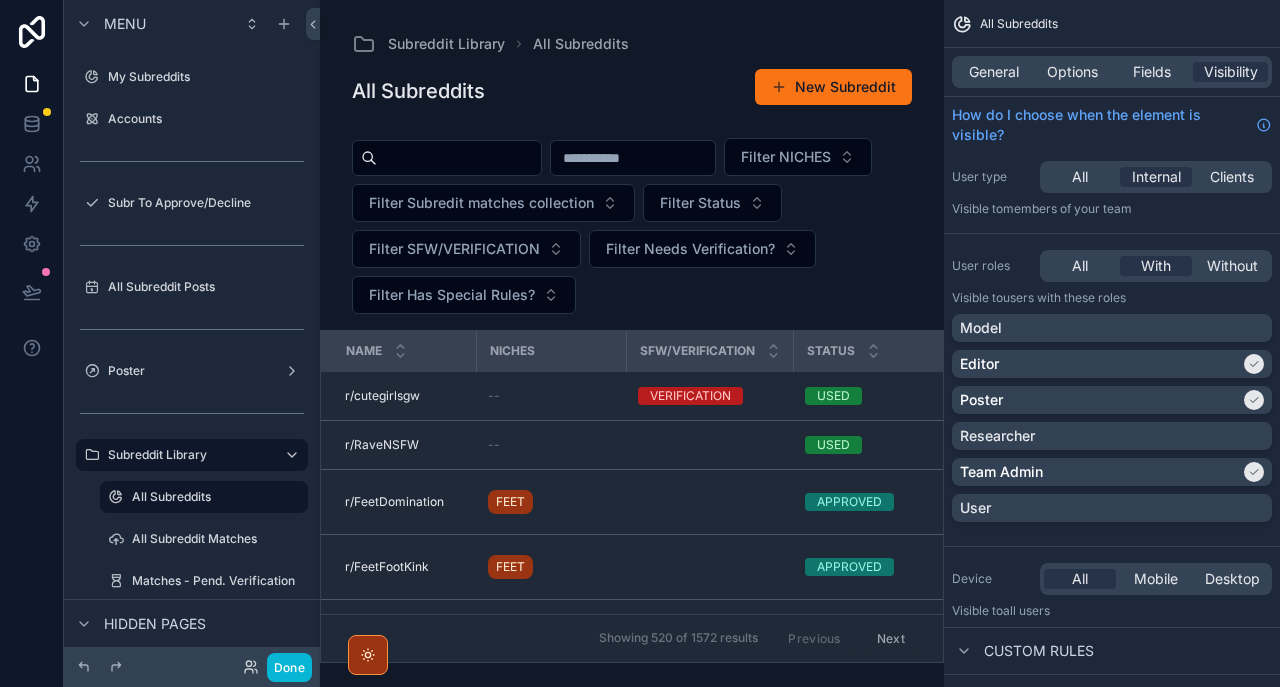 scroll, scrollTop: 0, scrollLeft: 0, axis: both 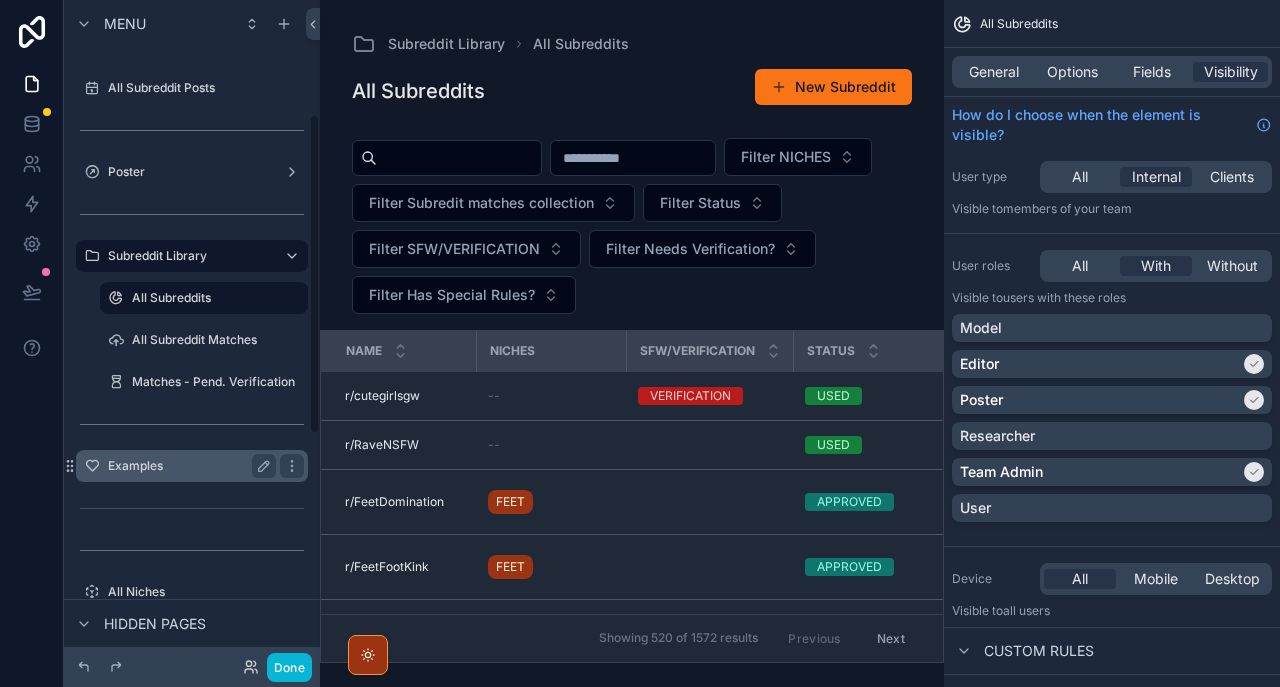 click on "Examples" at bounding box center (188, 466) 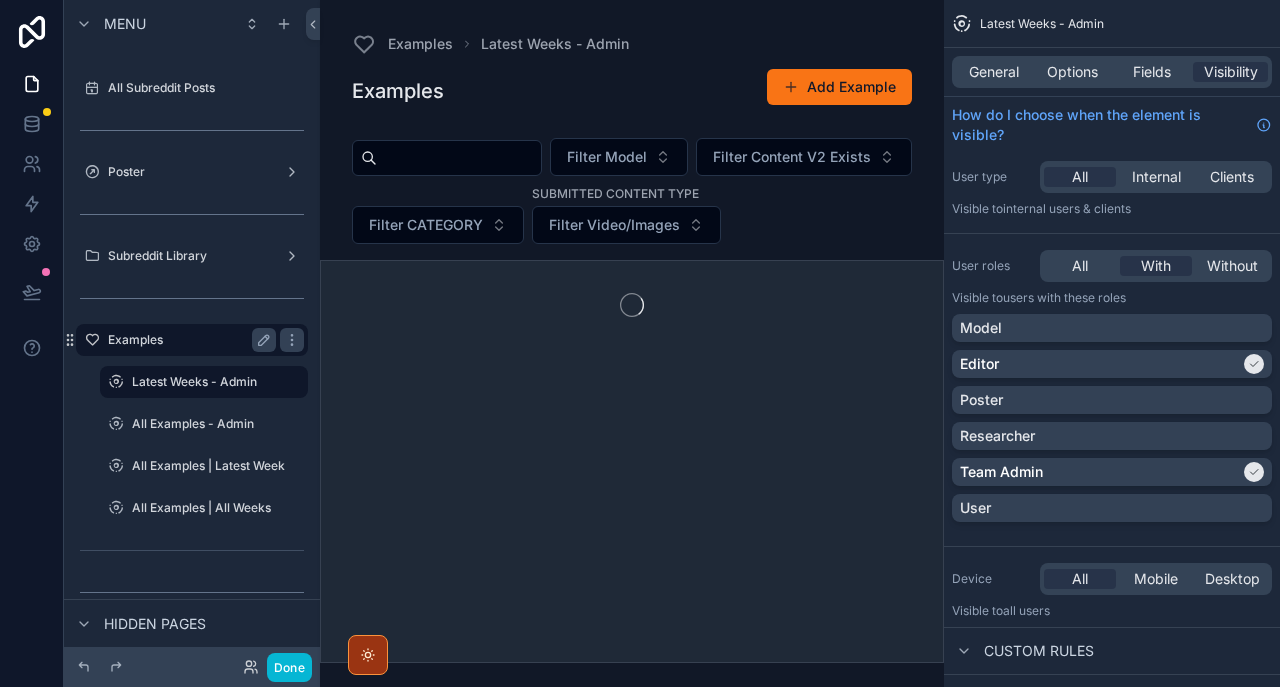 scroll, scrollTop: 347, scrollLeft: 0, axis: vertical 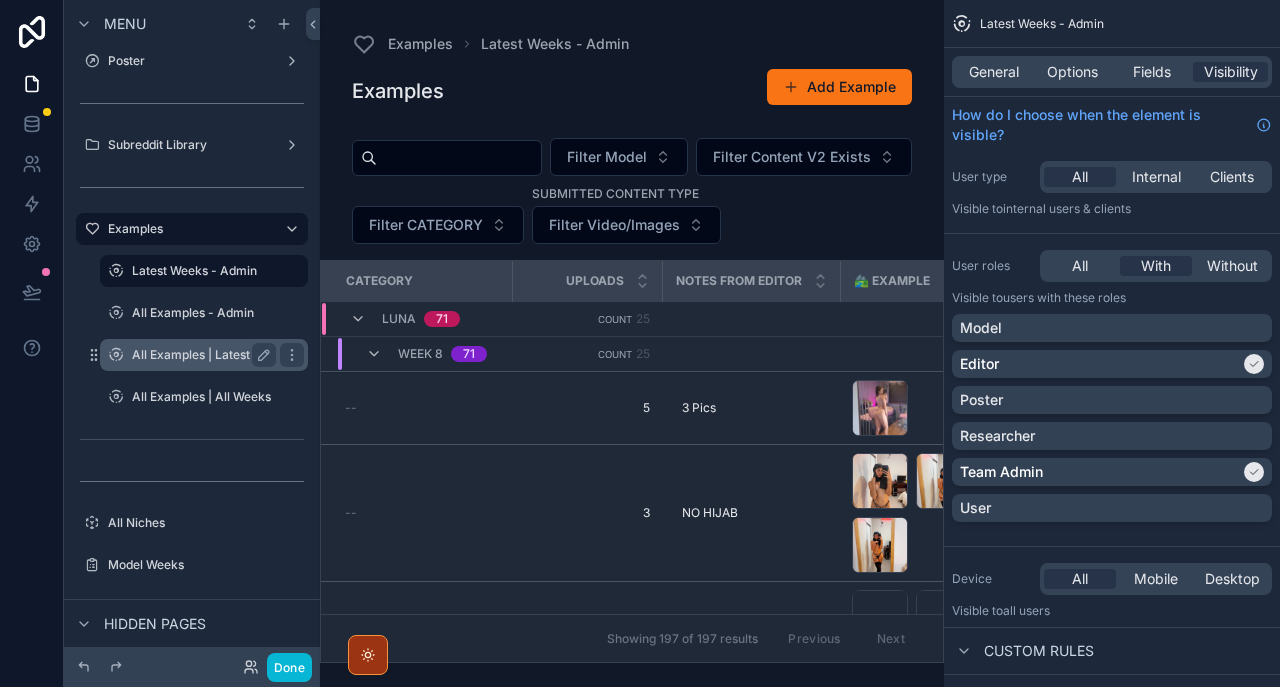 click on "All Examples | Latest Week" at bounding box center [208, 355] 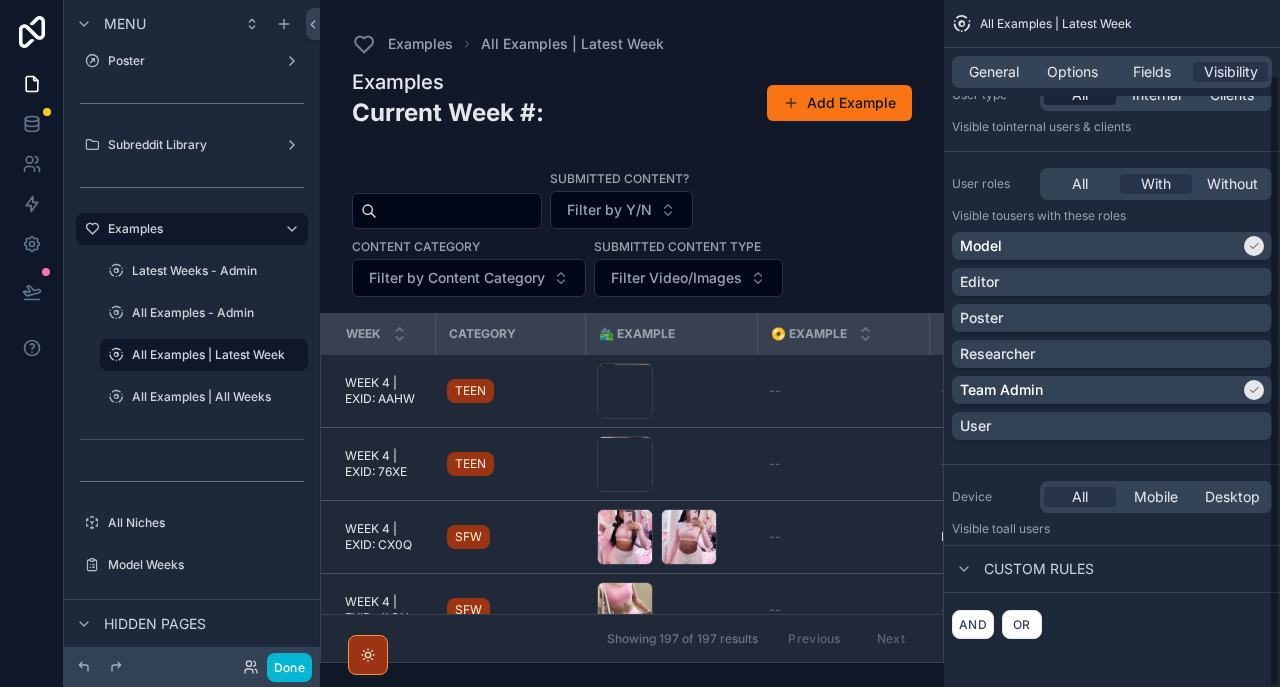 scroll, scrollTop: 82, scrollLeft: 0, axis: vertical 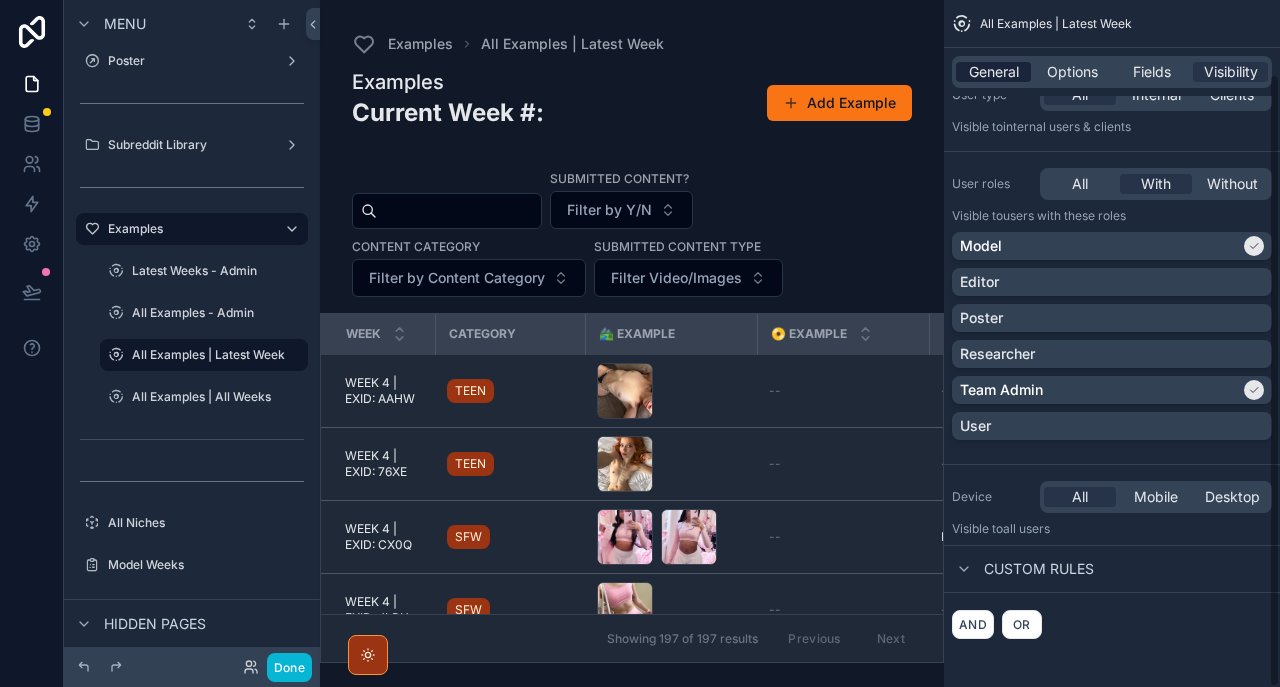 click on "General Options Fields Visibility" at bounding box center [1112, 72] 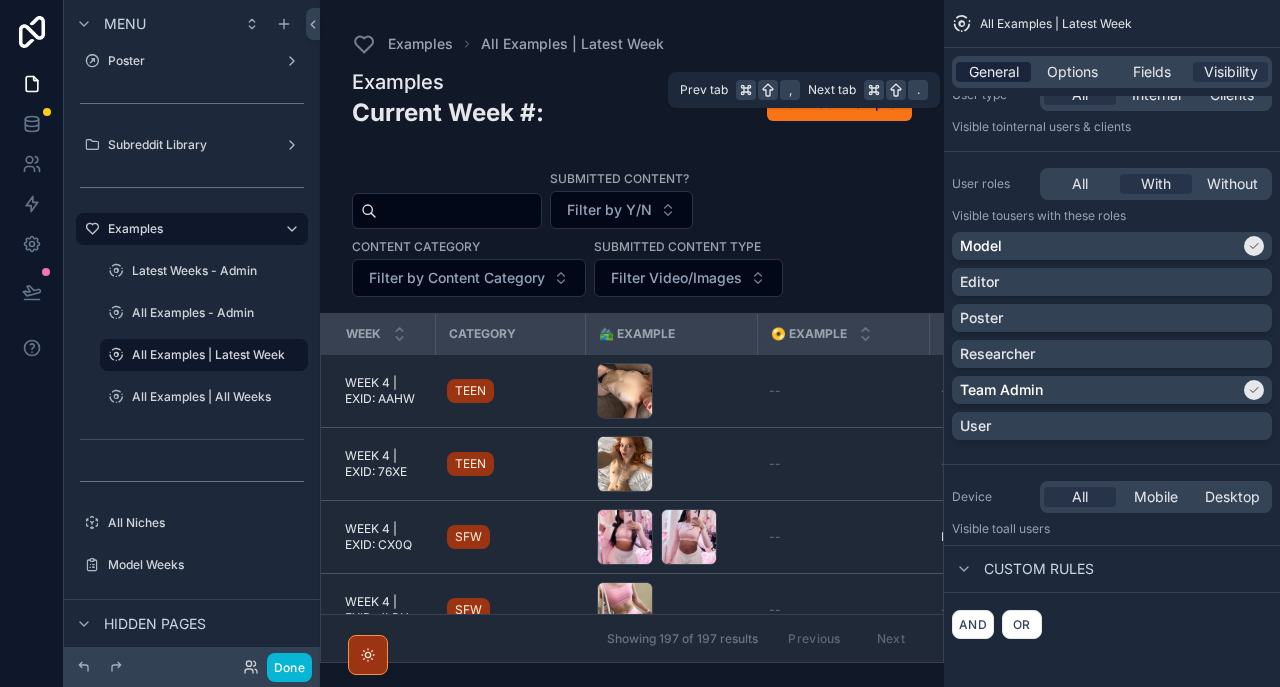 click on "General" at bounding box center [994, 72] 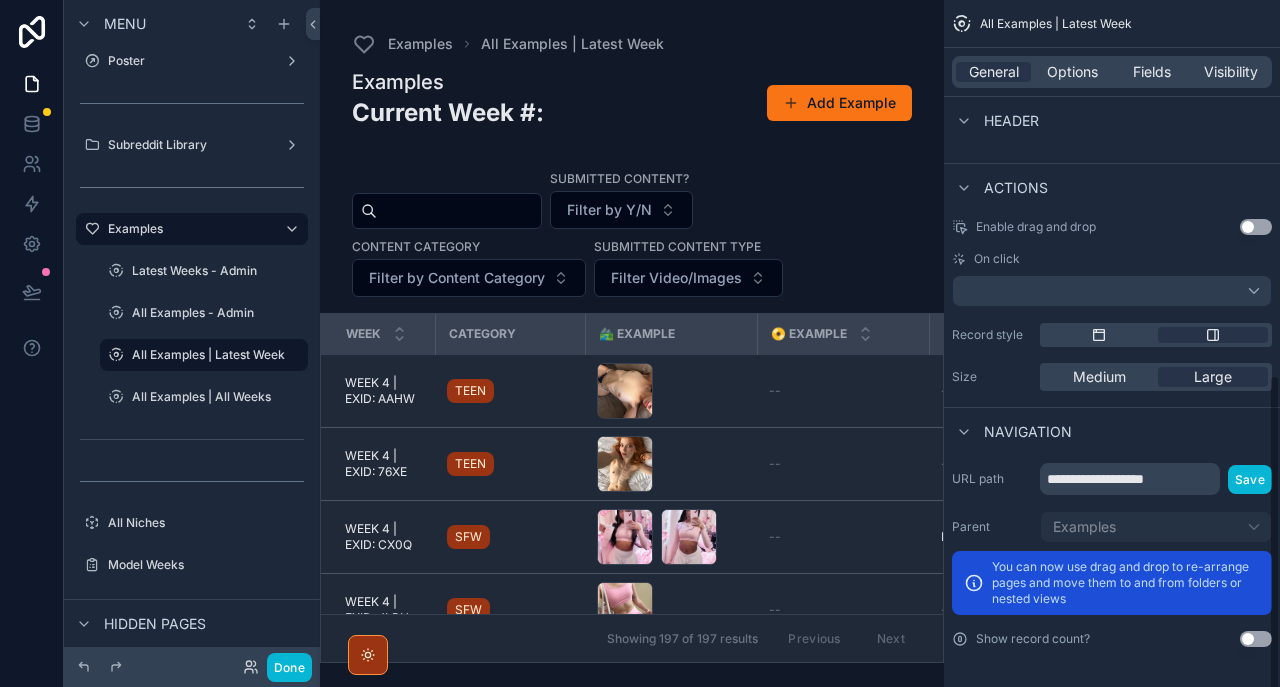 scroll, scrollTop: 785, scrollLeft: 0, axis: vertical 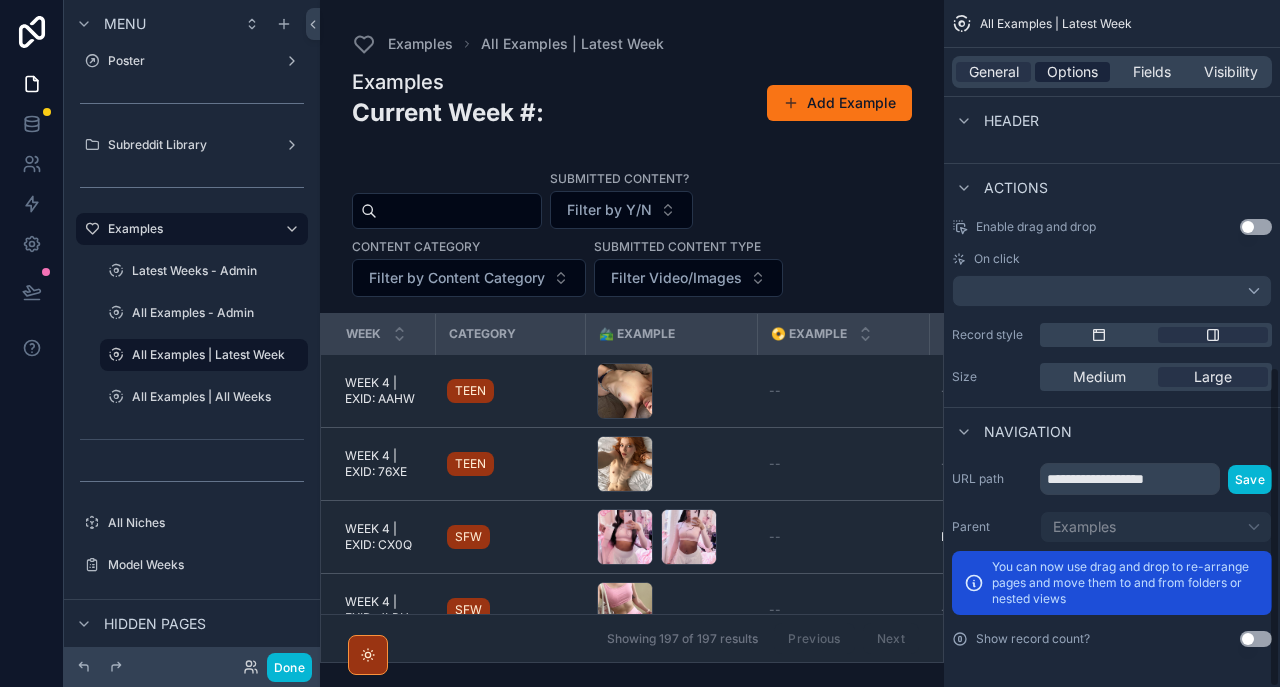 click on "Options" at bounding box center (1072, 72) 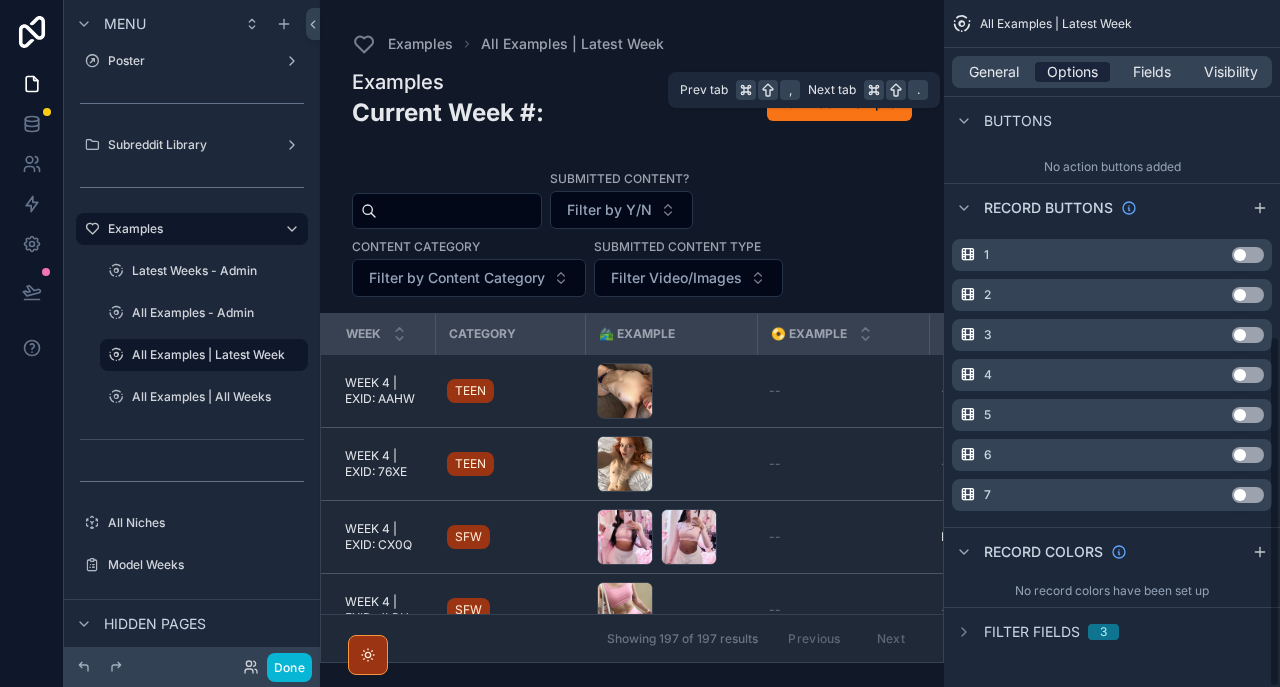 scroll, scrollTop: 657, scrollLeft: 0, axis: vertical 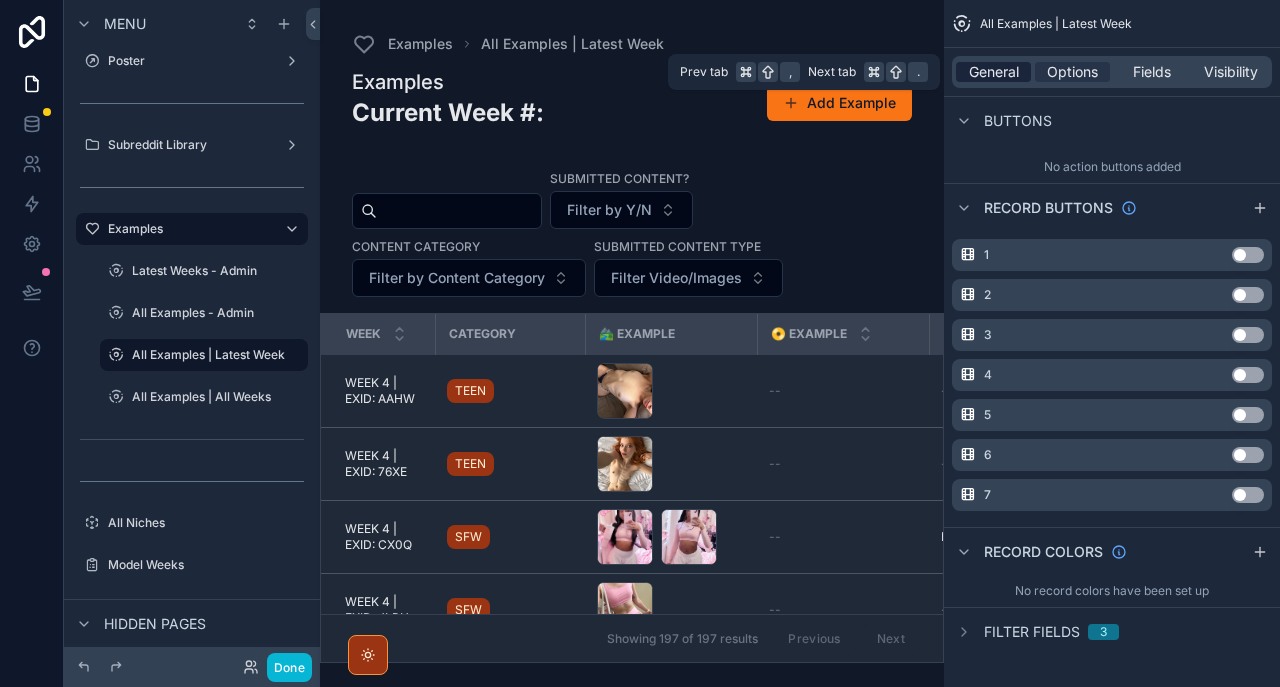 click on "General" at bounding box center [994, 72] 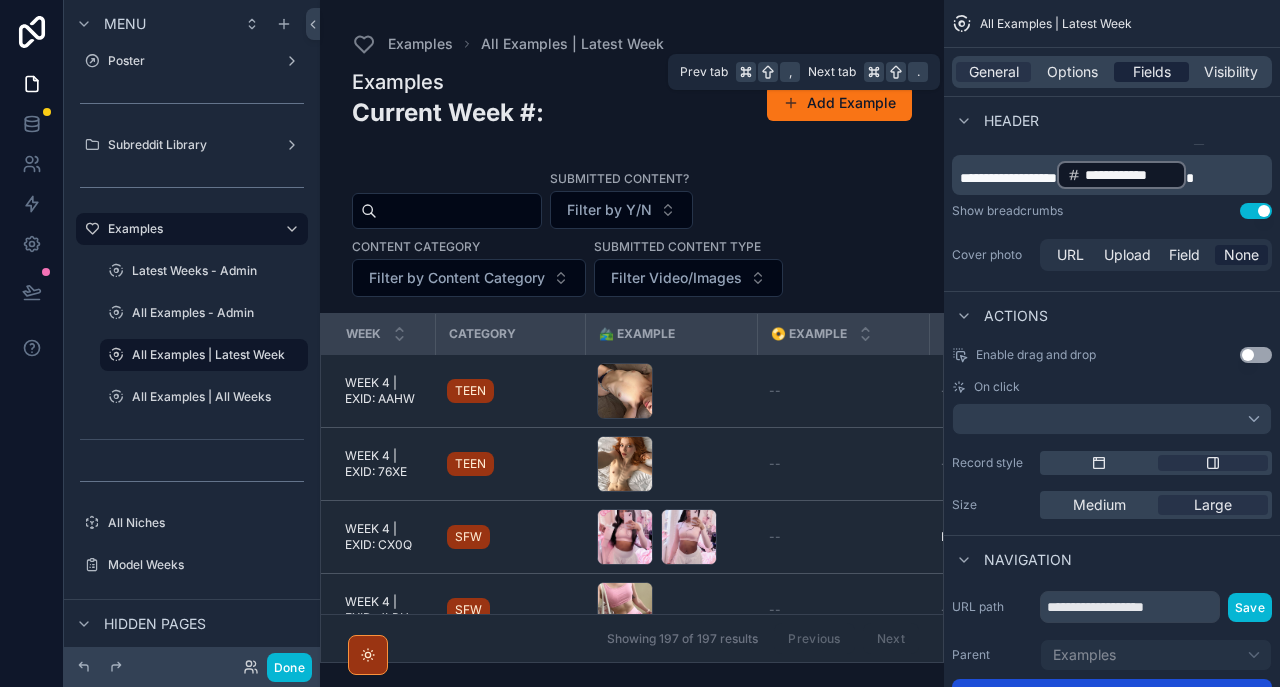 click on "Fields" at bounding box center (1152, 72) 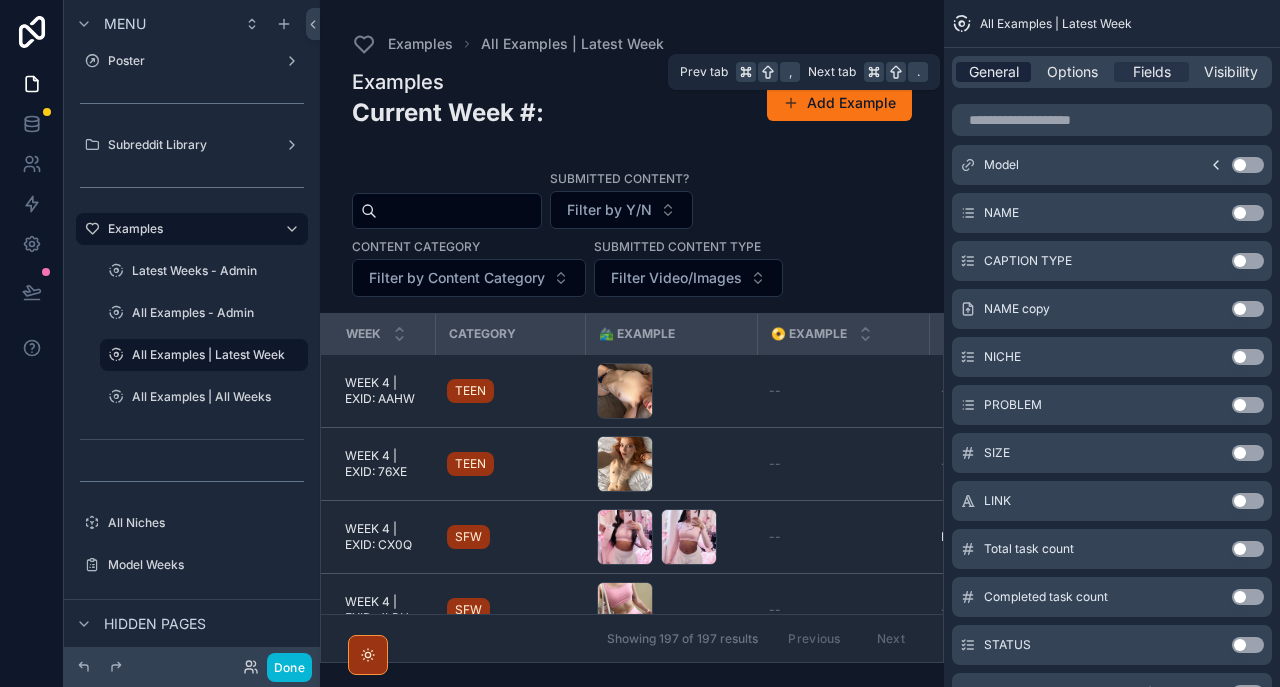 click on "General" at bounding box center (994, 72) 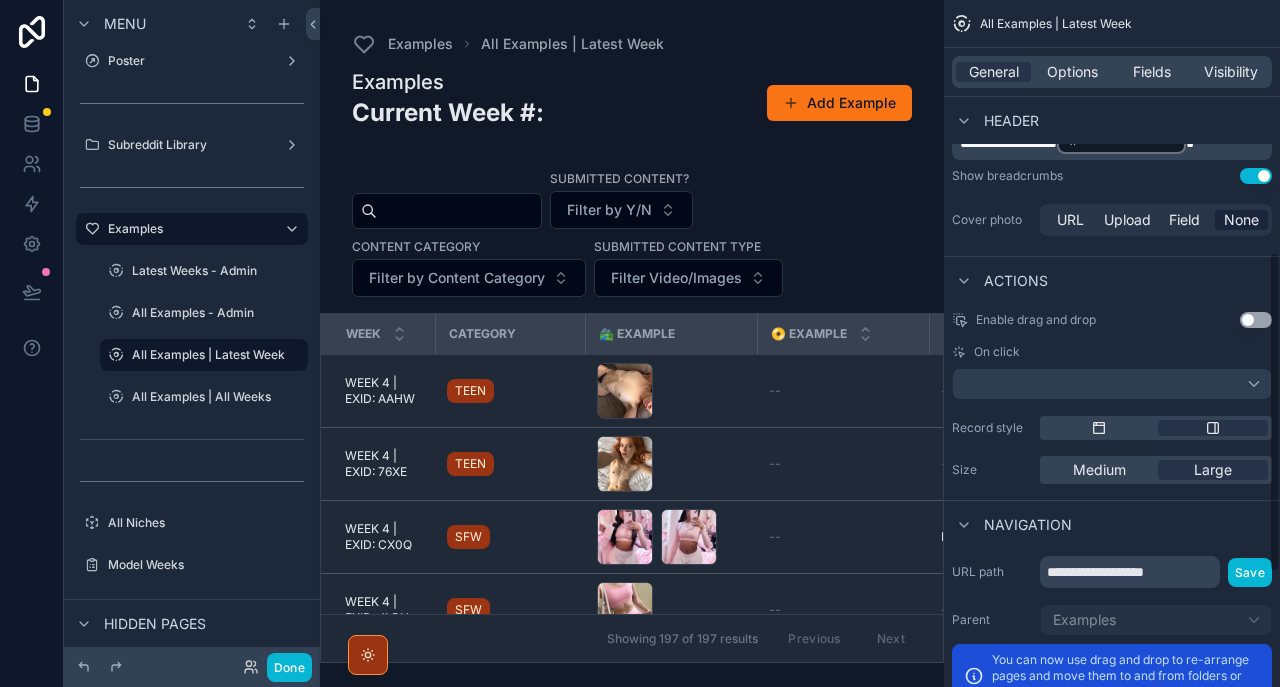 scroll, scrollTop: 785, scrollLeft: 0, axis: vertical 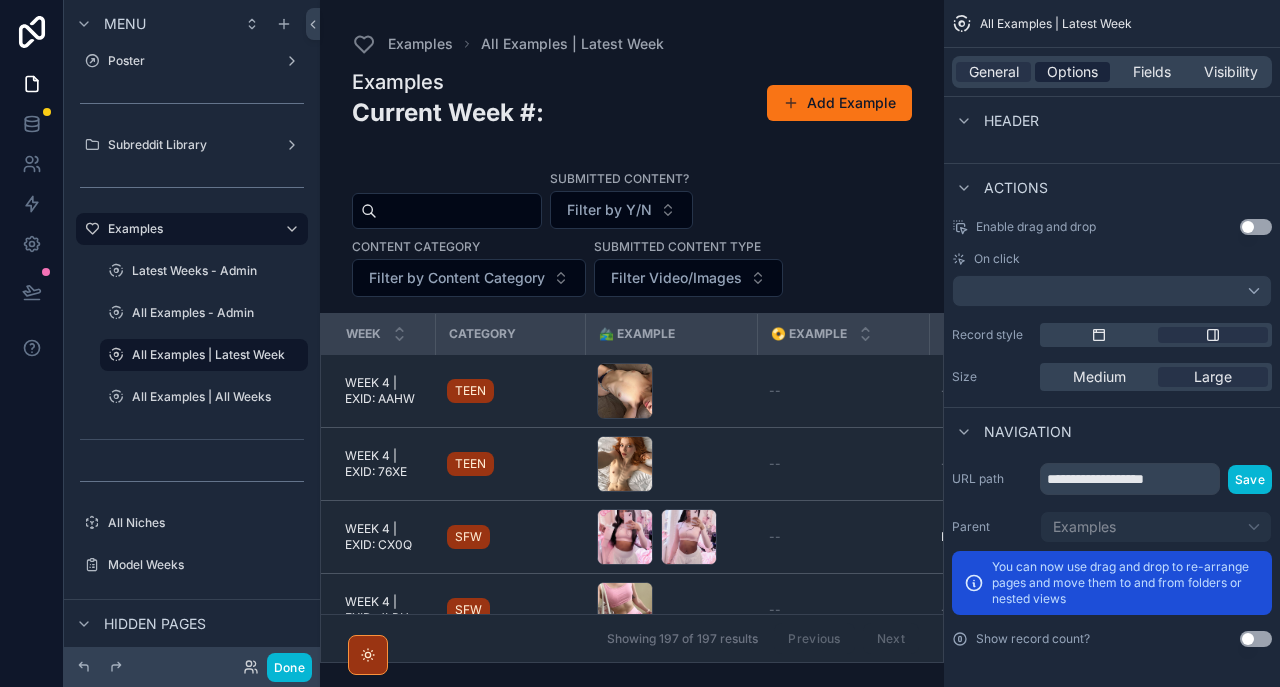 click on "Options" at bounding box center [1072, 72] 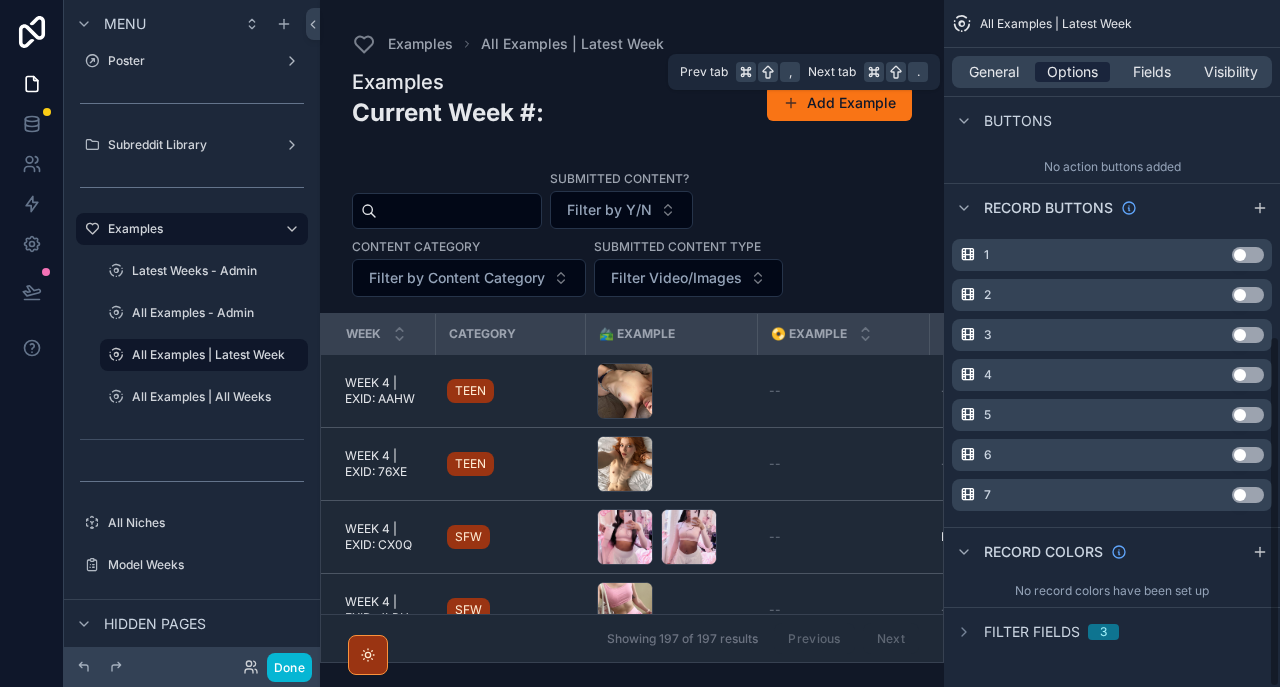 scroll, scrollTop: 657, scrollLeft: 0, axis: vertical 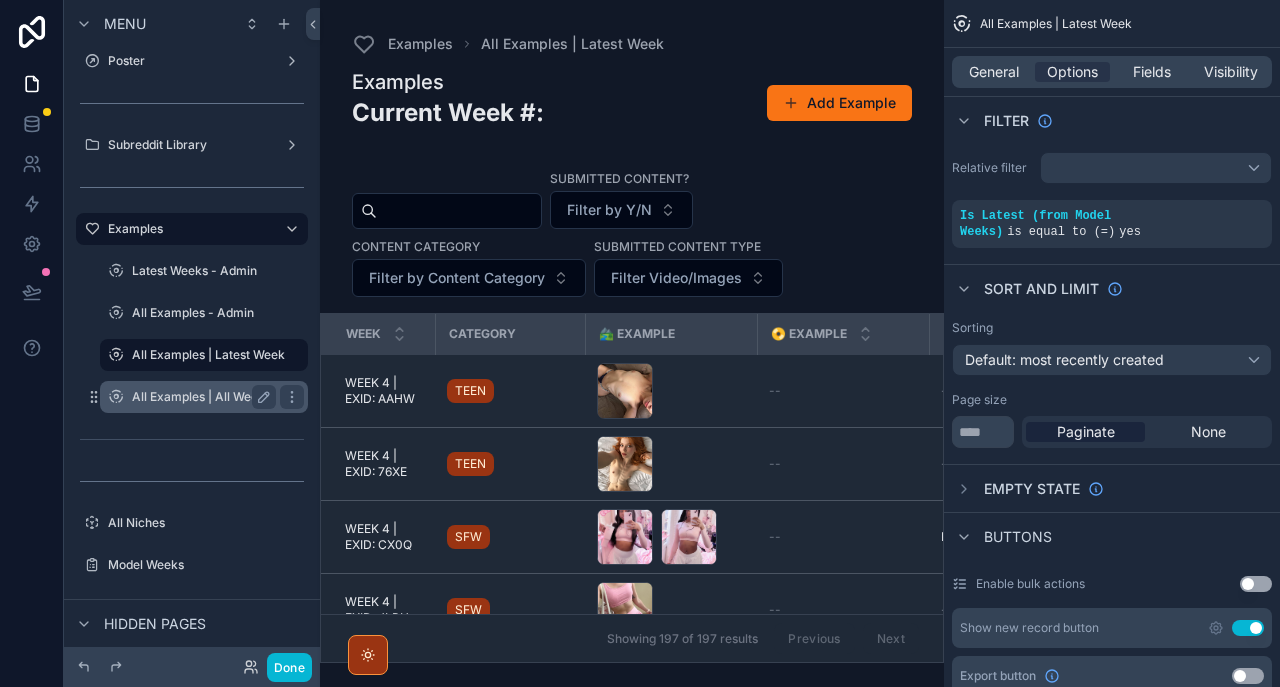 click on "All Examples | All Weeks" at bounding box center [201, 397] 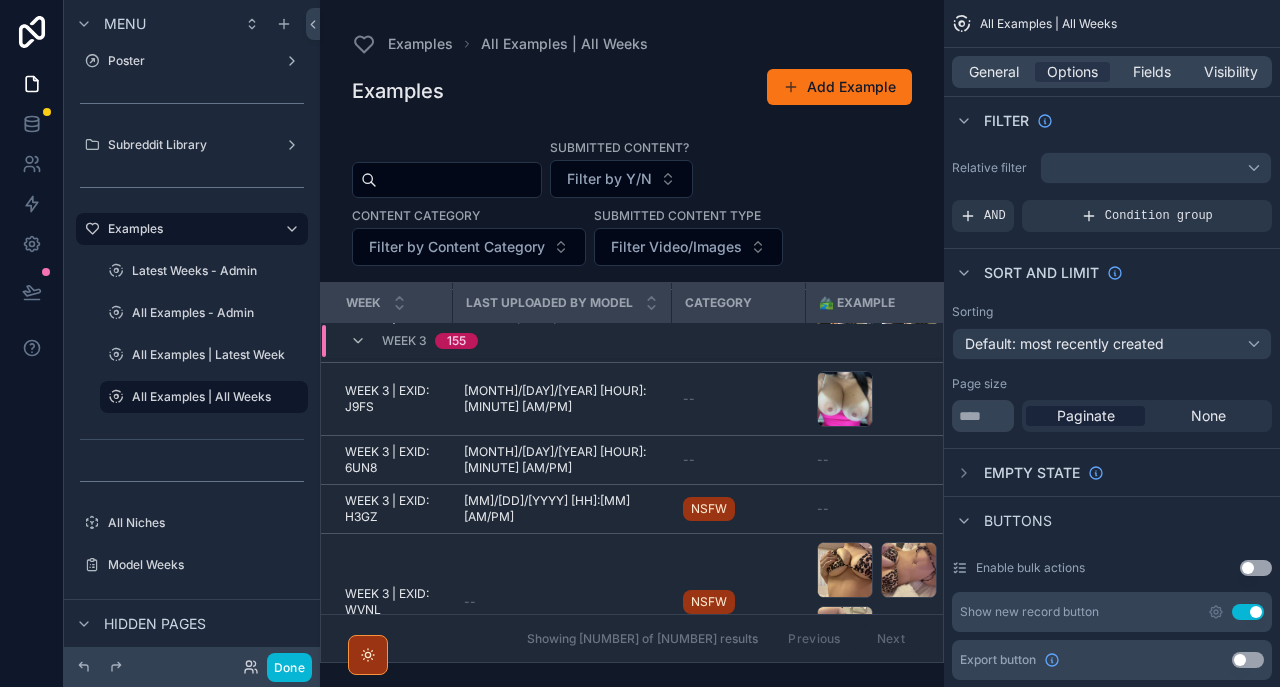 scroll, scrollTop: 2106, scrollLeft: 0, axis: vertical 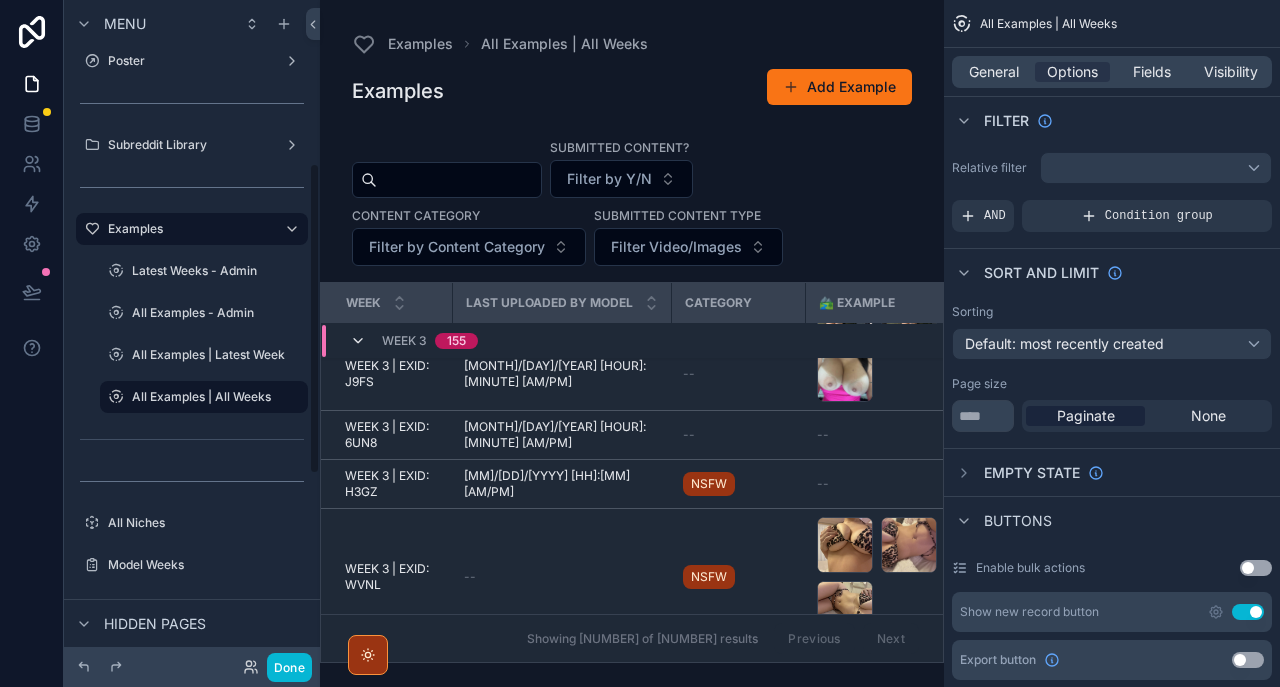 click at bounding box center [358, 341] 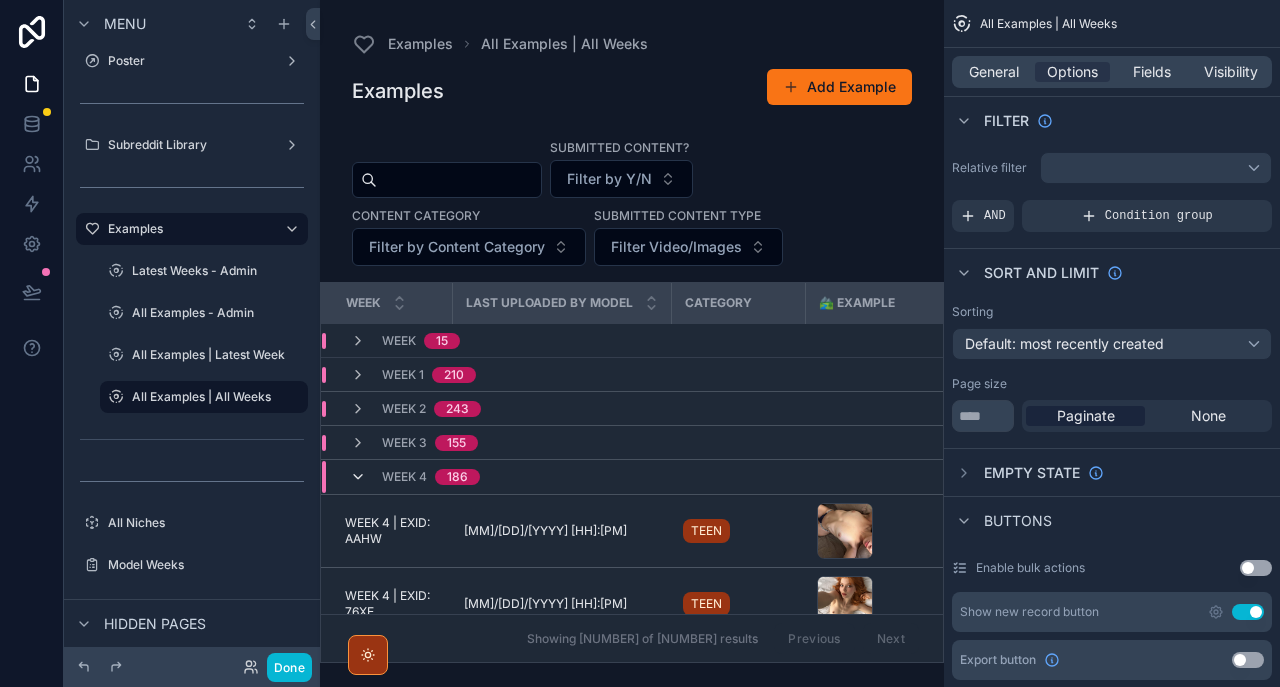 click at bounding box center [358, 477] 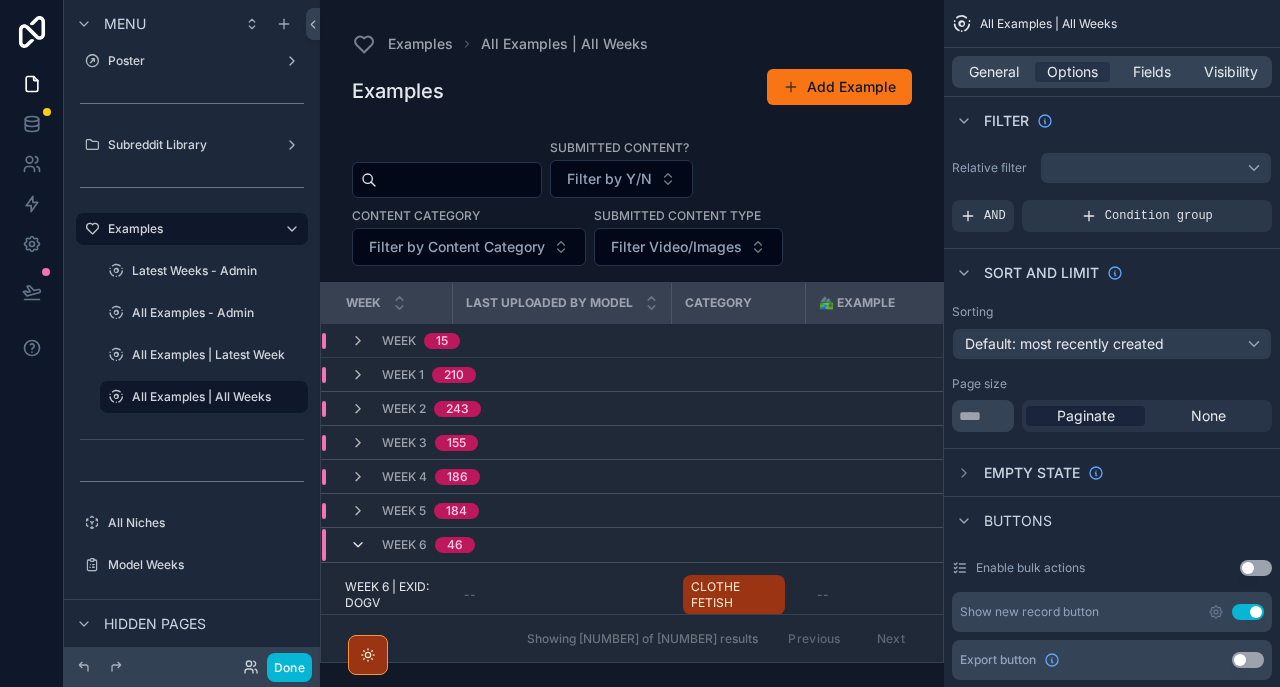 click at bounding box center (358, 545) 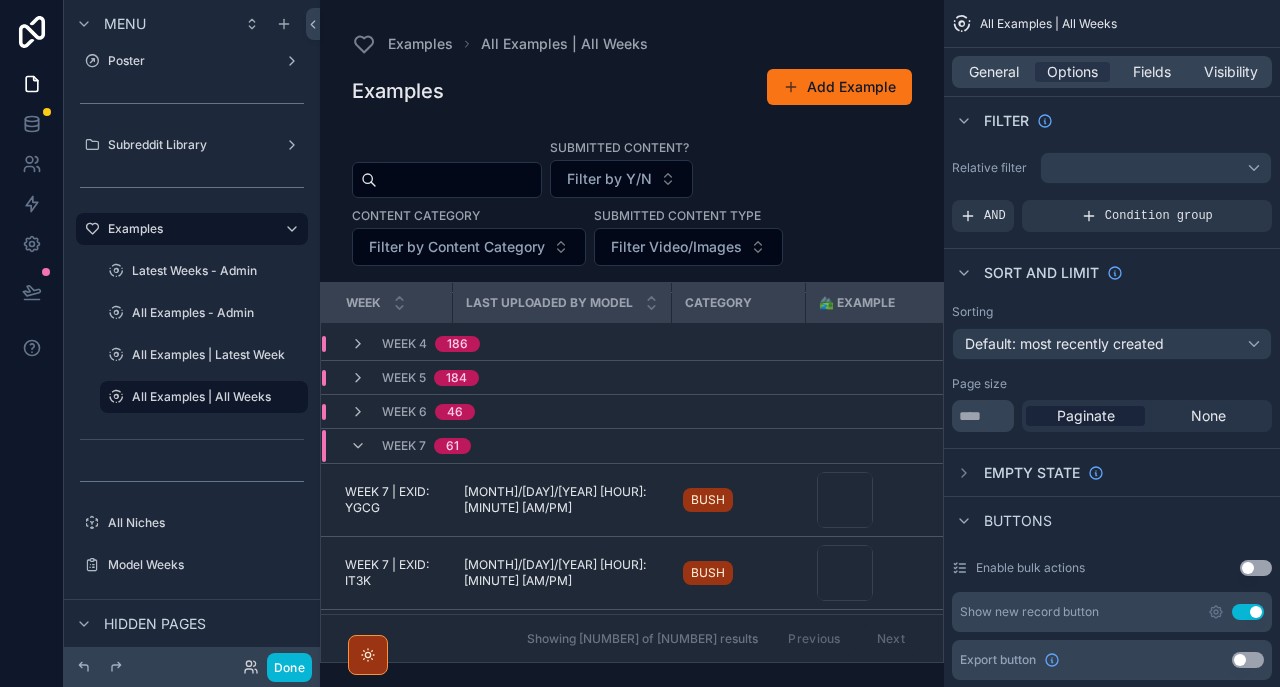 scroll, scrollTop: 136, scrollLeft: 0, axis: vertical 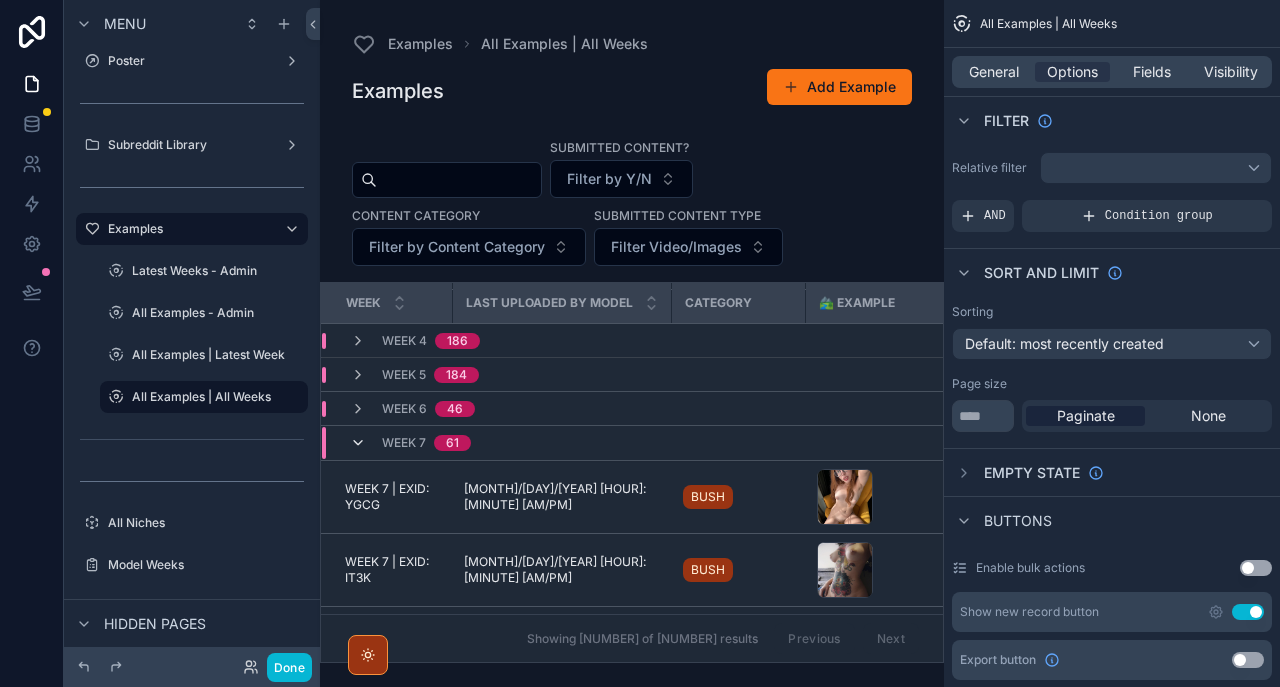 click at bounding box center [358, 443] 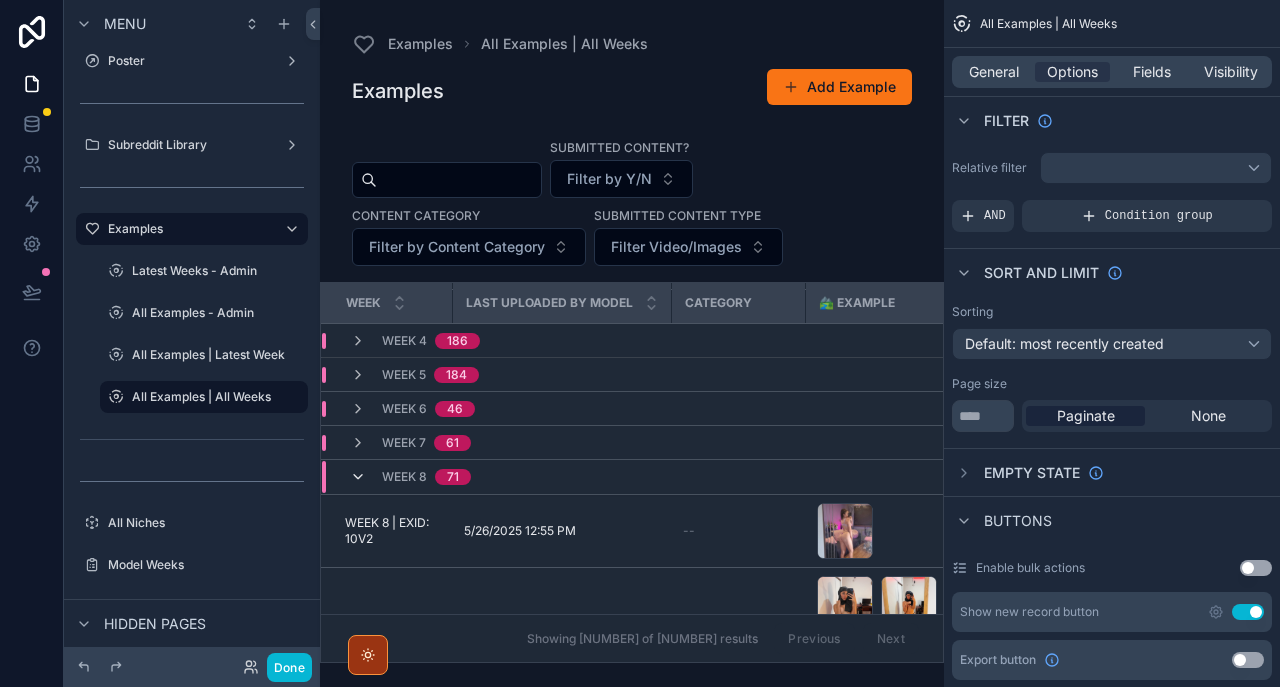 click at bounding box center (358, 477) 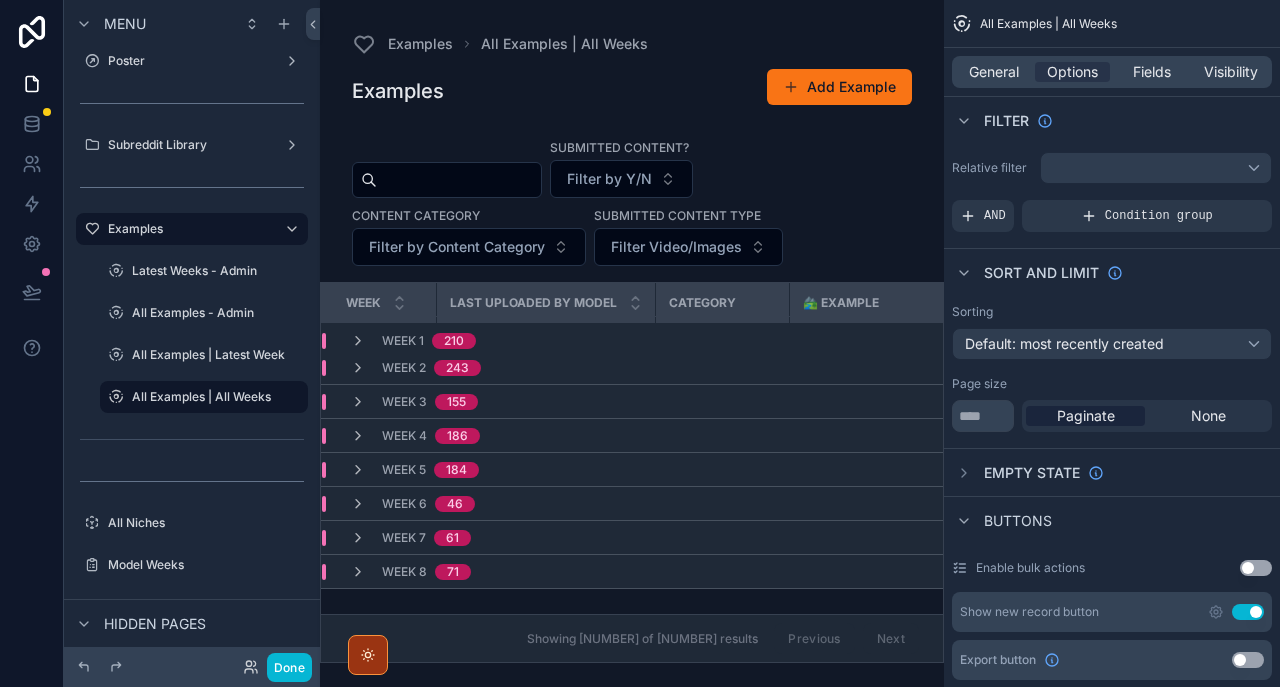 scroll, scrollTop: 41, scrollLeft: 0, axis: vertical 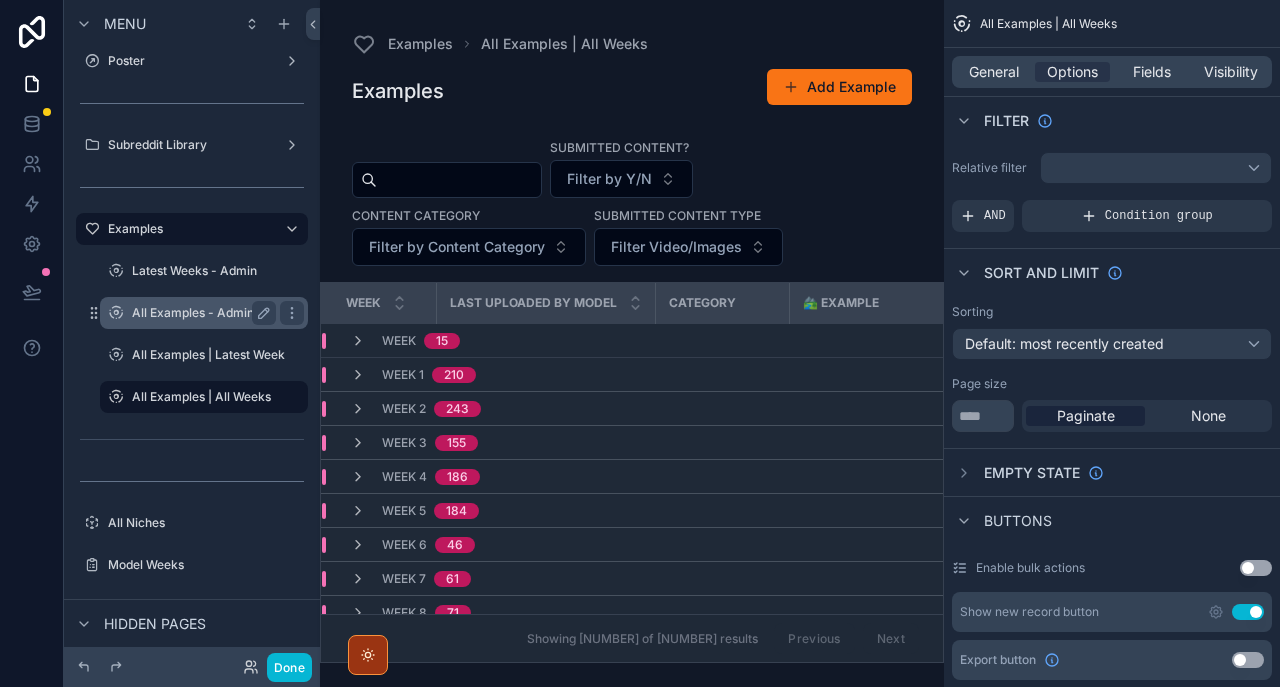 click on "All Examples - Admin" at bounding box center [200, 313] 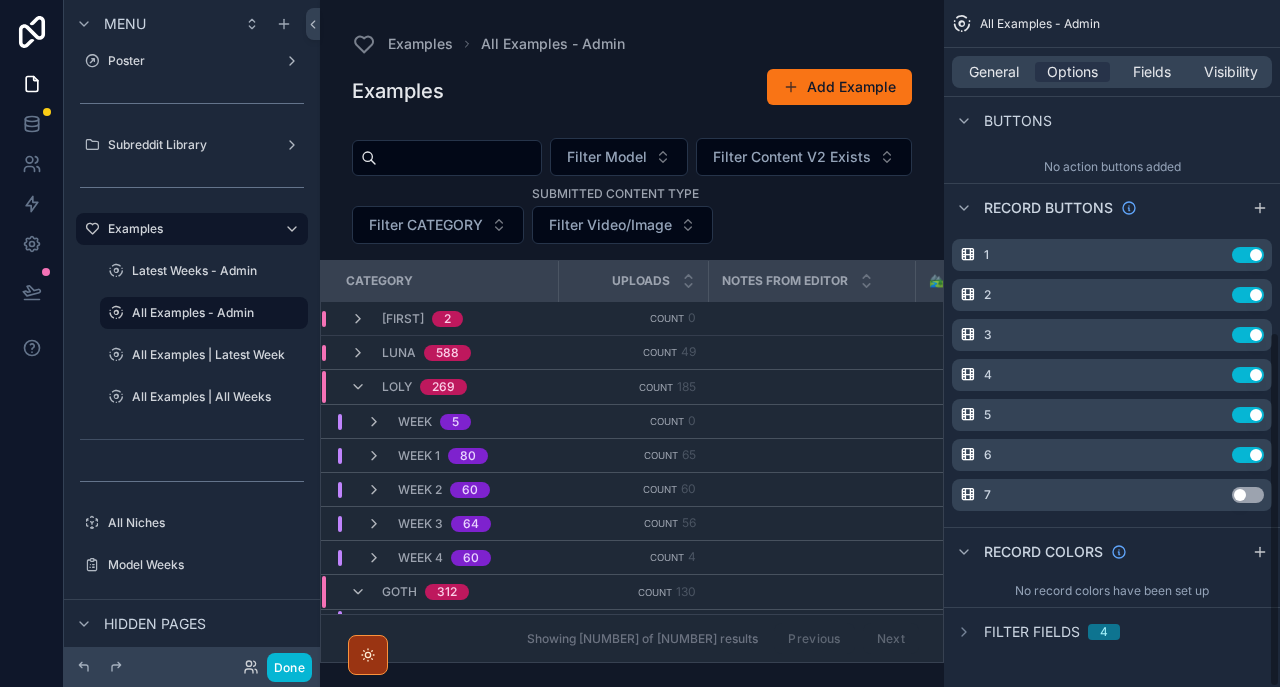 scroll, scrollTop: 641, scrollLeft: 0, axis: vertical 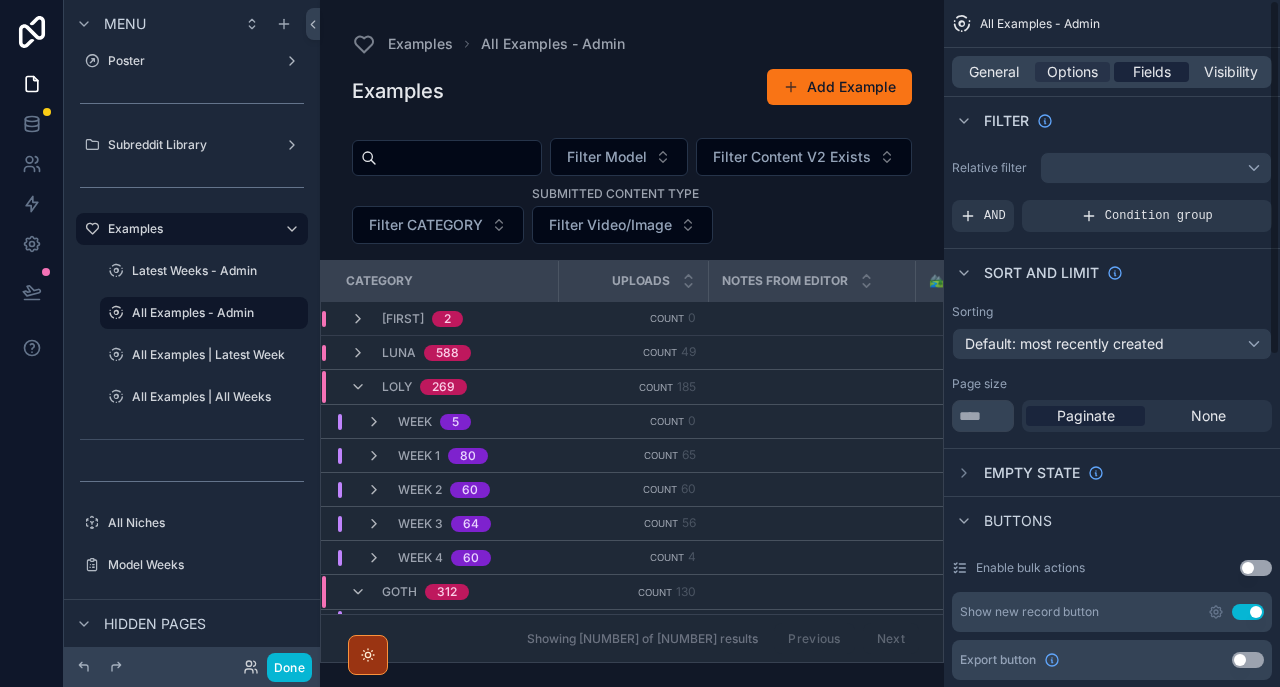 click on "Fields" at bounding box center [1151, 72] 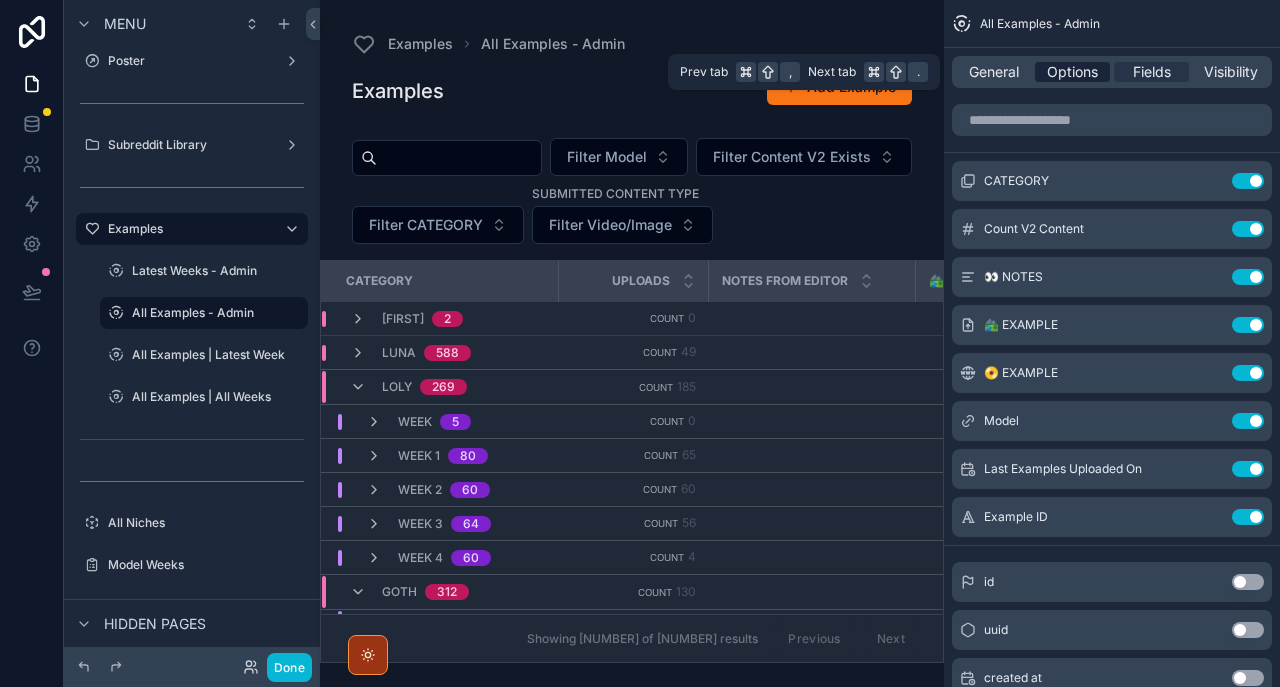 click on "Options" at bounding box center [1072, 72] 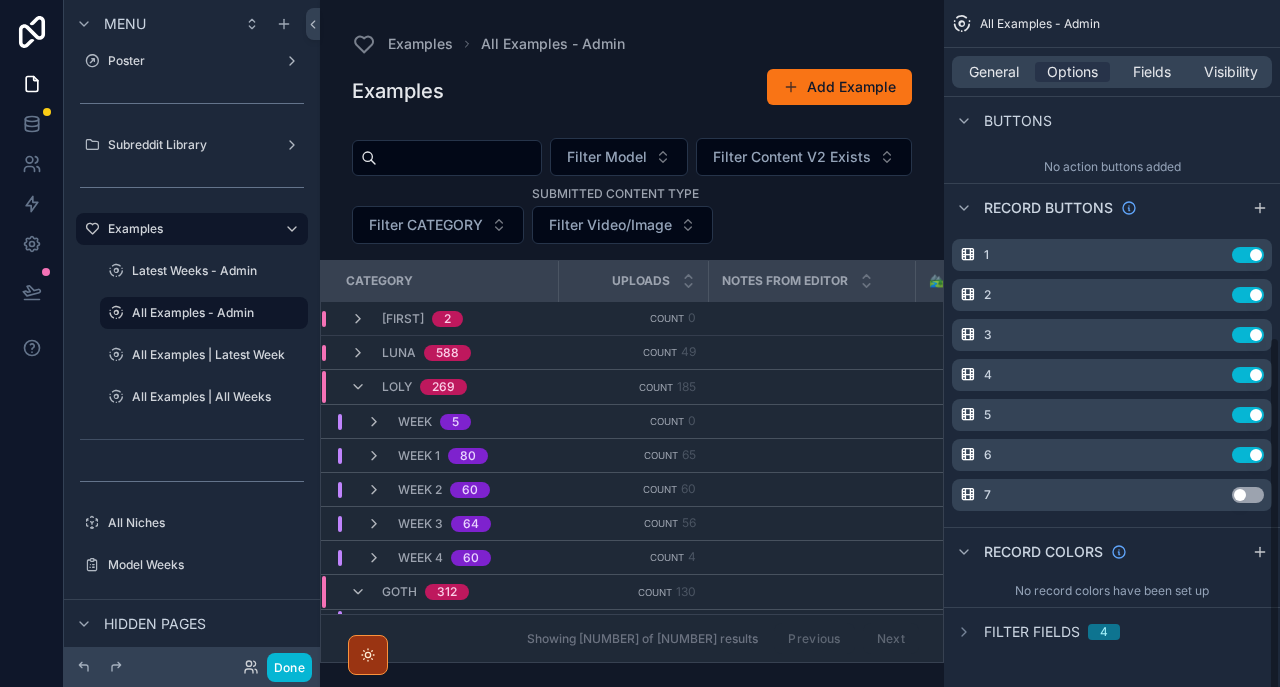 scroll 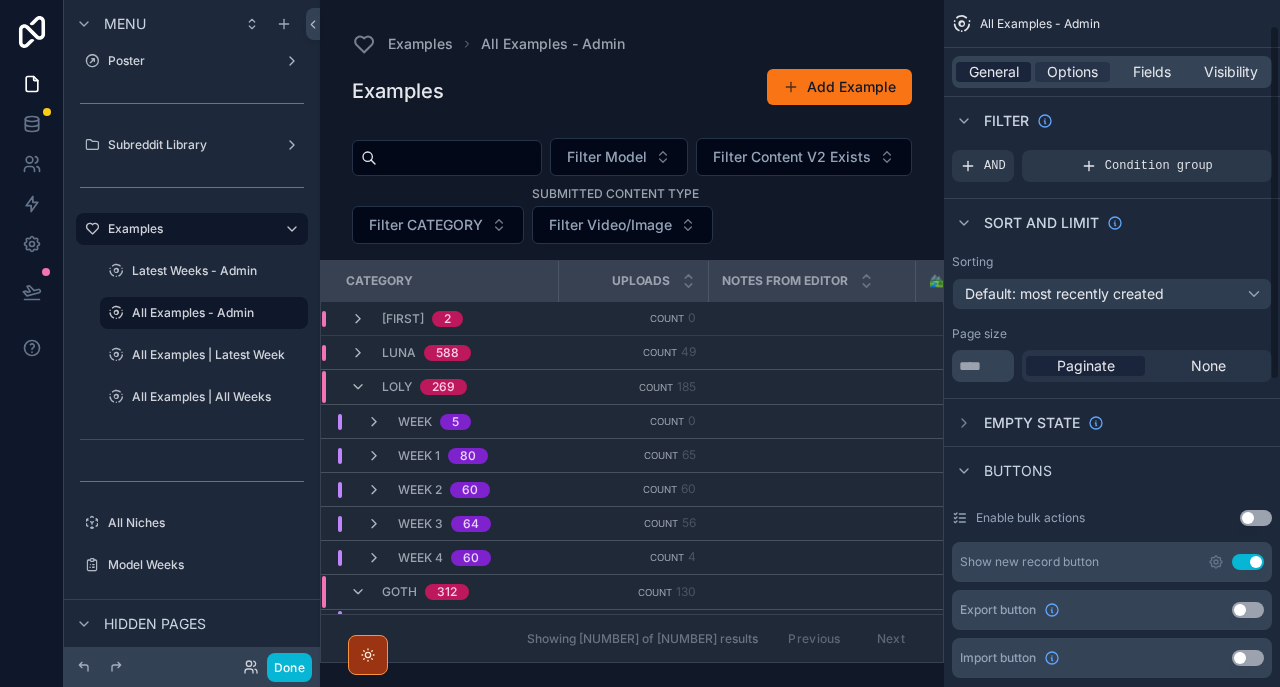 click on "General" at bounding box center [994, 72] 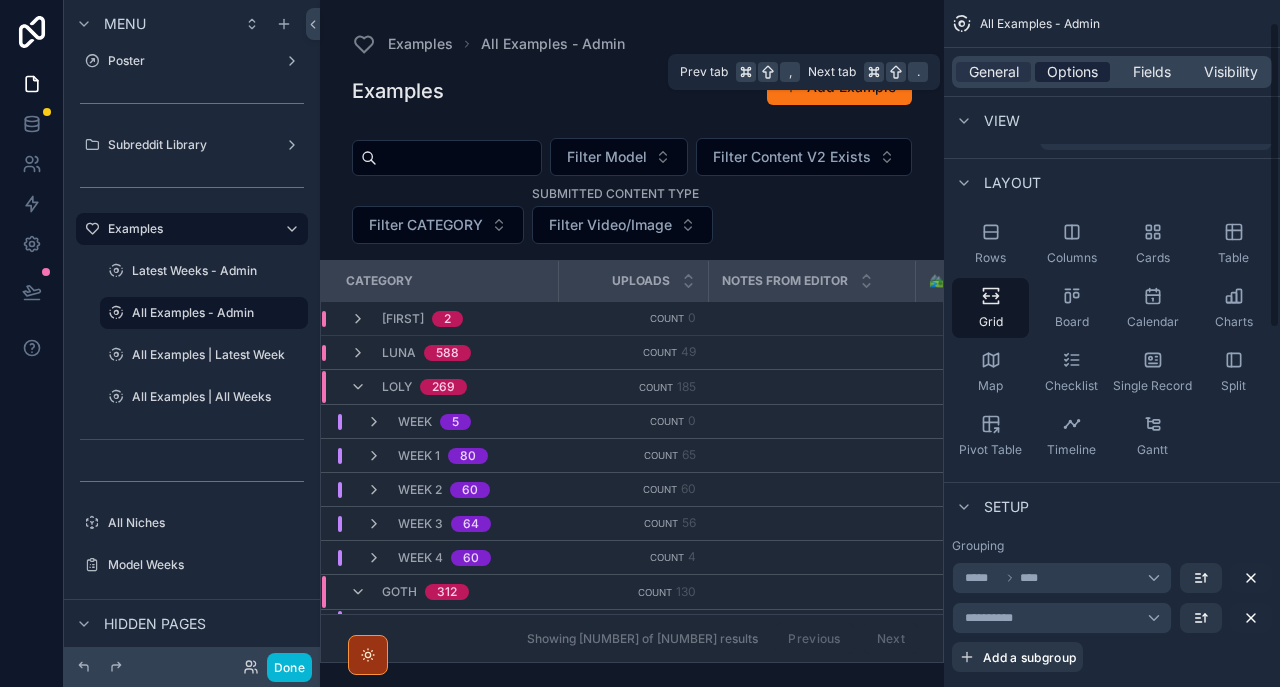 click on "Options" at bounding box center (1072, 72) 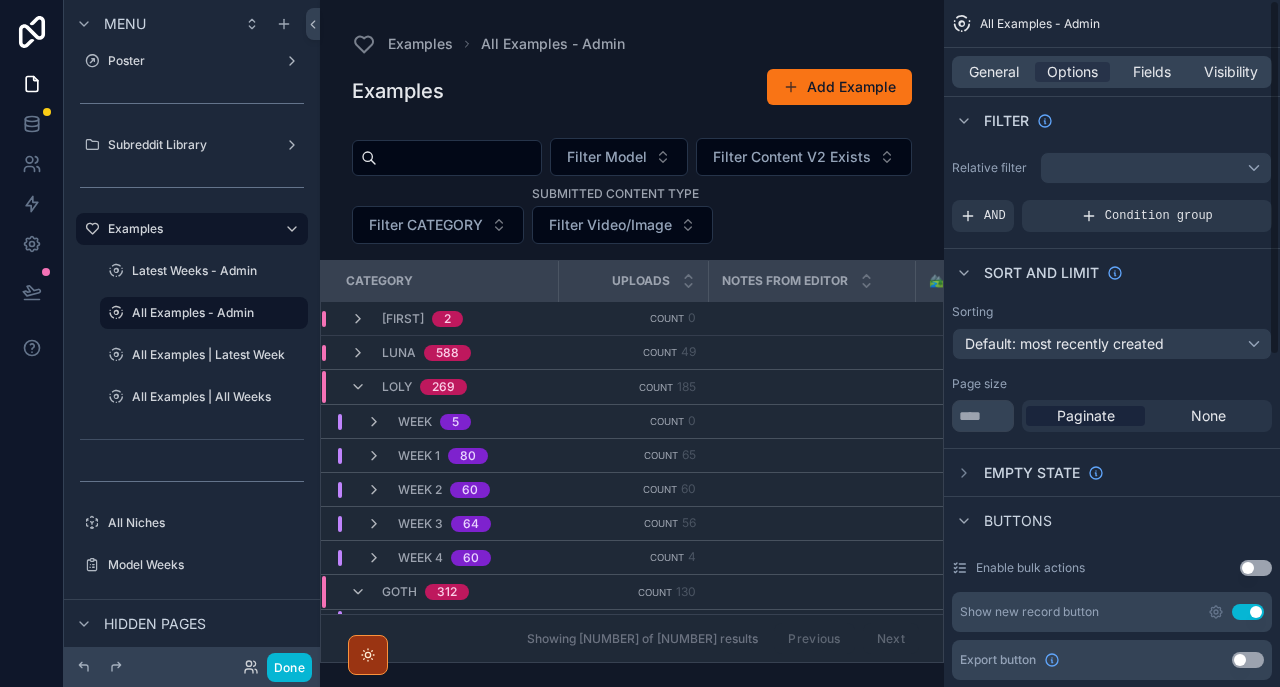 click on "All Examples - Admin" at bounding box center (1112, 24) 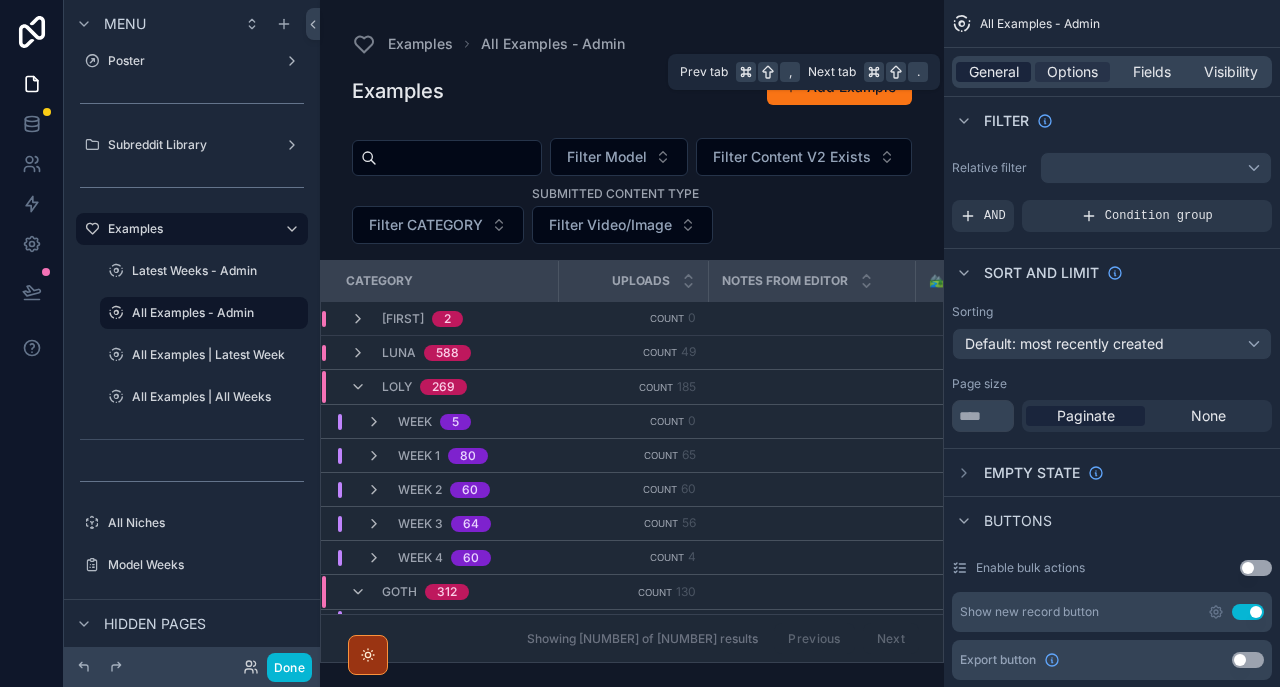 click on "General" at bounding box center (994, 72) 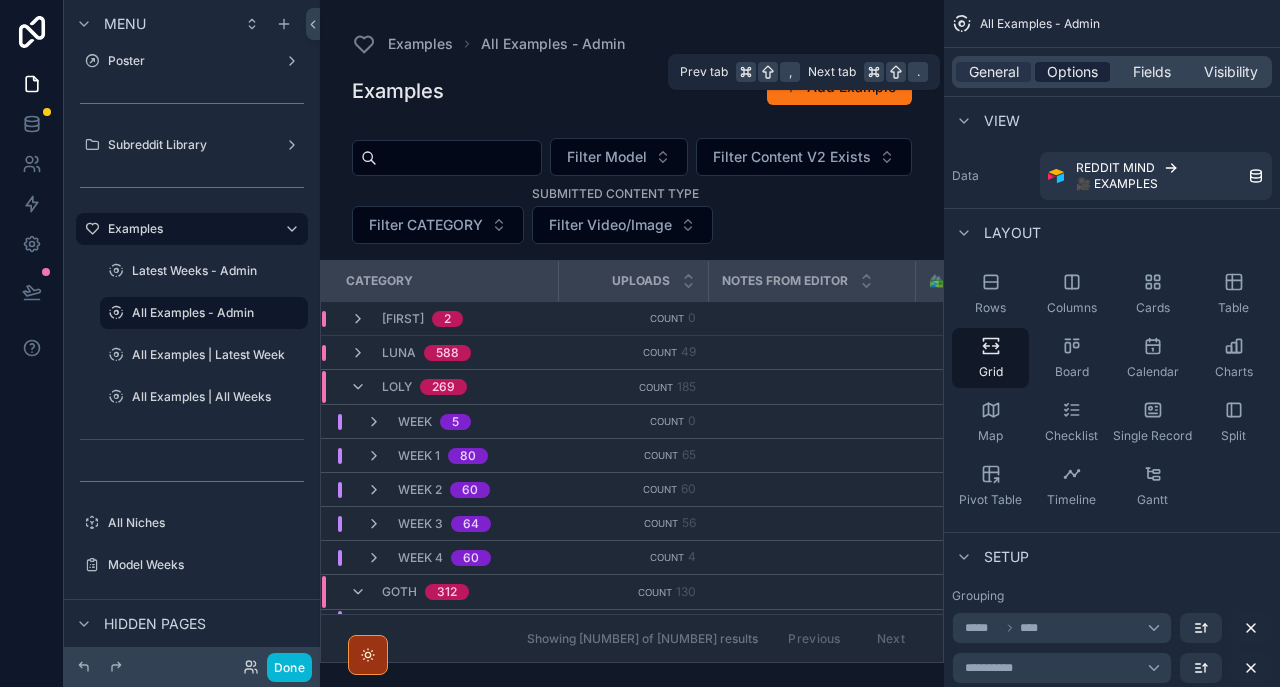 click on "Options" at bounding box center (1072, 72) 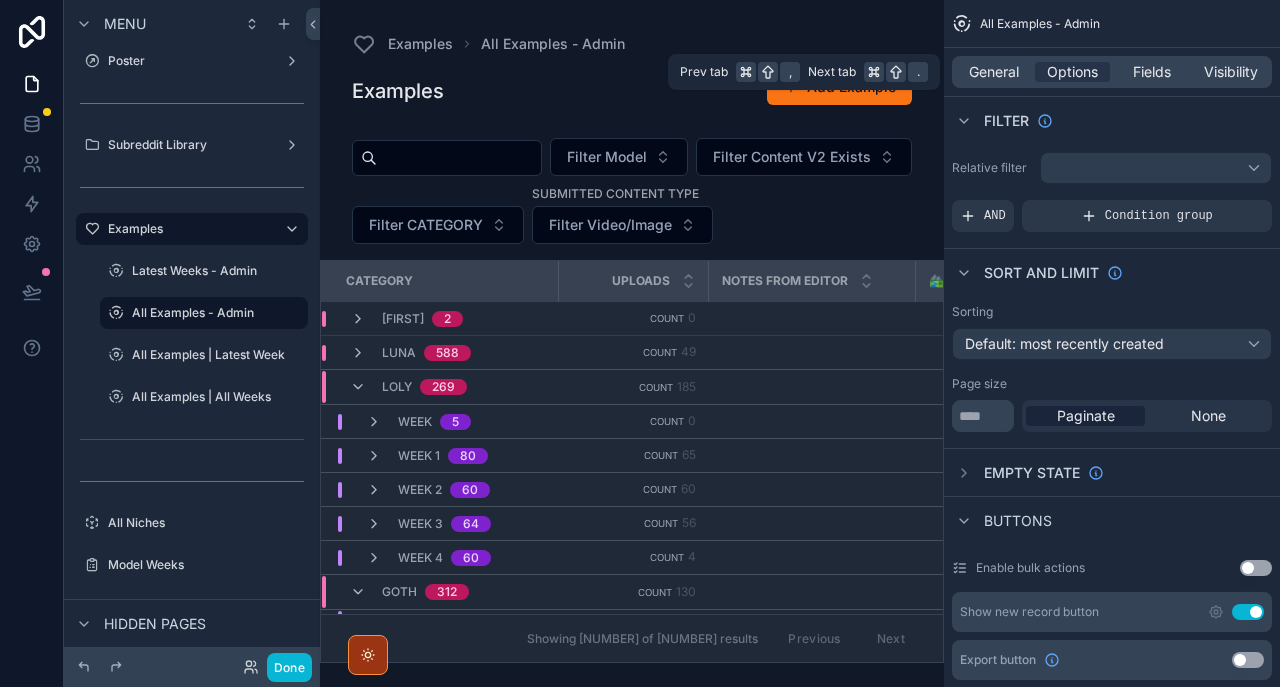 click on "General Options Fields Visibility" at bounding box center (1112, 72) 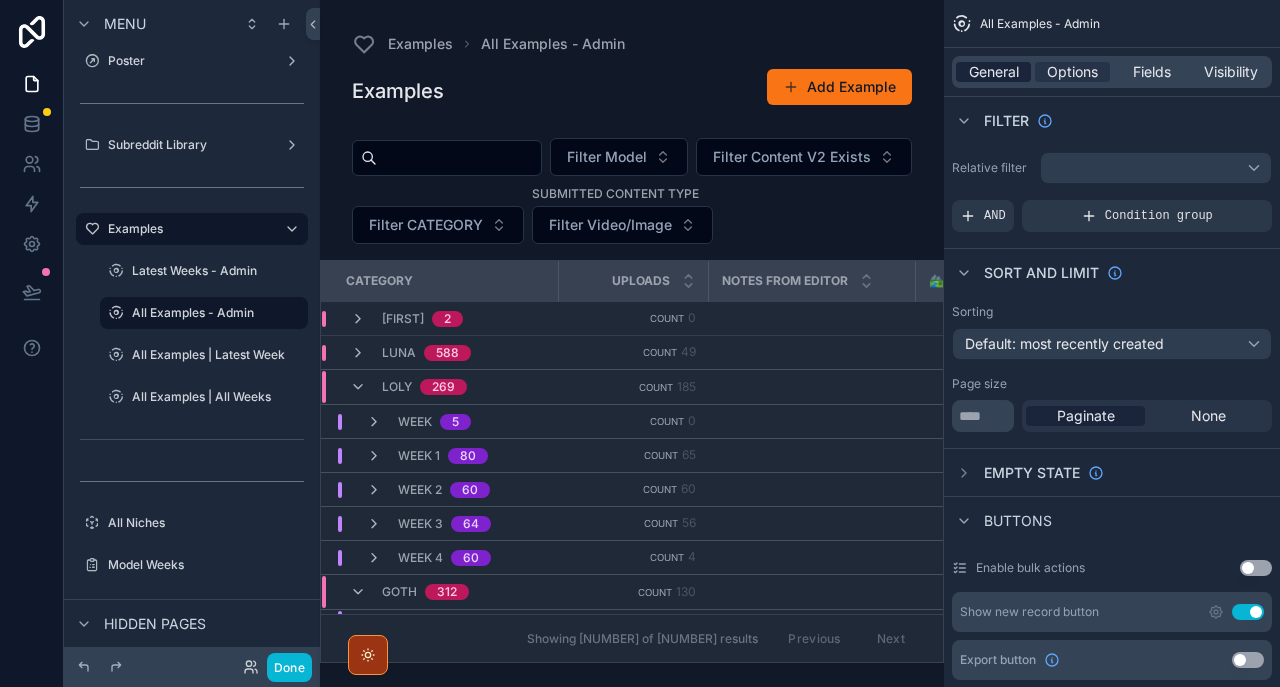 click on "General" at bounding box center (994, 72) 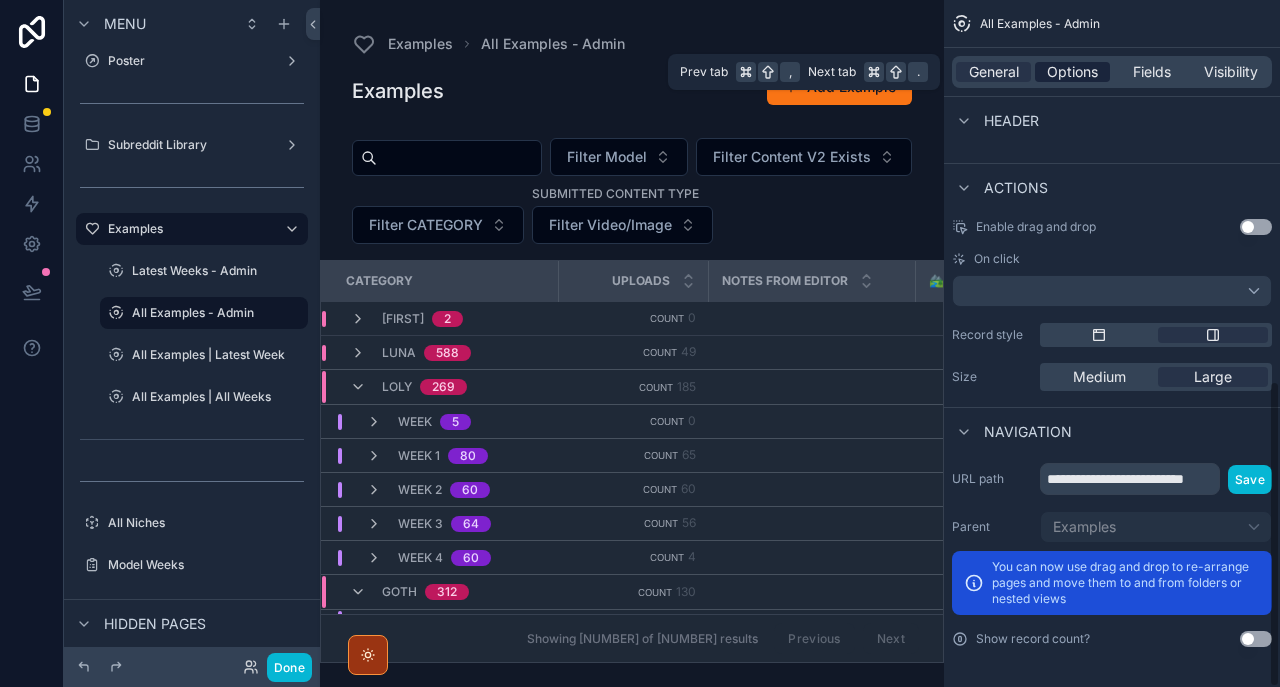 click on "Options" at bounding box center [1072, 72] 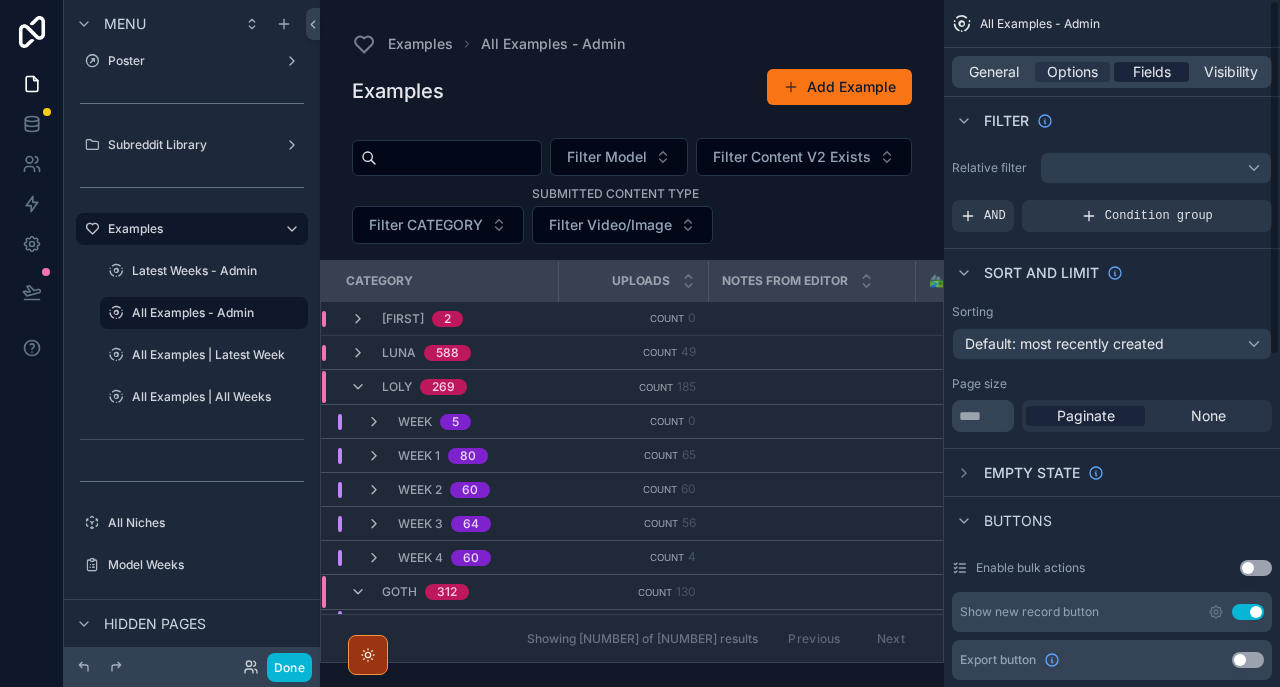 click on "Fields" at bounding box center [1152, 72] 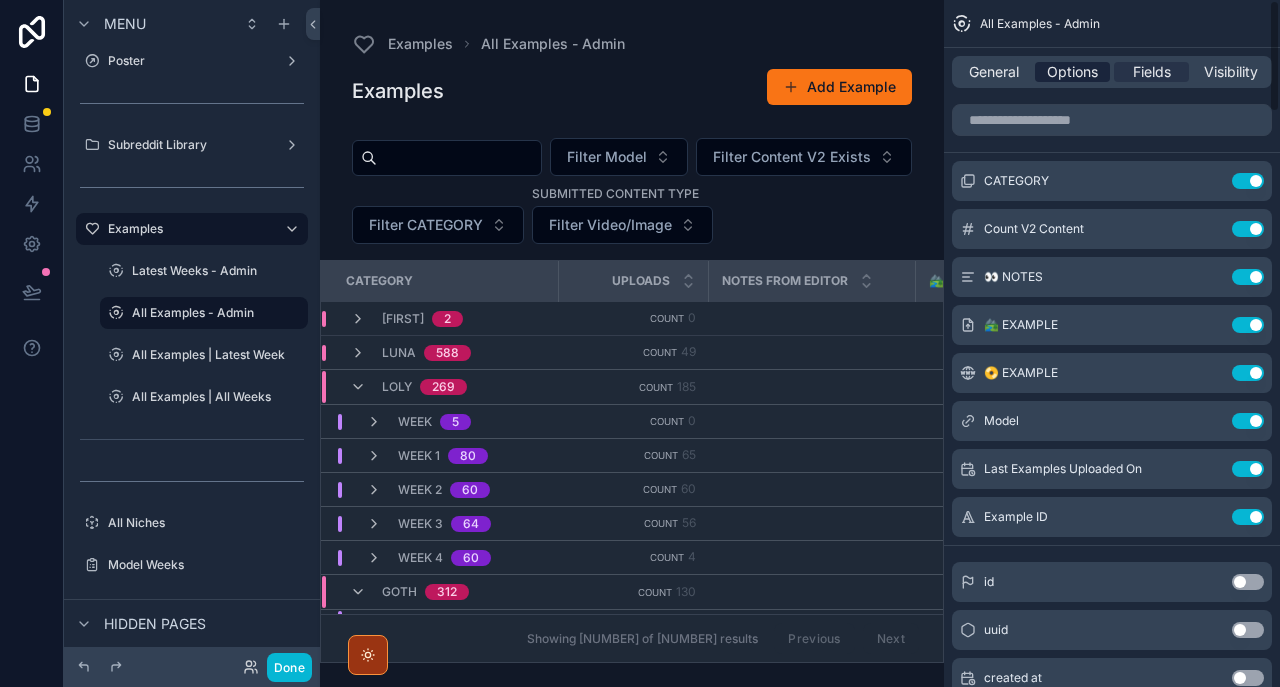 click on "Options" at bounding box center (1072, 72) 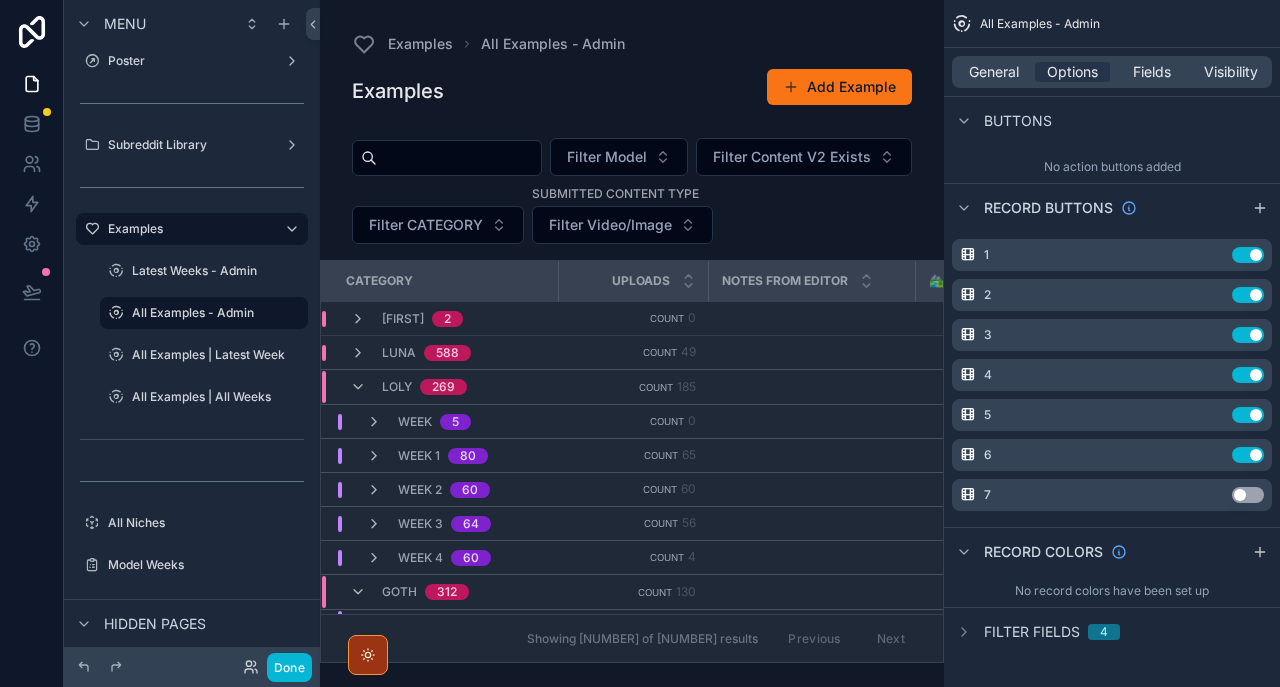 click on "Filter fields" at bounding box center [1032, 632] 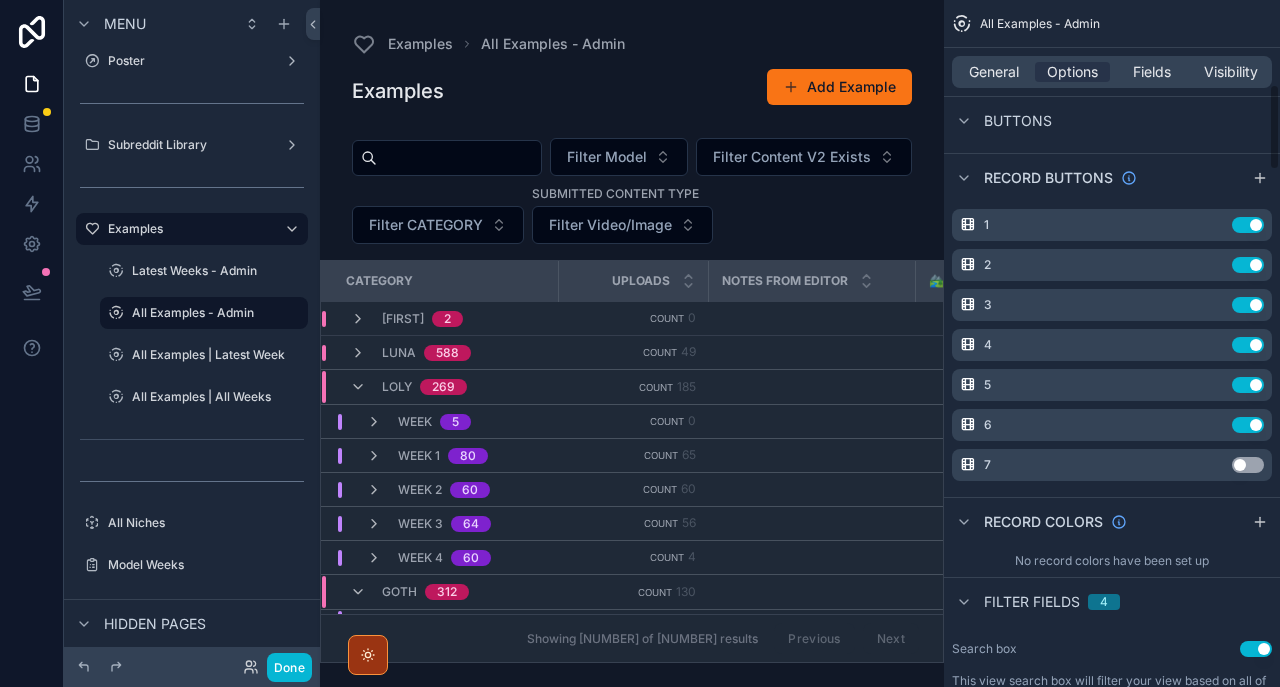 scroll, scrollTop: 662, scrollLeft: 0, axis: vertical 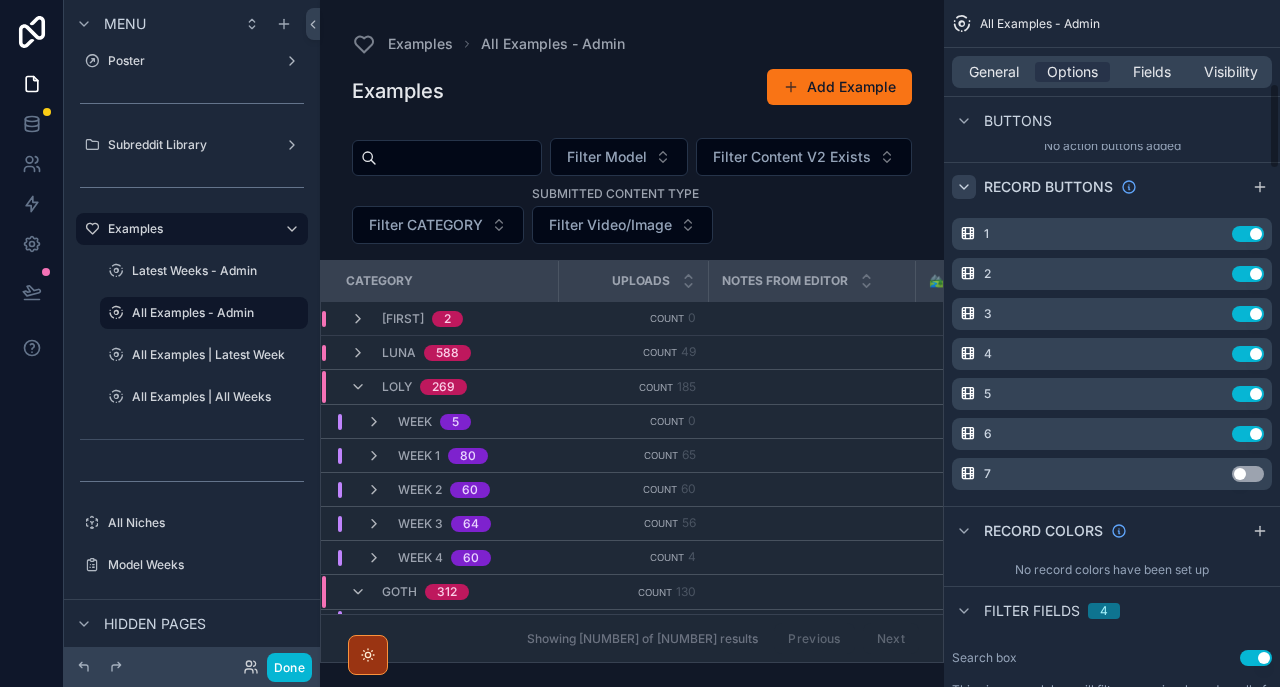 click at bounding box center (964, 187) 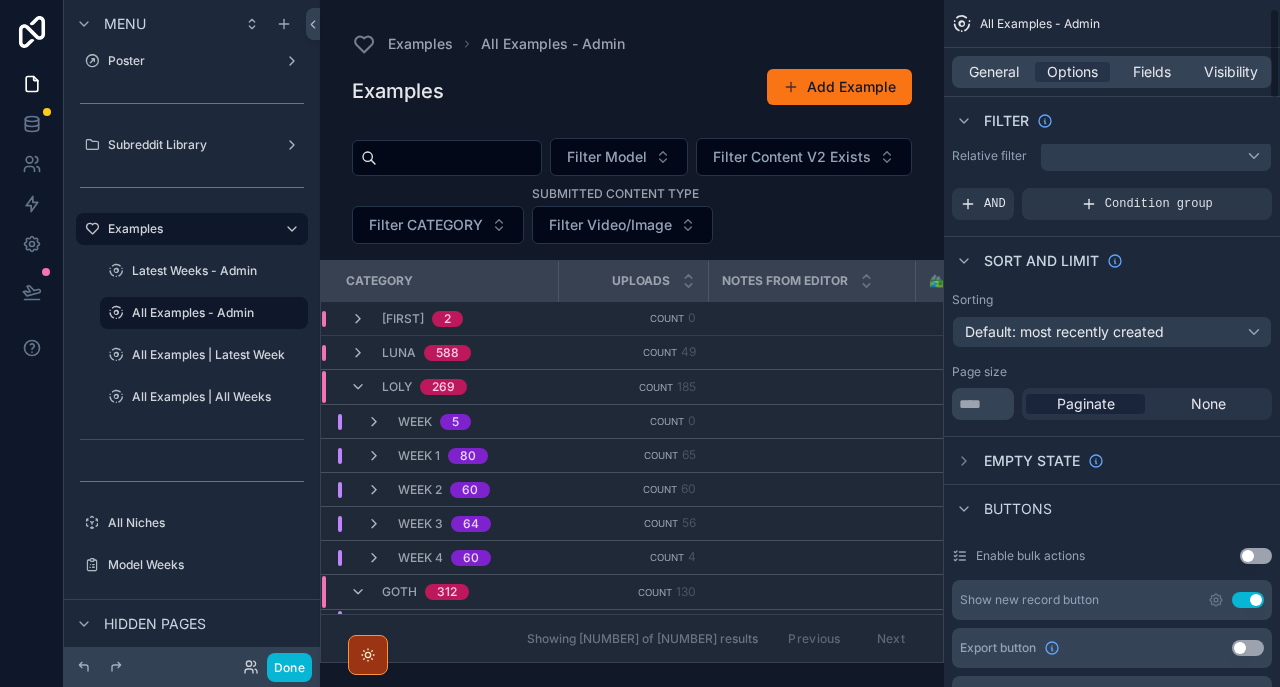 scroll, scrollTop: 0, scrollLeft: 0, axis: both 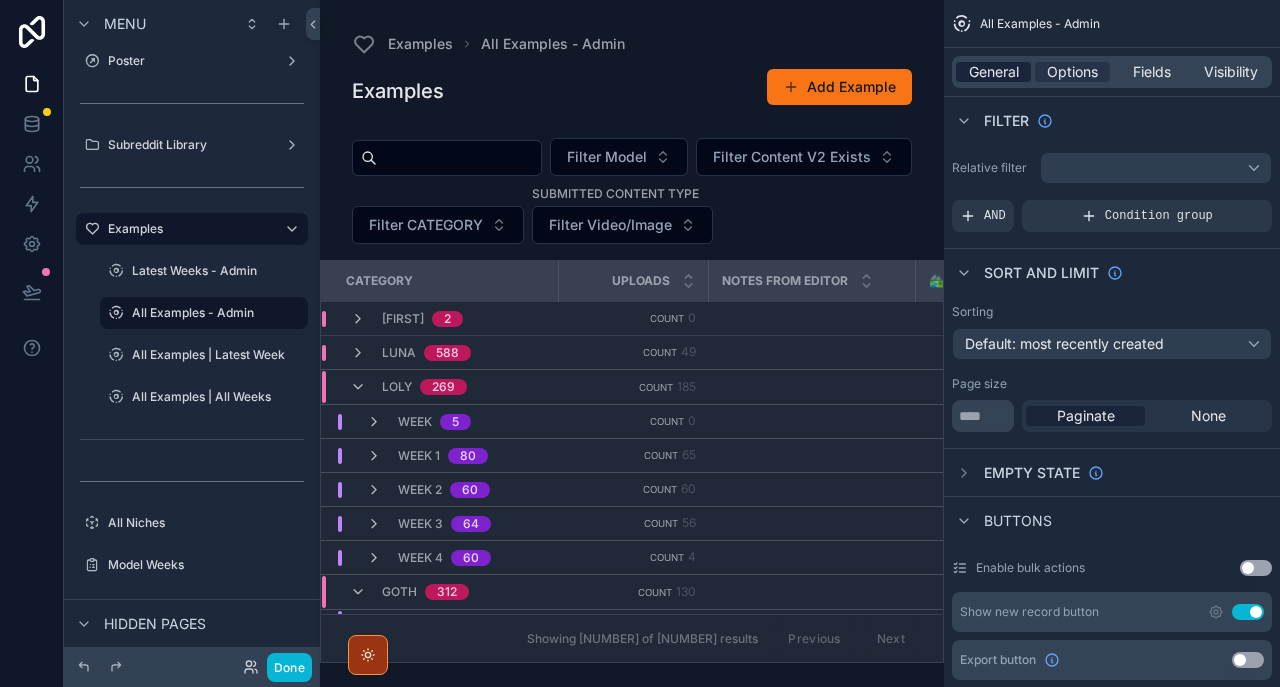 click on "General" at bounding box center [994, 72] 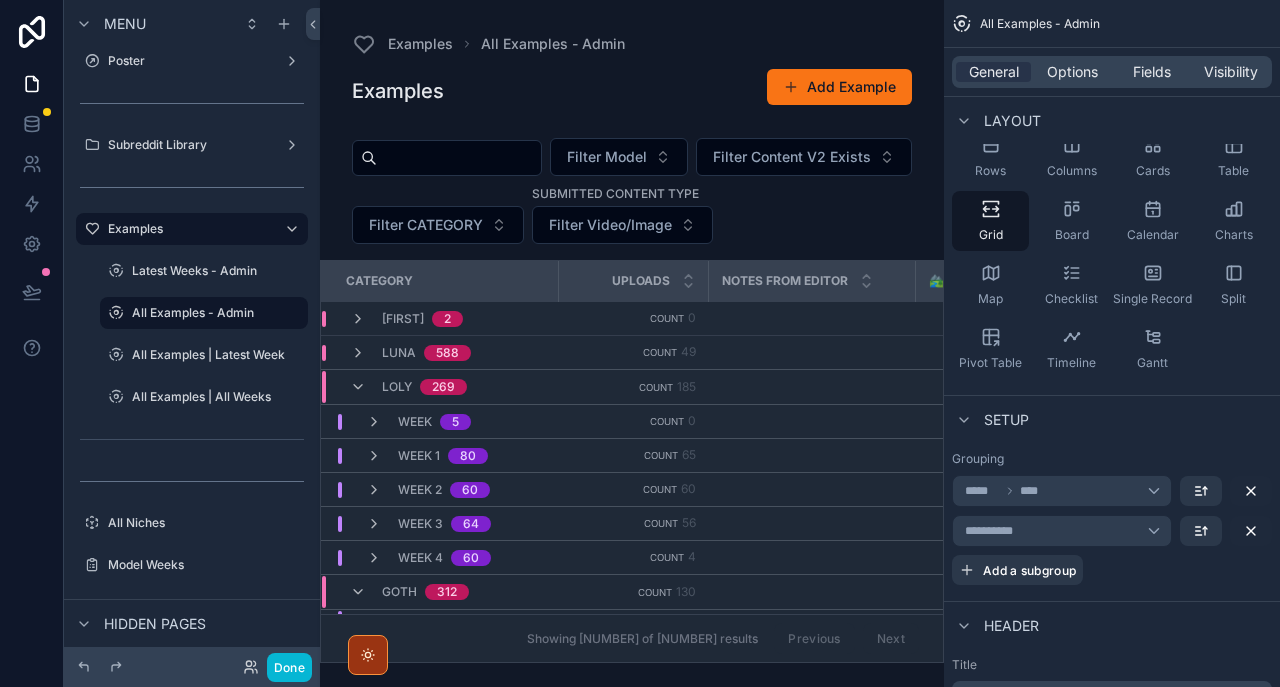click on "****" at bounding box center (1036, 491) 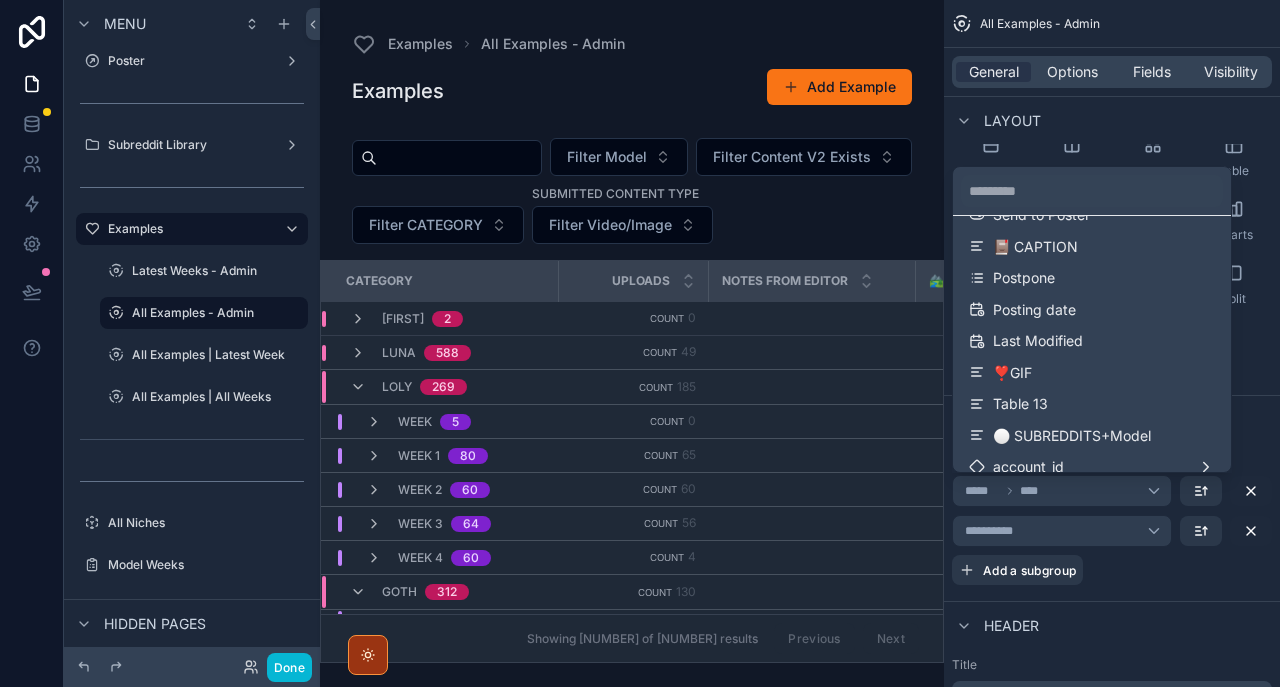 scroll, scrollTop: 633, scrollLeft: 0, axis: vertical 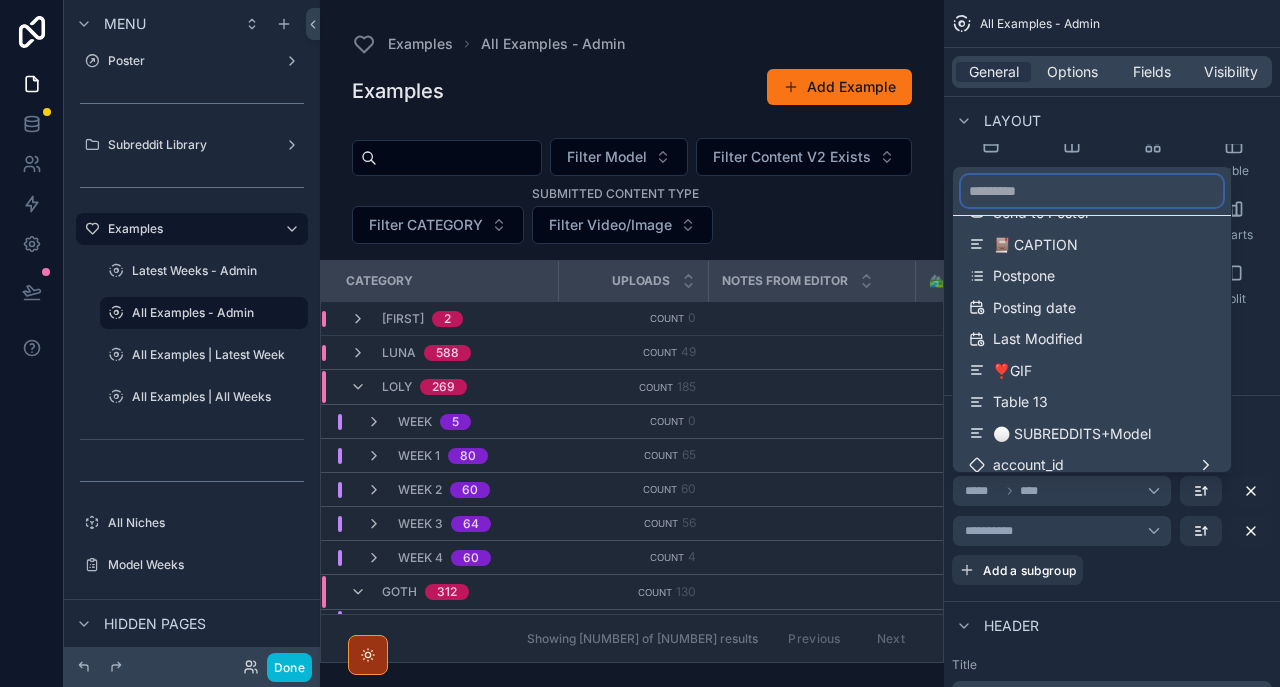click at bounding box center (1092, 191) 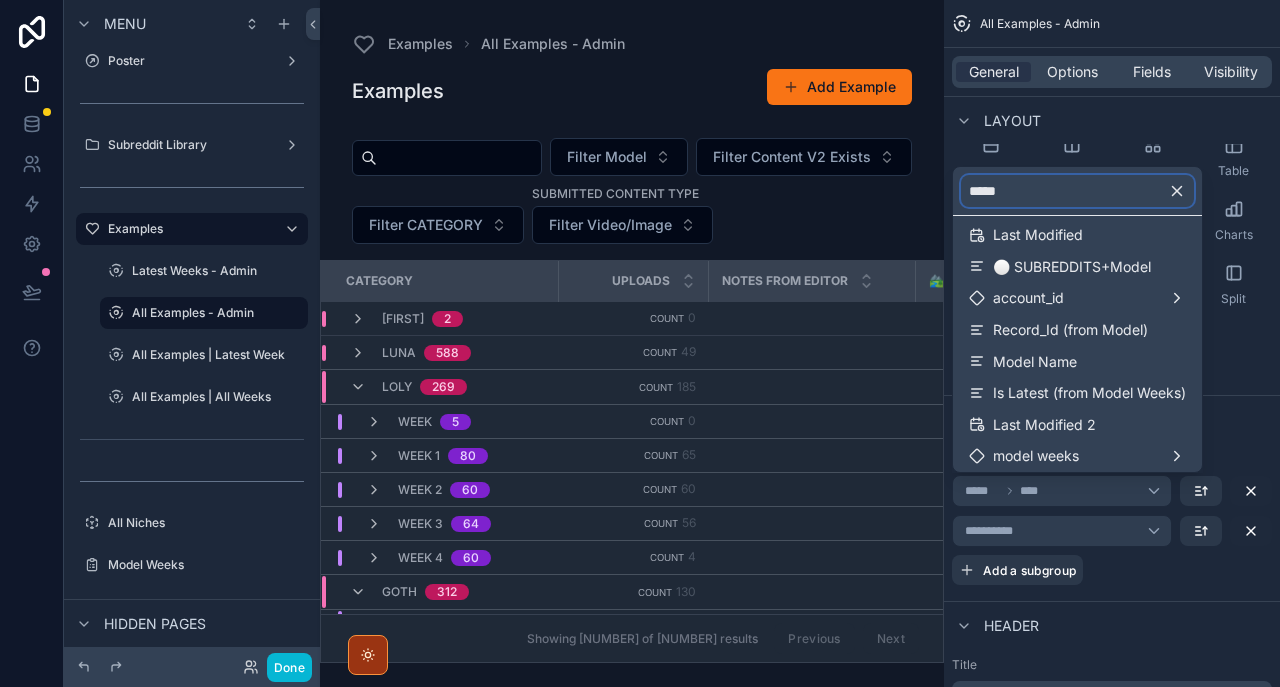 scroll, scrollTop: 0, scrollLeft: 0, axis: both 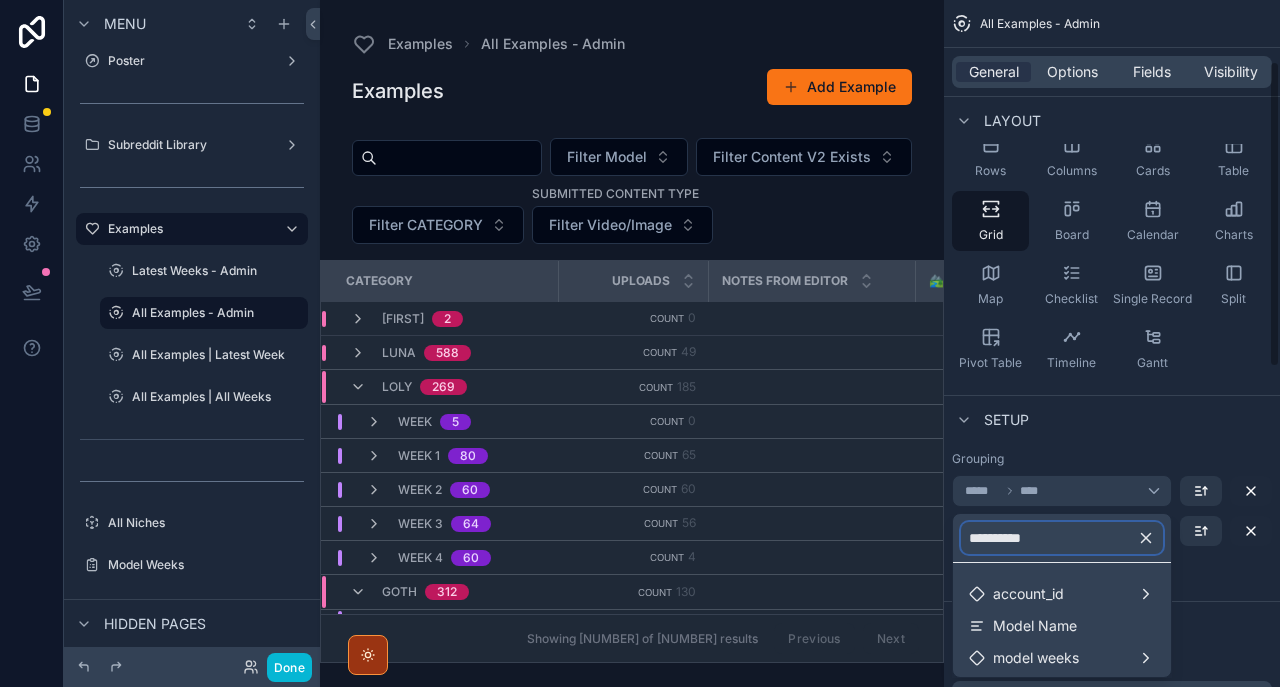 type on "**********" 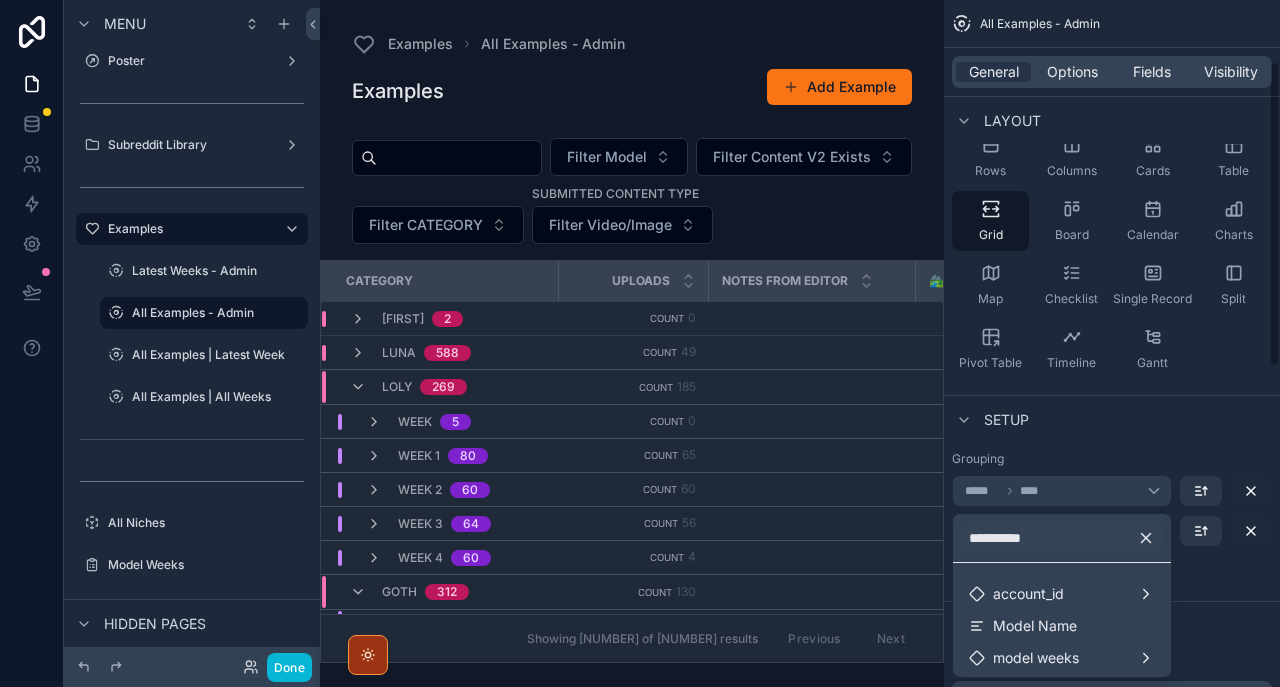 click at bounding box center (640, 343) 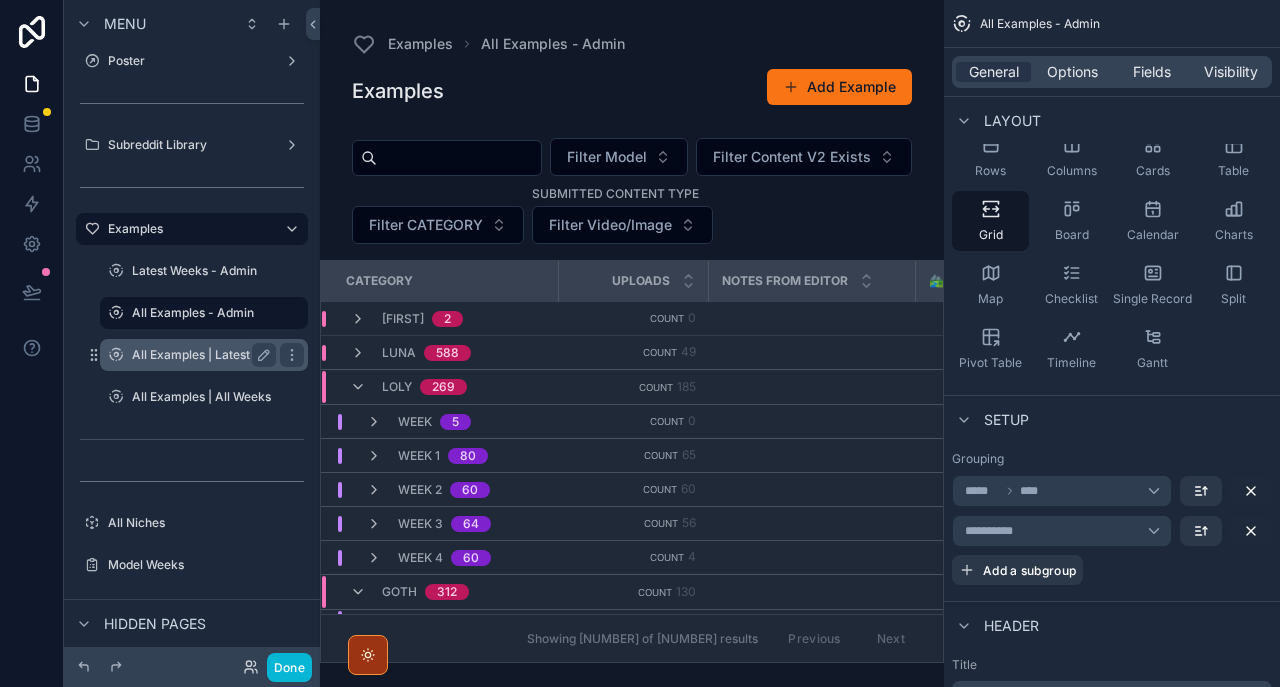 click on "All Examples | Latest Week" at bounding box center (208, 355) 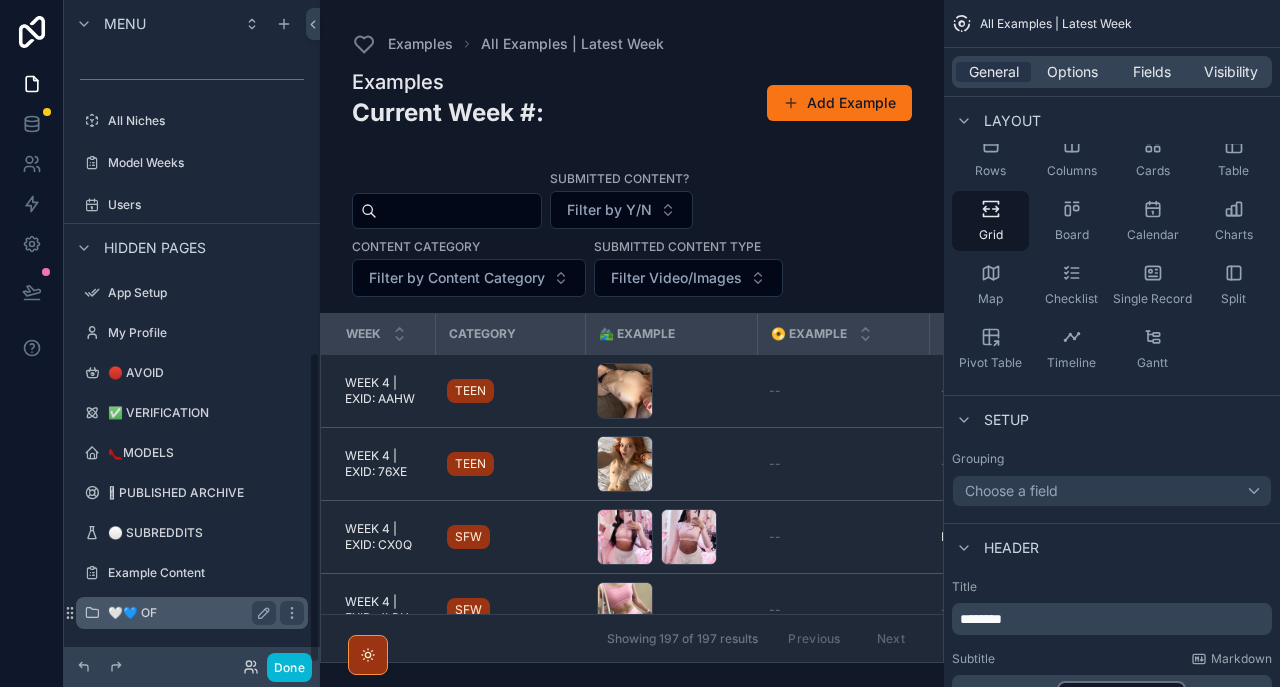 click on "🤍💙 OF" at bounding box center (188, 613) 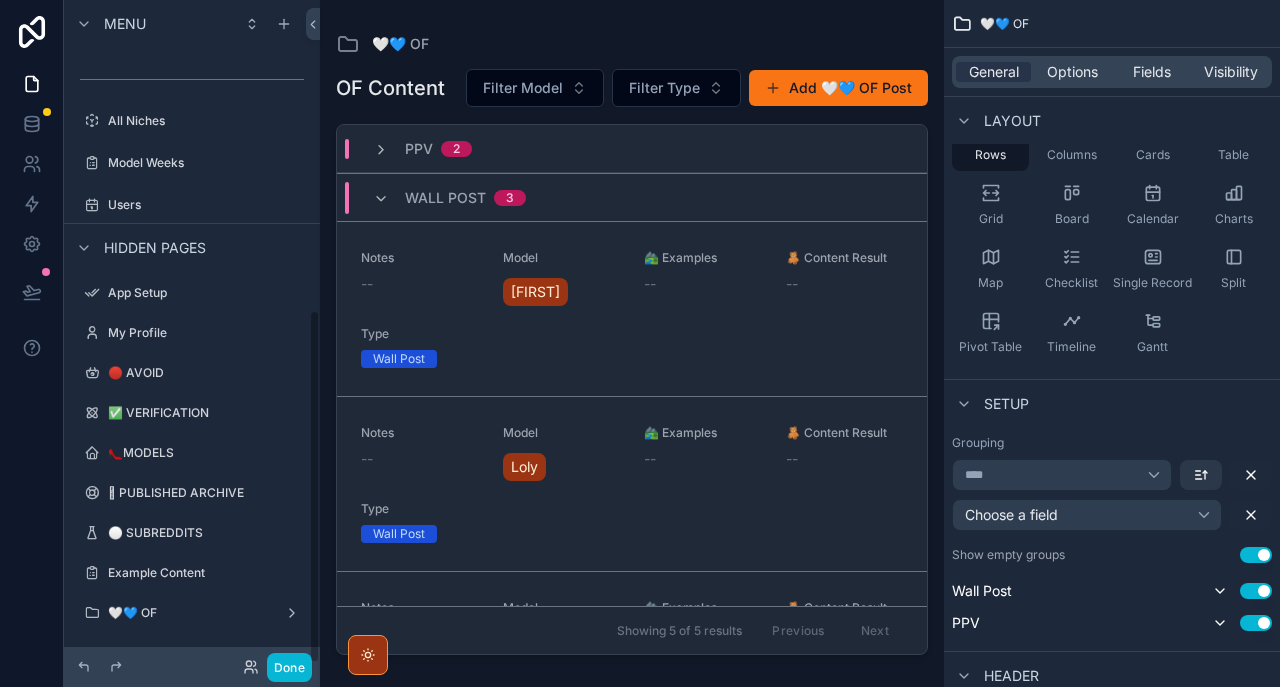 scroll, scrollTop: 581, scrollLeft: 0, axis: vertical 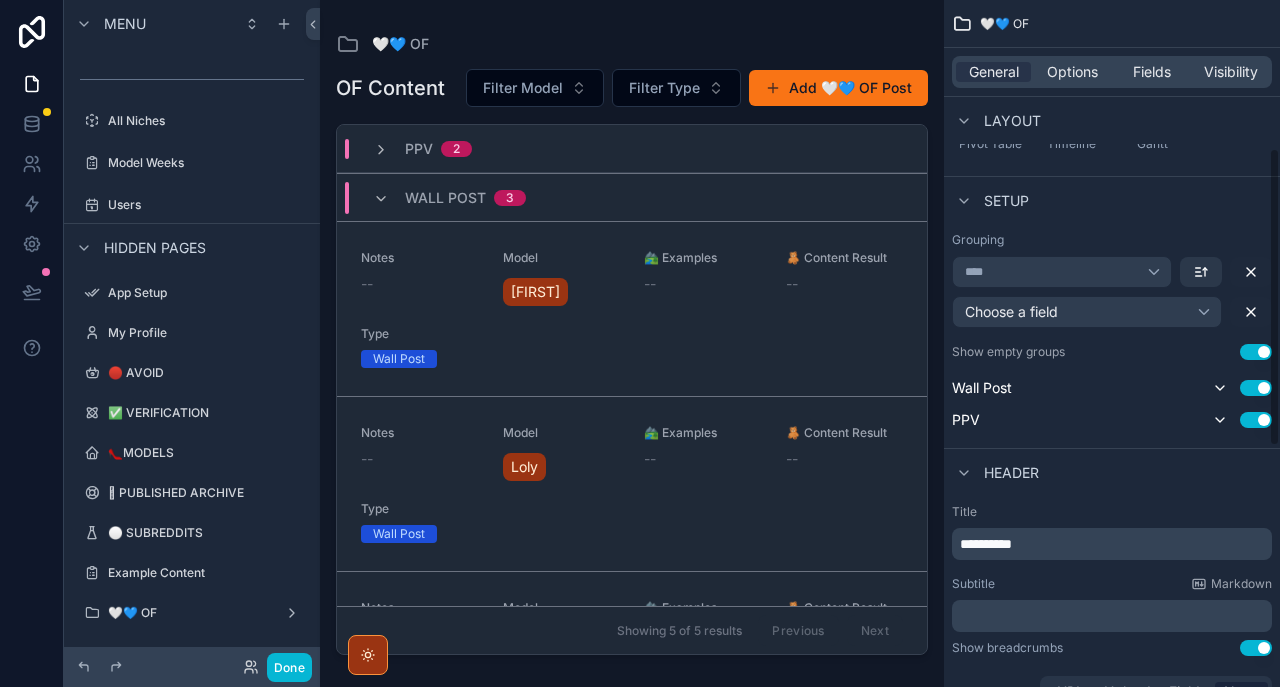 click on "****" at bounding box center (1062, 272) 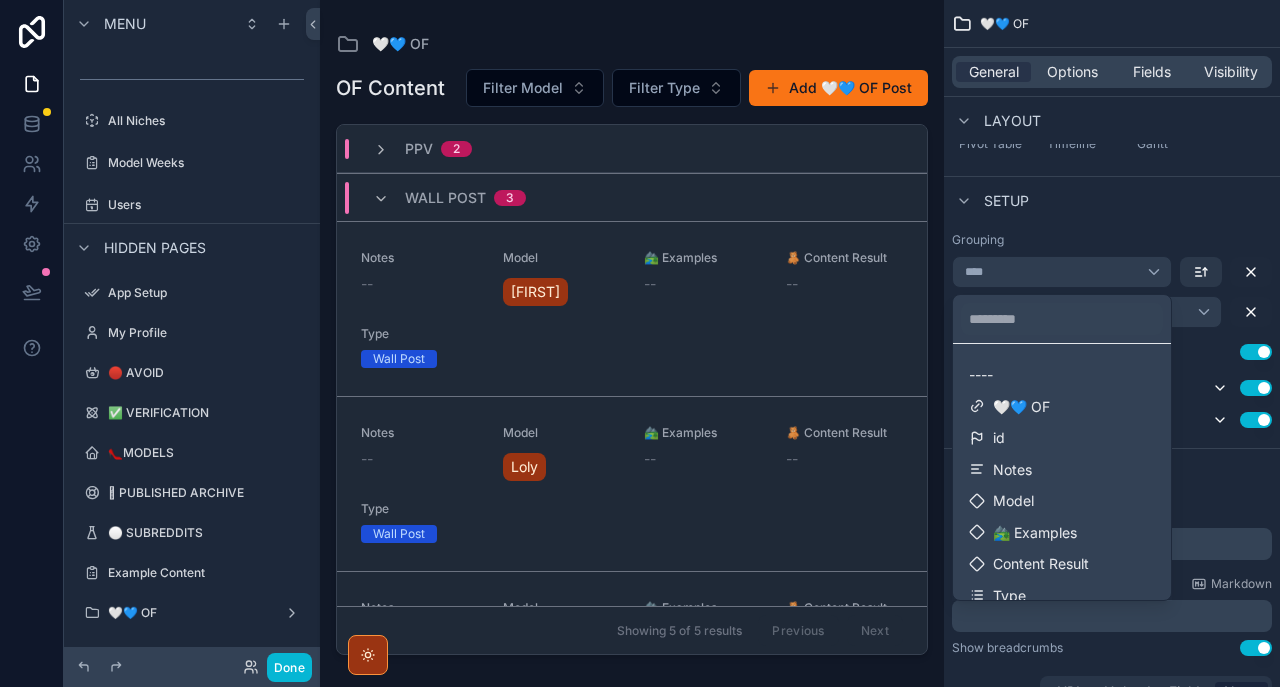 click at bounding box center (640, 343) 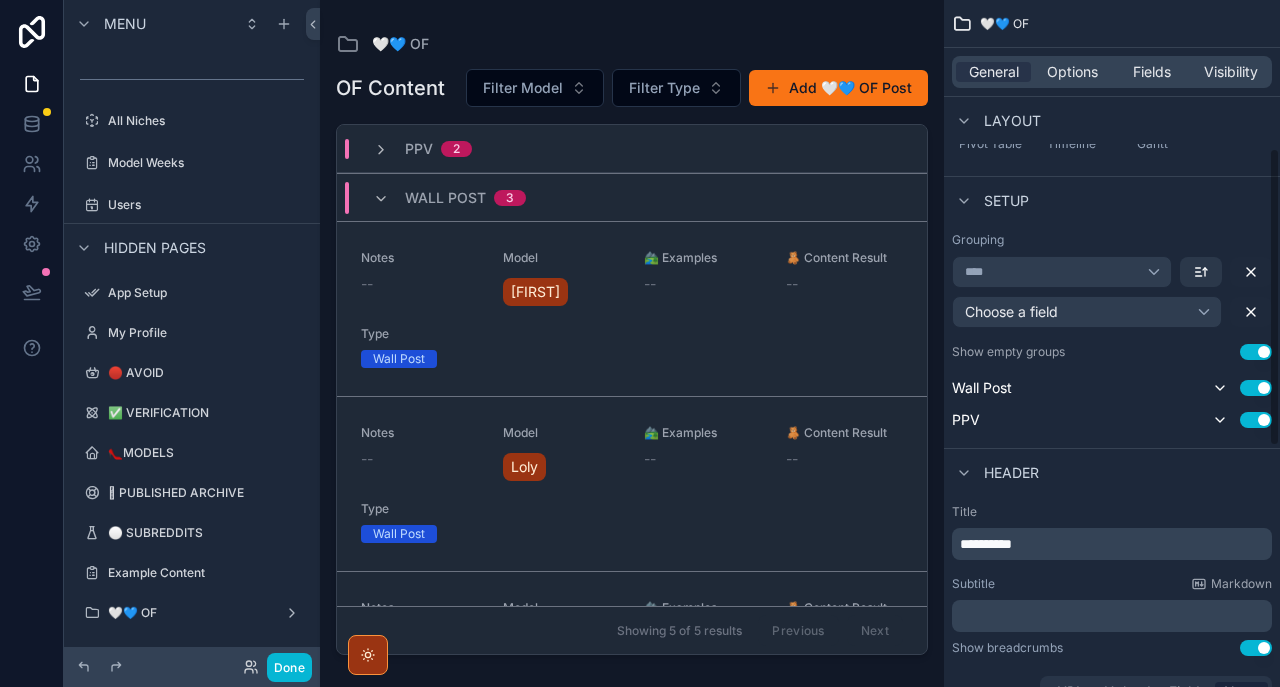 click on "****" at bounding box center (1062, 272) 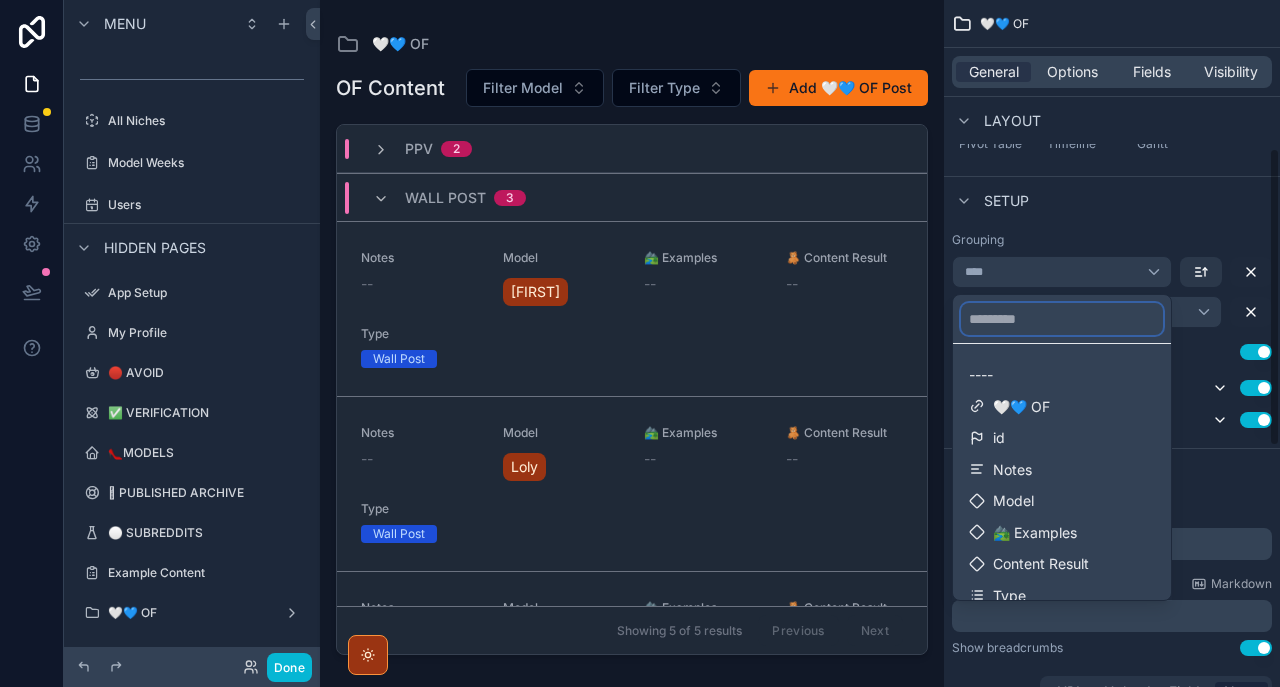 click at bounding box center (1062, 319) 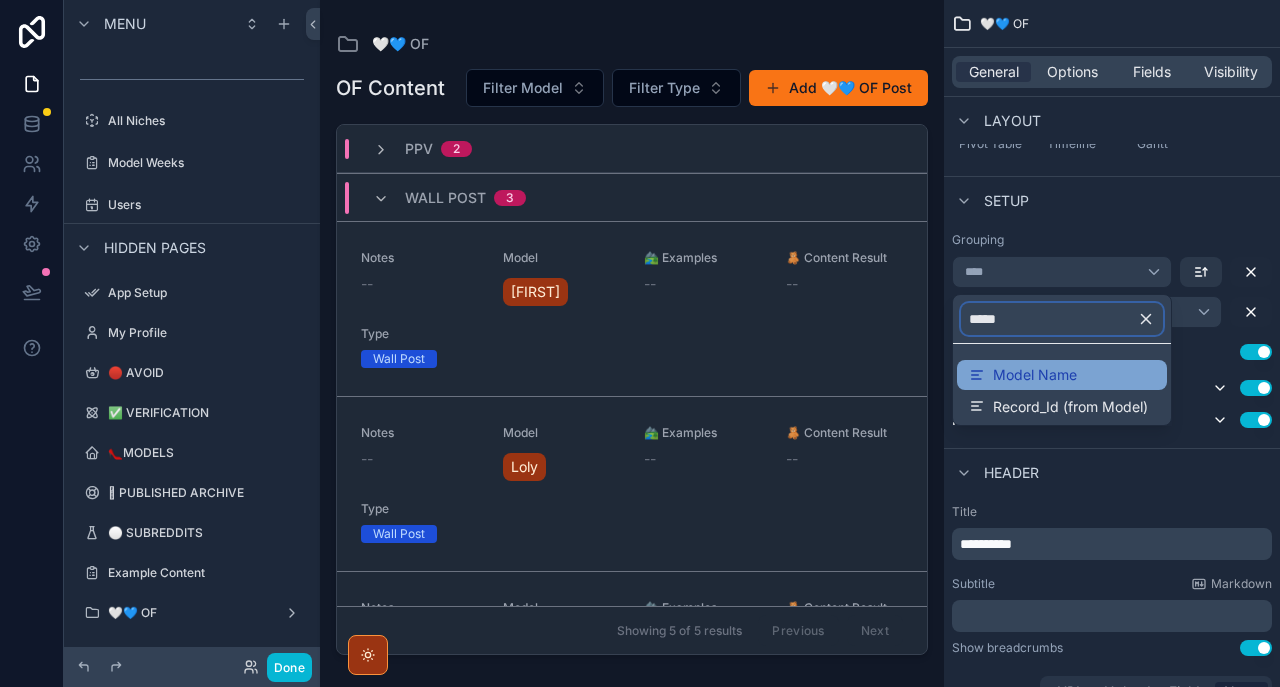 type on "*****" 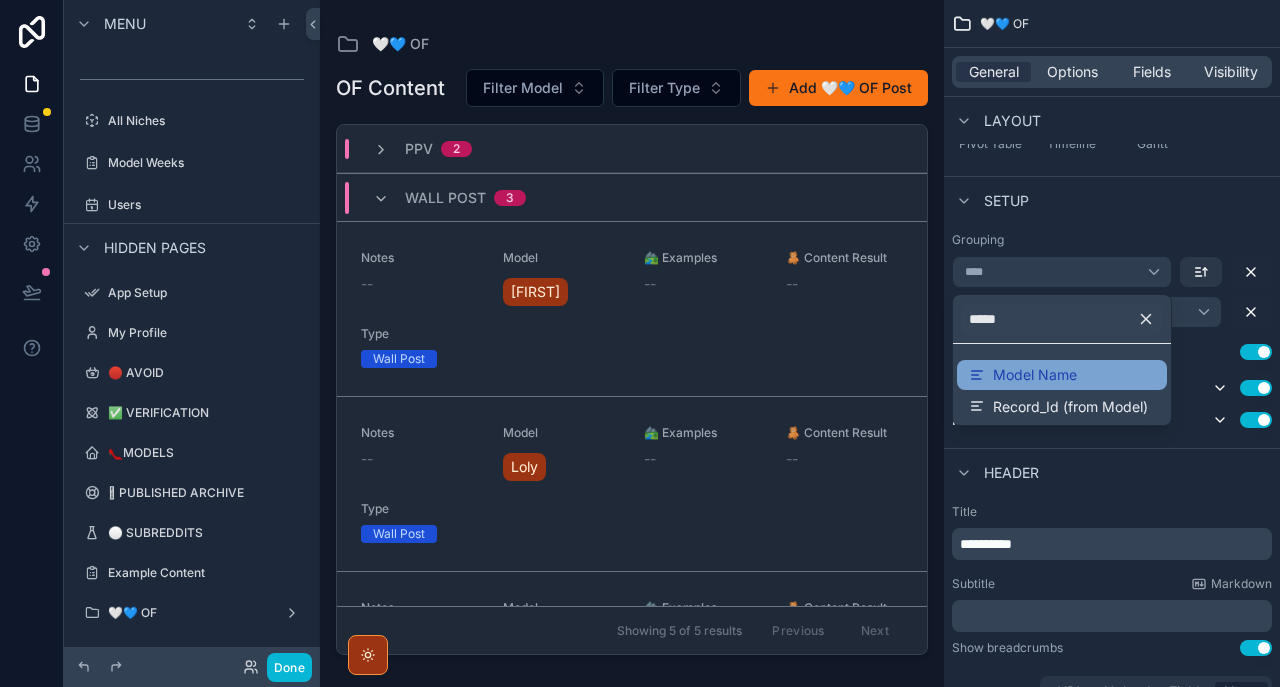 click on "Model Name" at bounding box center (1035, 375) 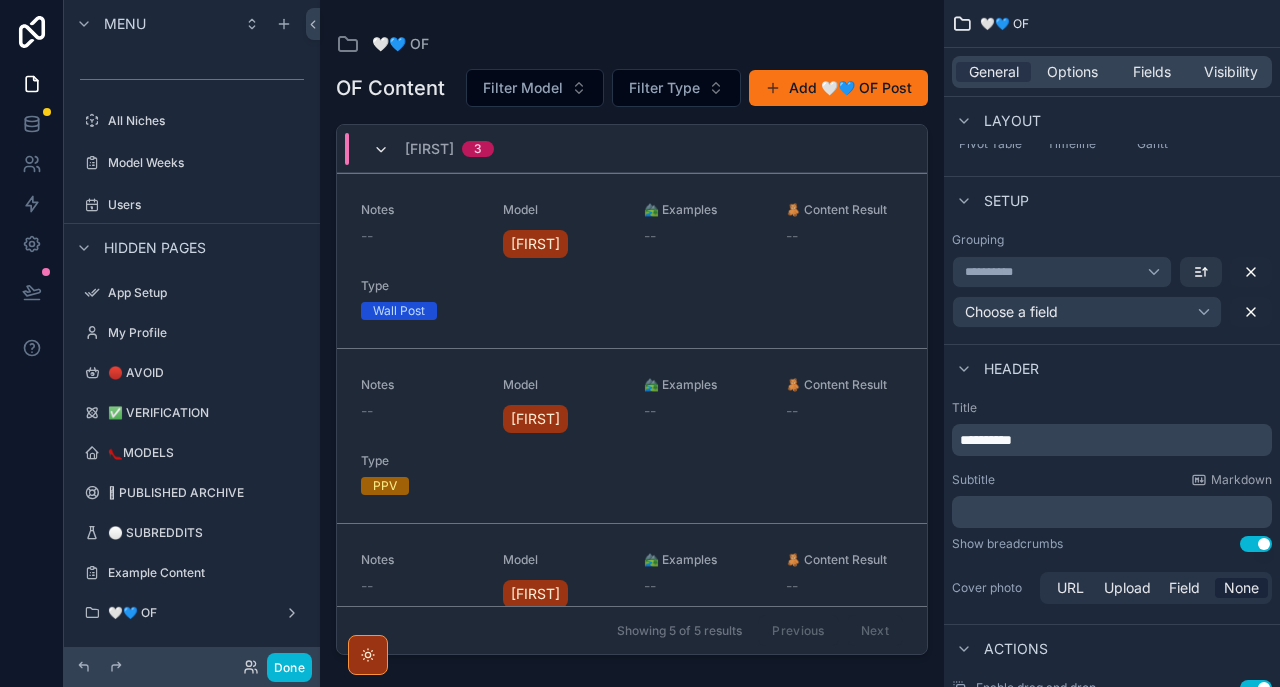 click at bounding box center (381, 150) 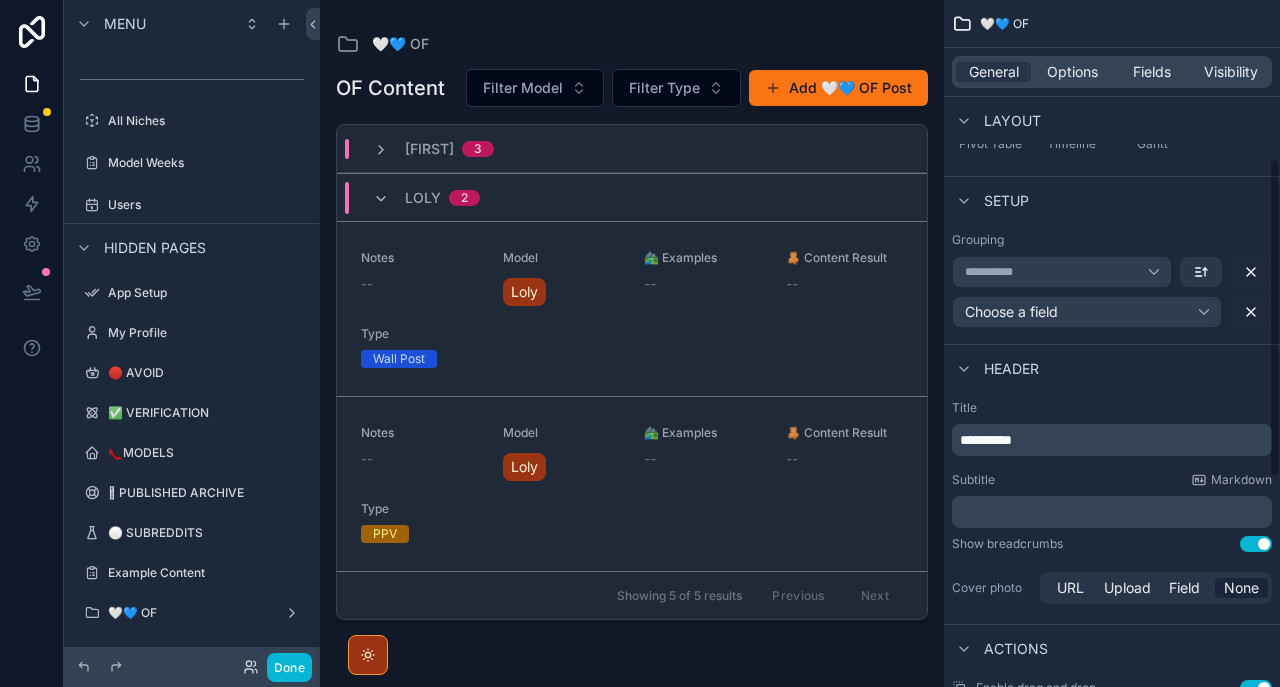 click on "Choose a field" at bounding box center (1087, 312) 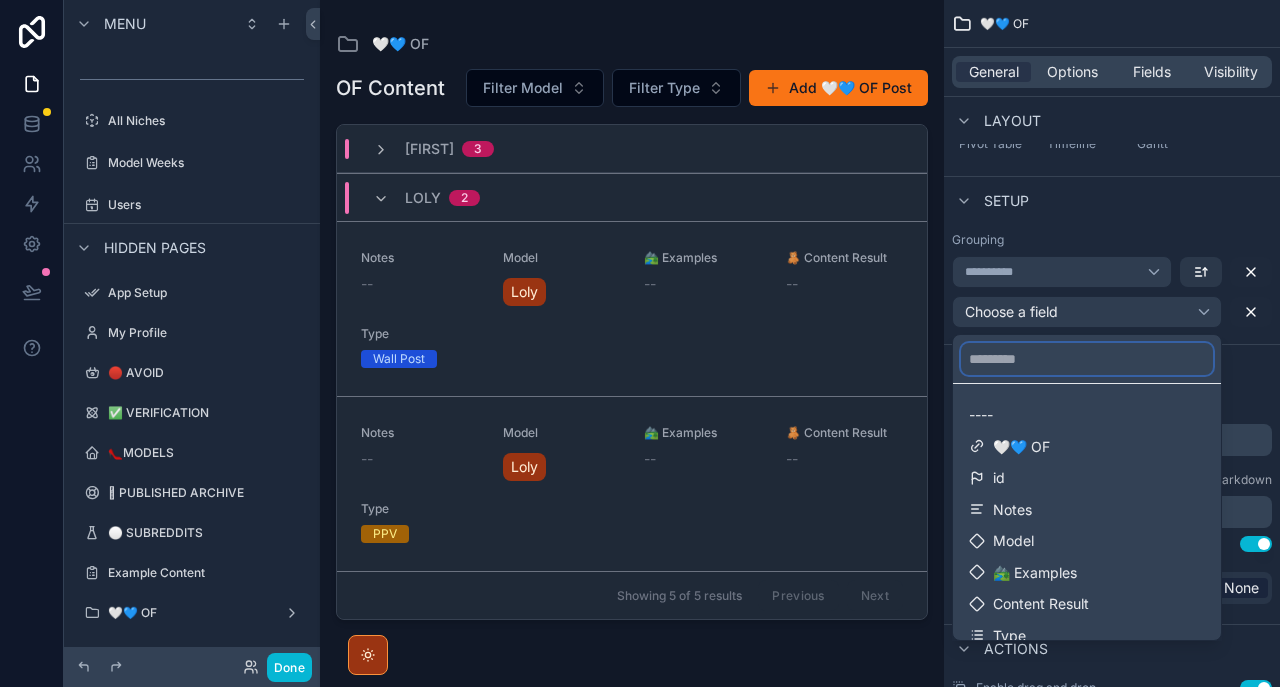 click at bounding box center [1087, 359] 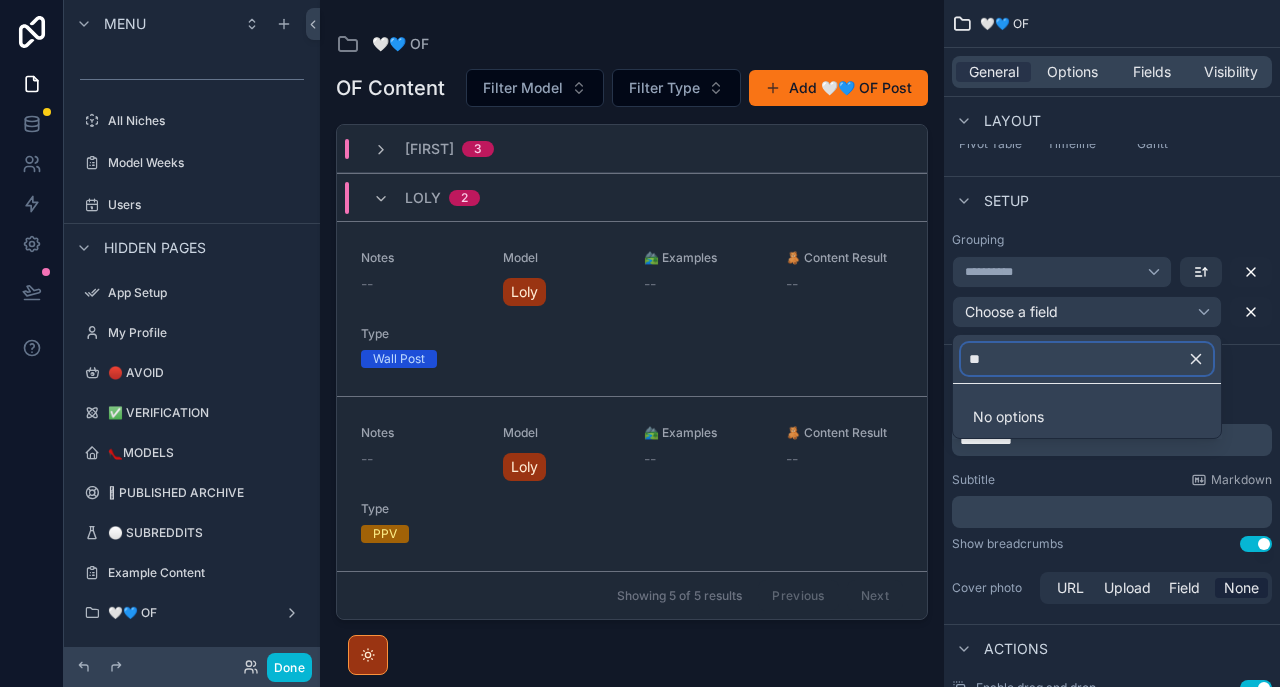 type on "*" 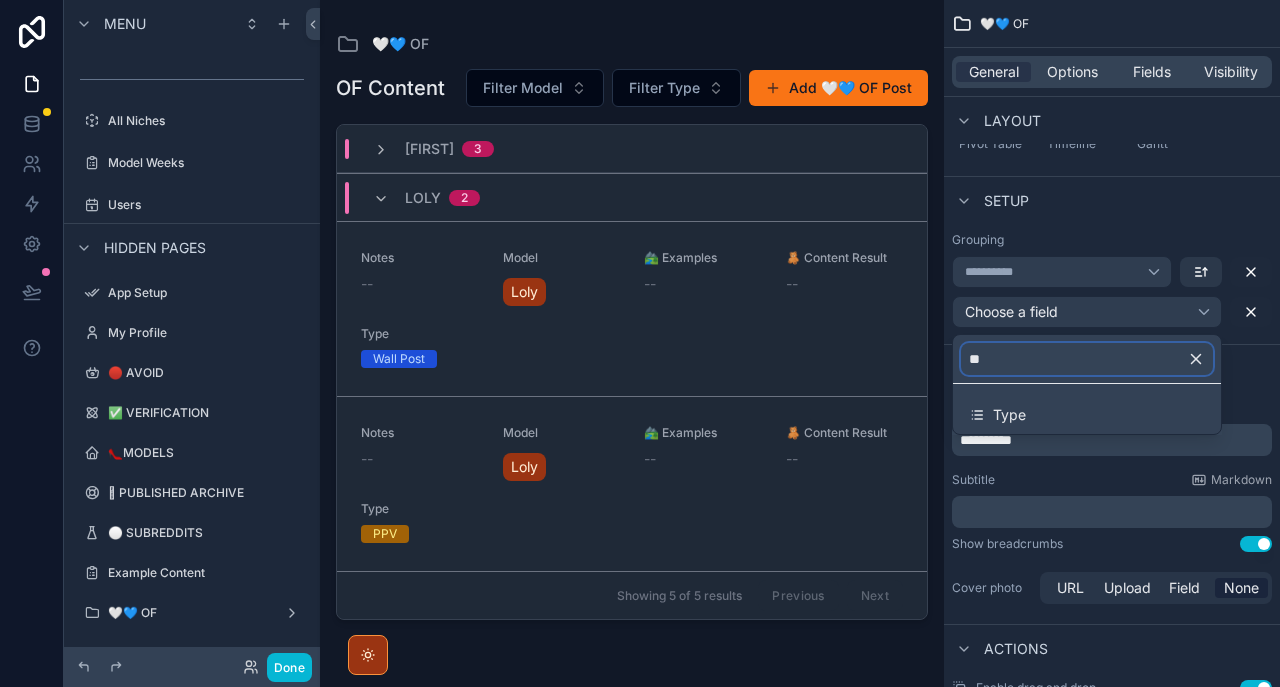 type on "**" 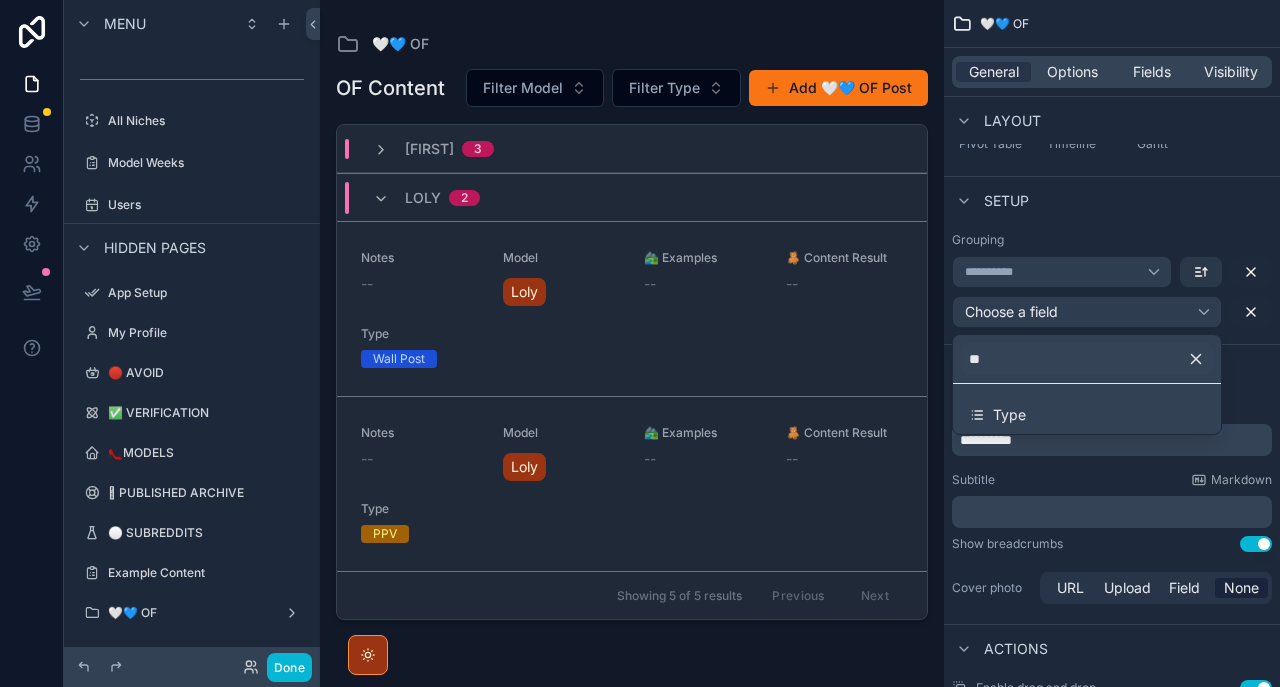 click on "** Type" at bounding box center (1087, 384) 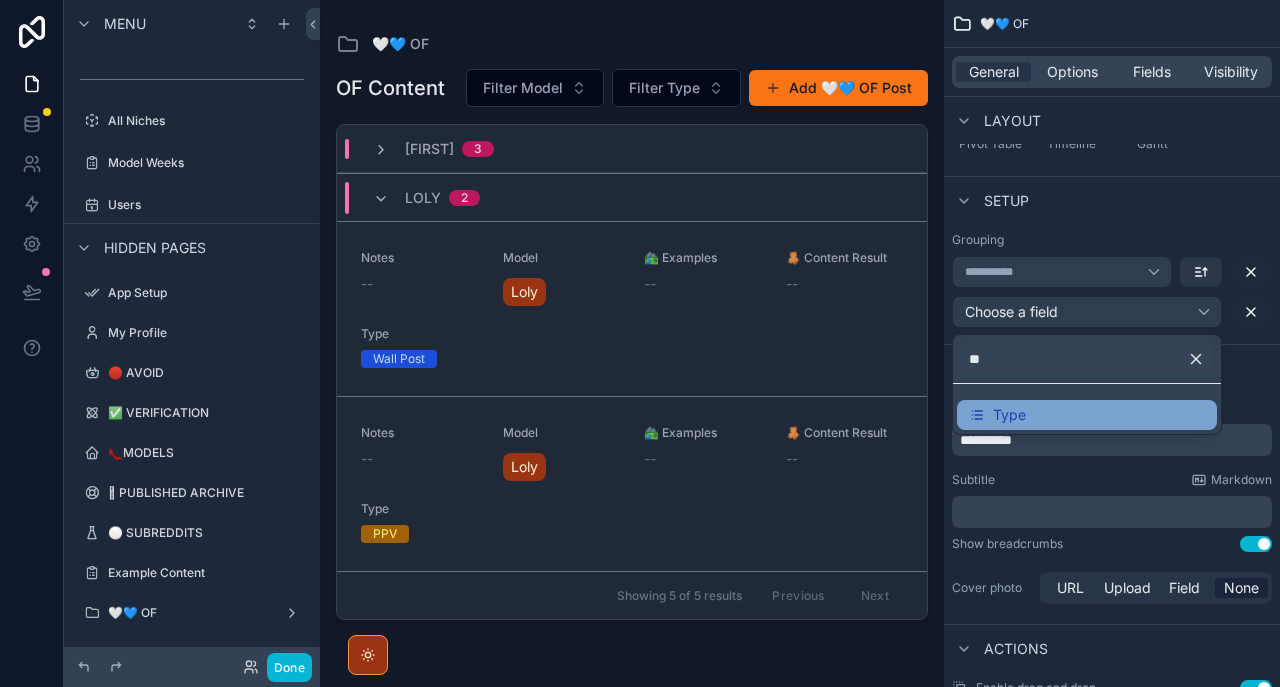 click on "Type" at bounding box center (1009, 415) 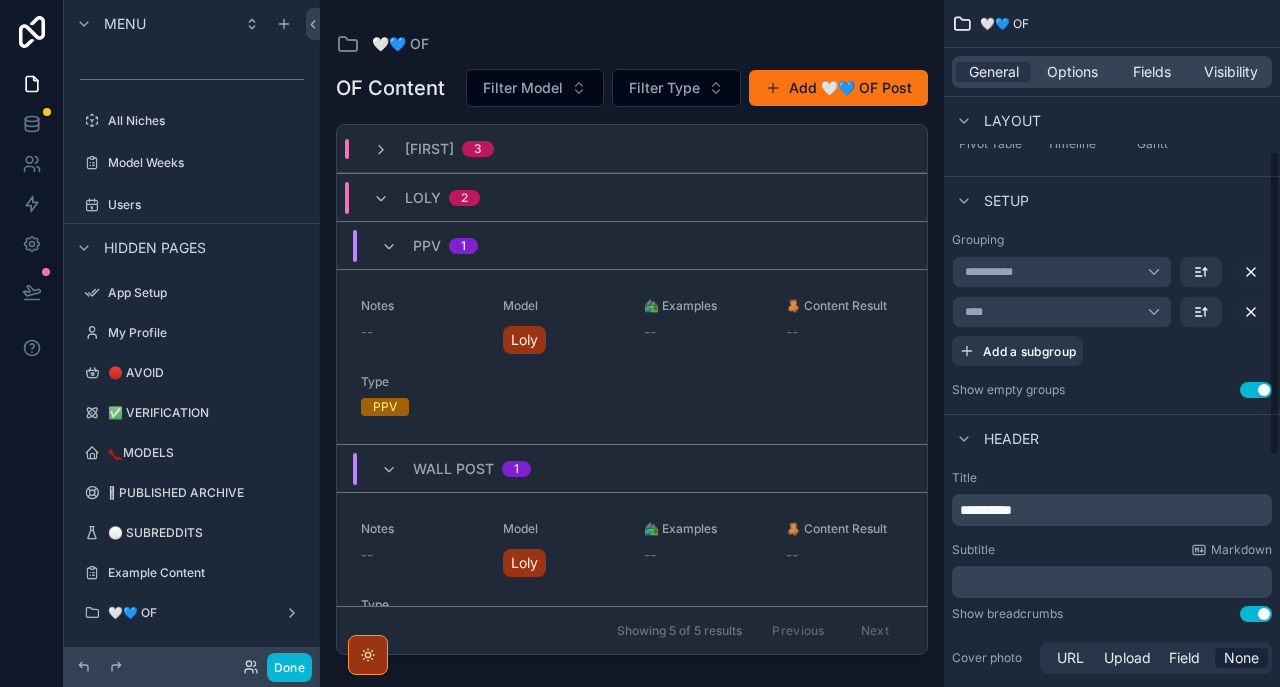 click on "PPV 1" at bounding box center [429, 246] 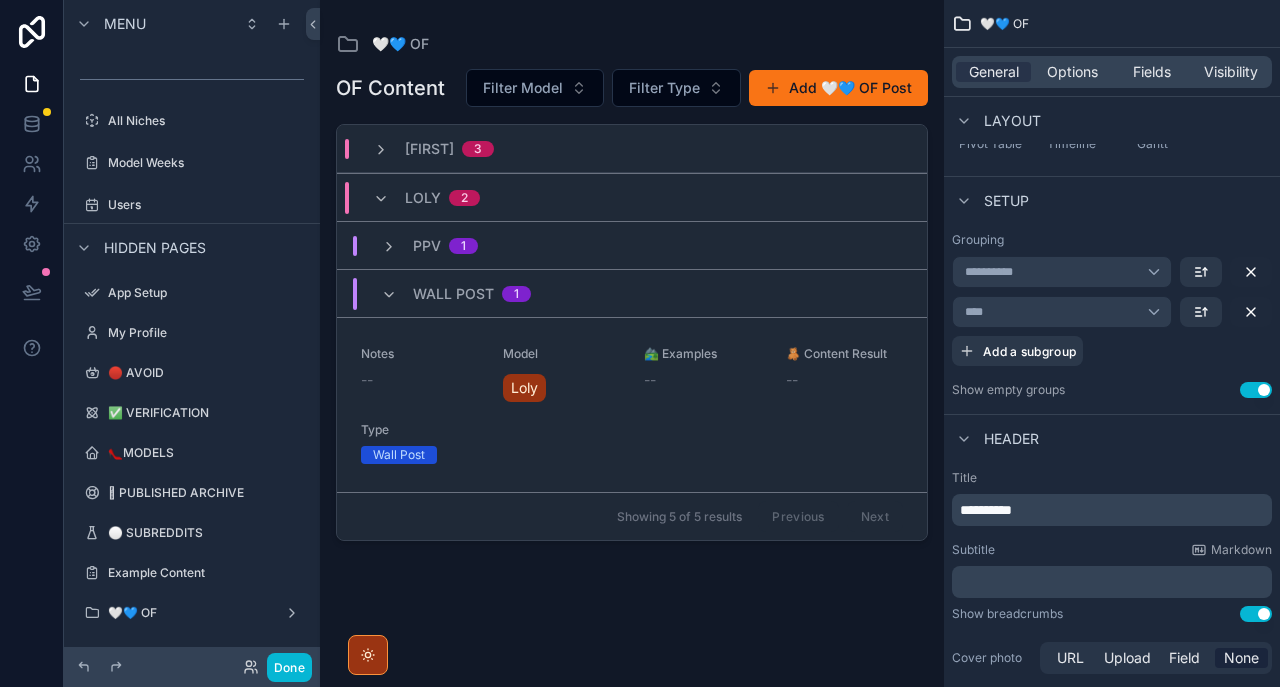 click on "Wall Post 1" at bounding box center [456, 294] 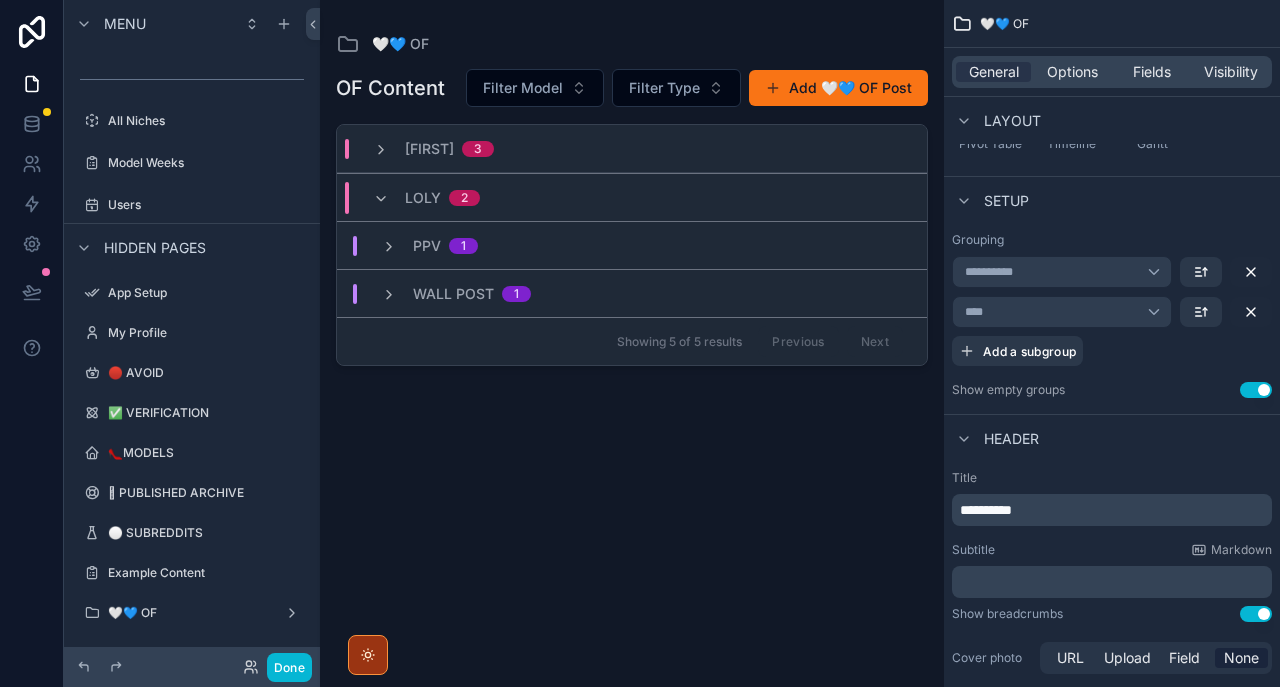 click on "PPV 1" at bounding box center [632, 245] 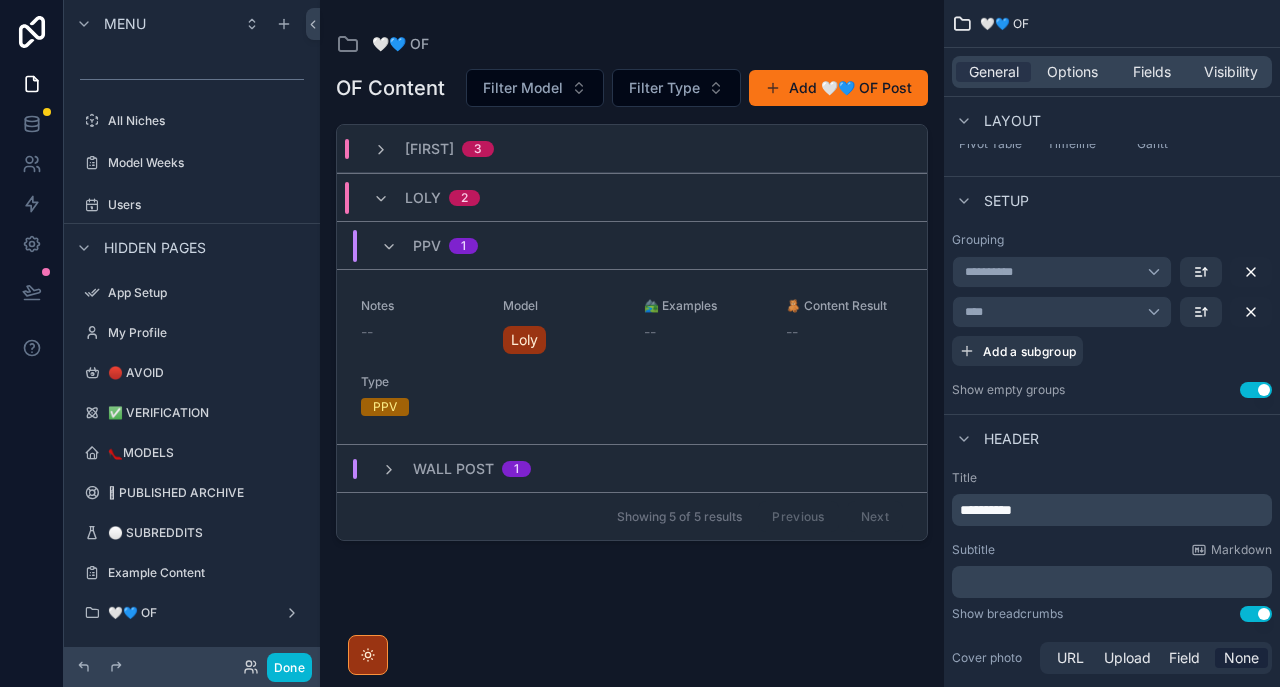 click on "PPV 1" at bounding box center [429, 246] 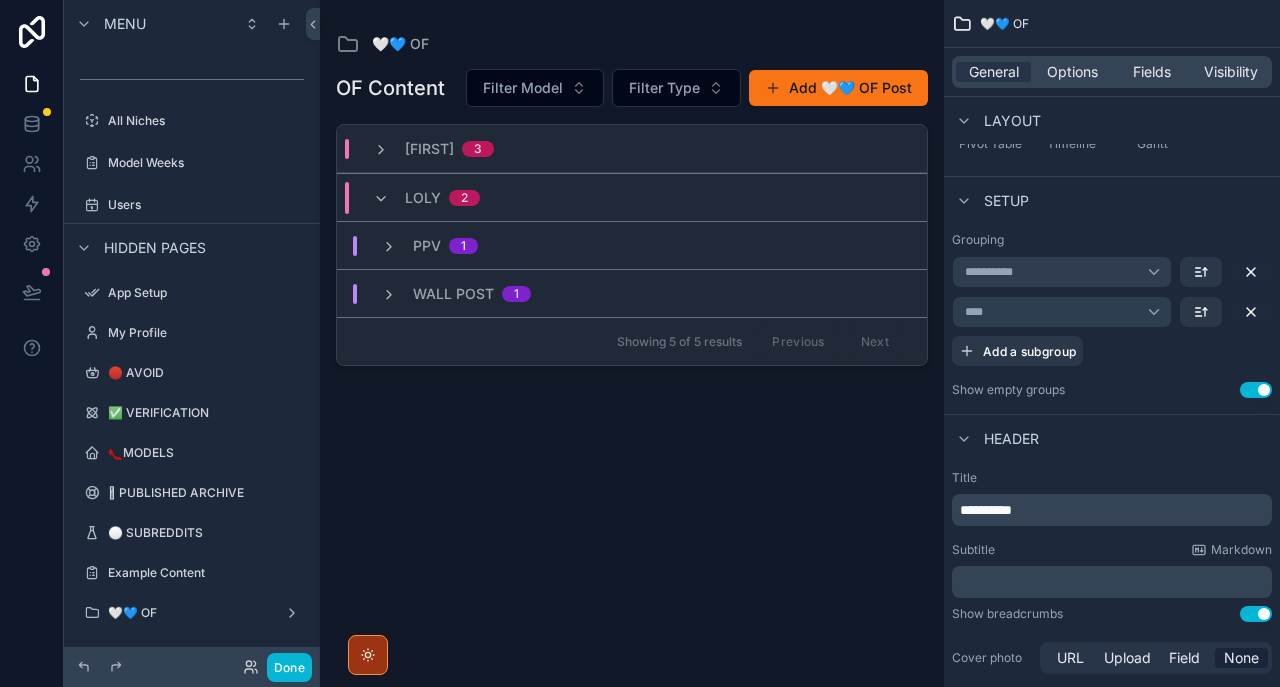 click on "Loly 2" at bounding box center (426, 198) 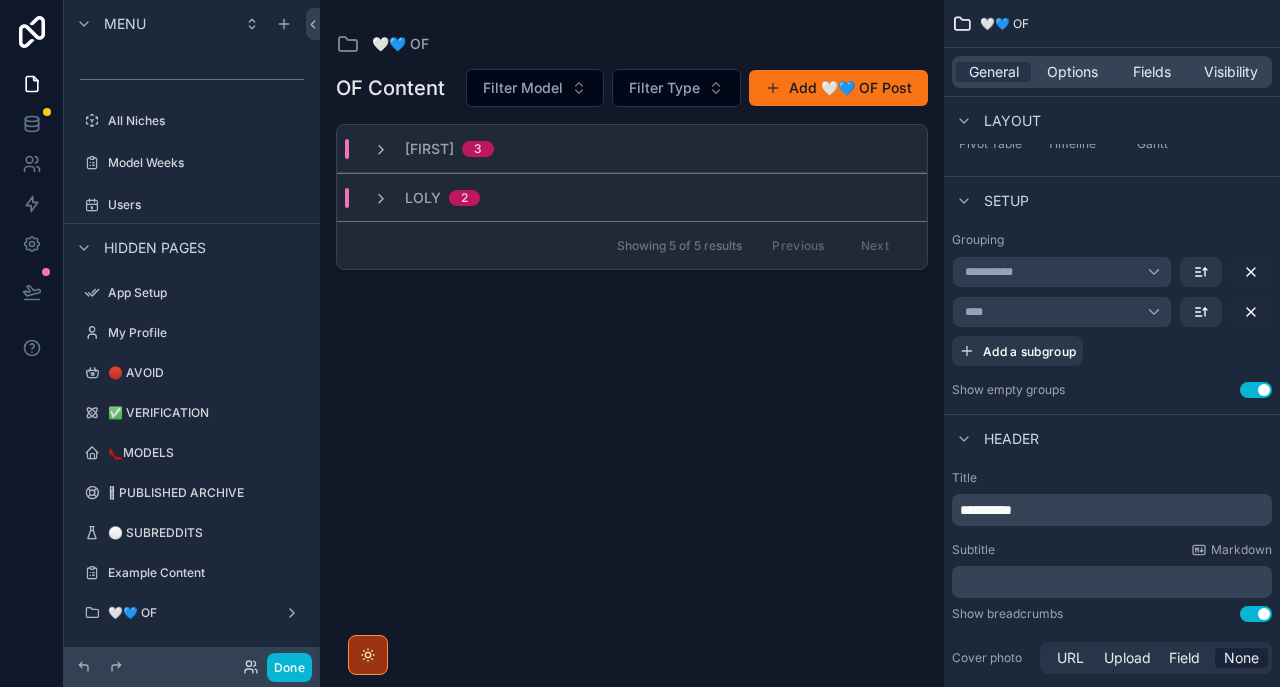 click on "[FIRST] 3" at bounding box center (632, 149) 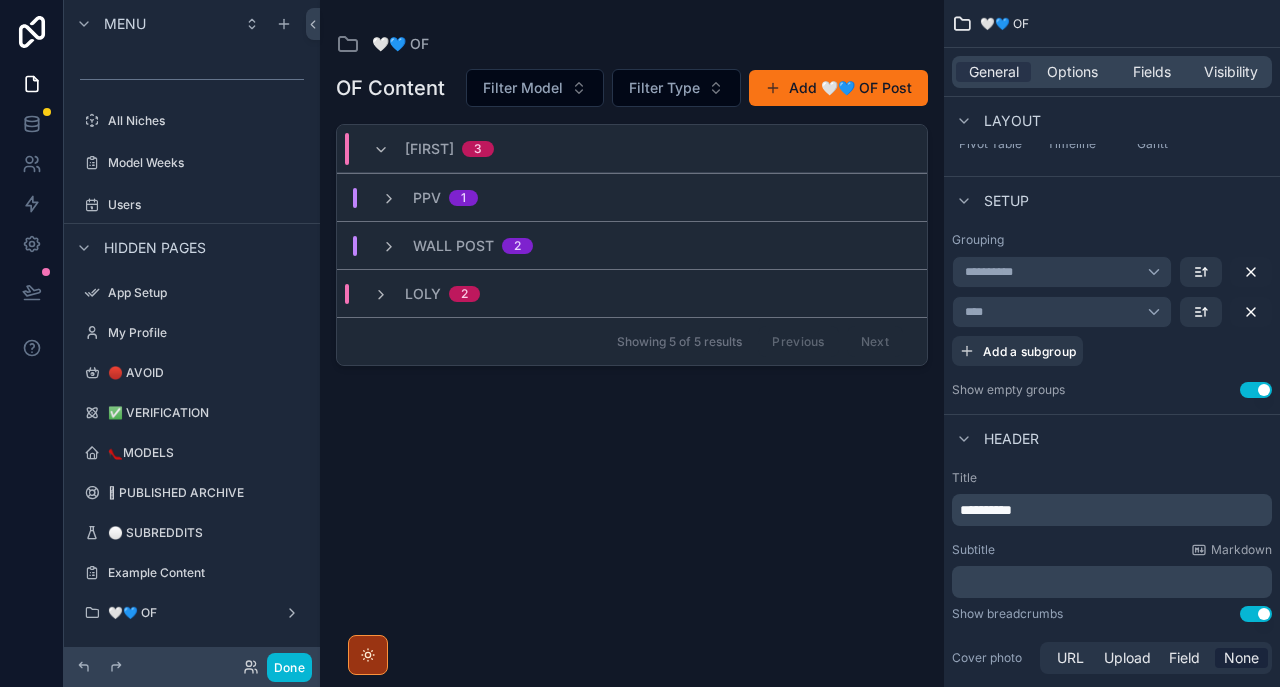 click on "[FIRST] 3" at bounding box center (433, 149) 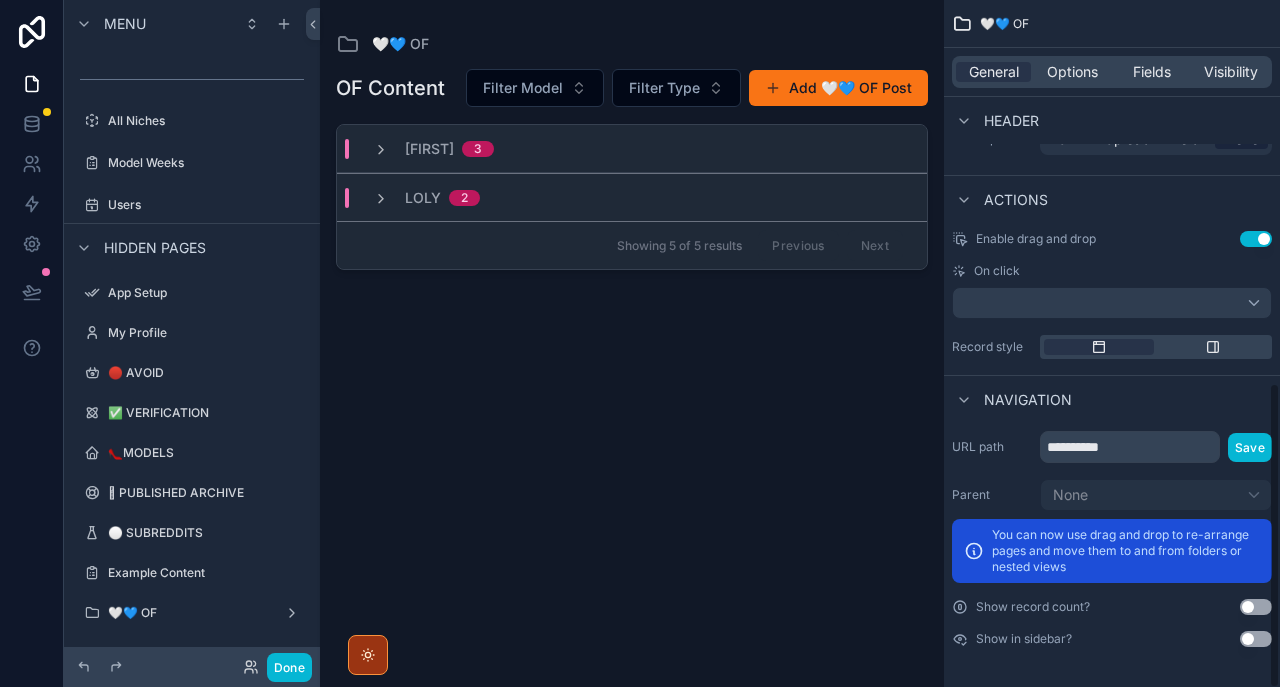 scroll, scrollTop: 859, scrollLeft: 0, axis: vertical 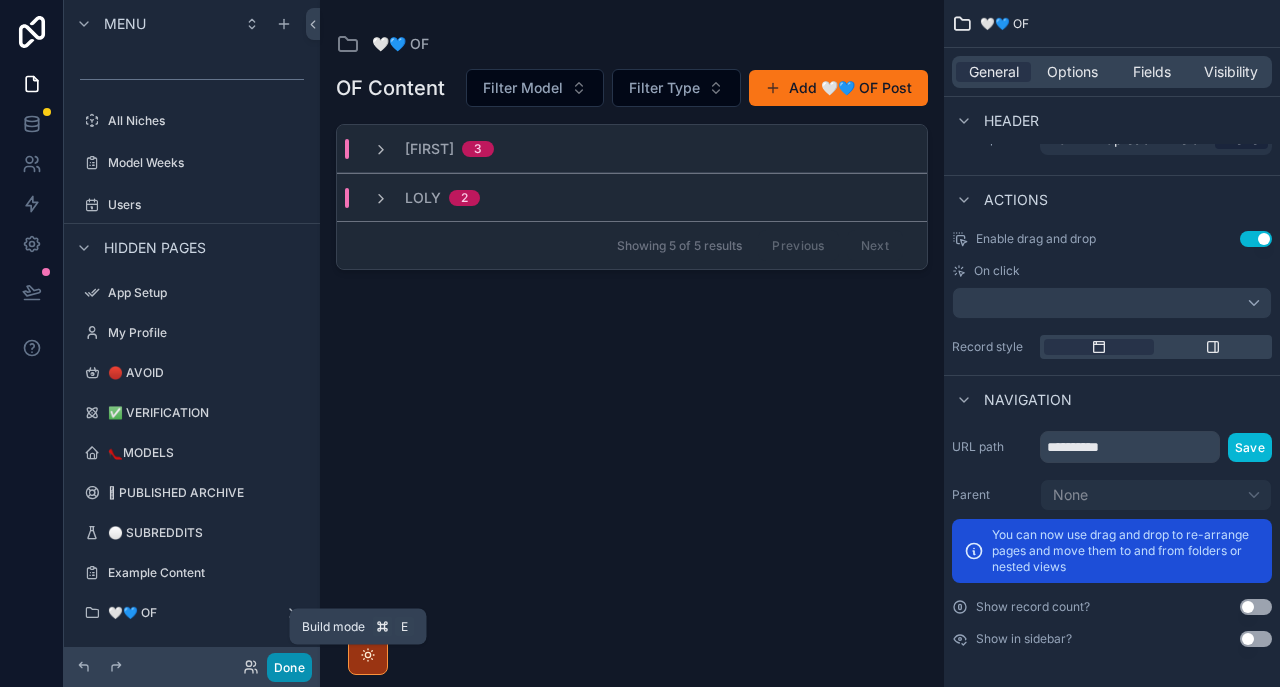 click on "Done" at bounding box center (289, 667) 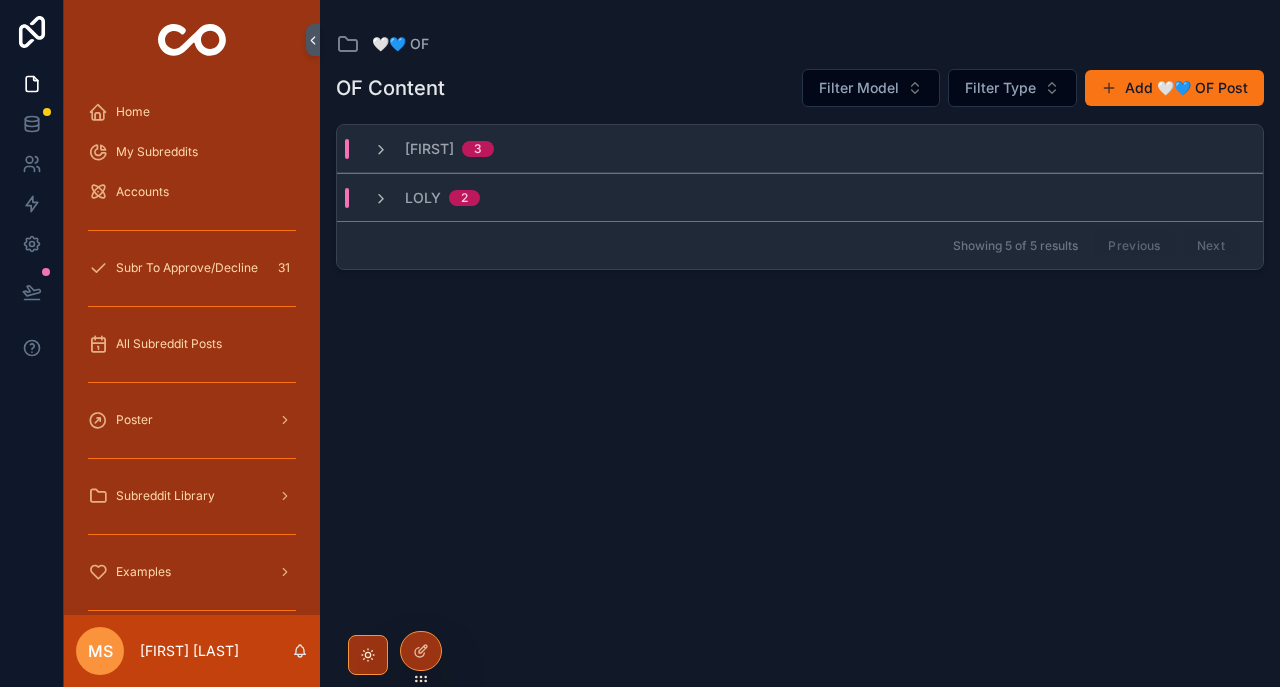 click on "OF Content Filter Model Filter Type Add 🤍💙 OF Post Mavi 3 Loly 2 Showing 5 of 5 results Previous Next" at bounding box center (800, 359) 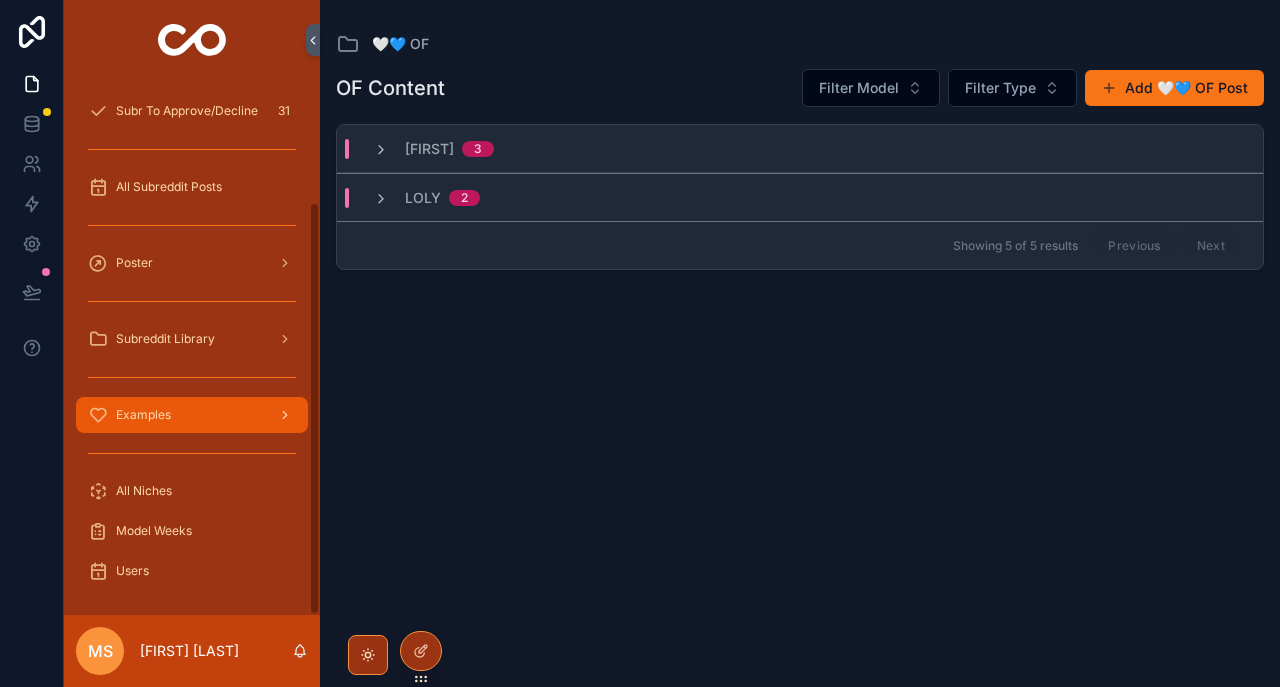 scroll, scrollTop: 157, scrollLeft: 0, axis: vertical 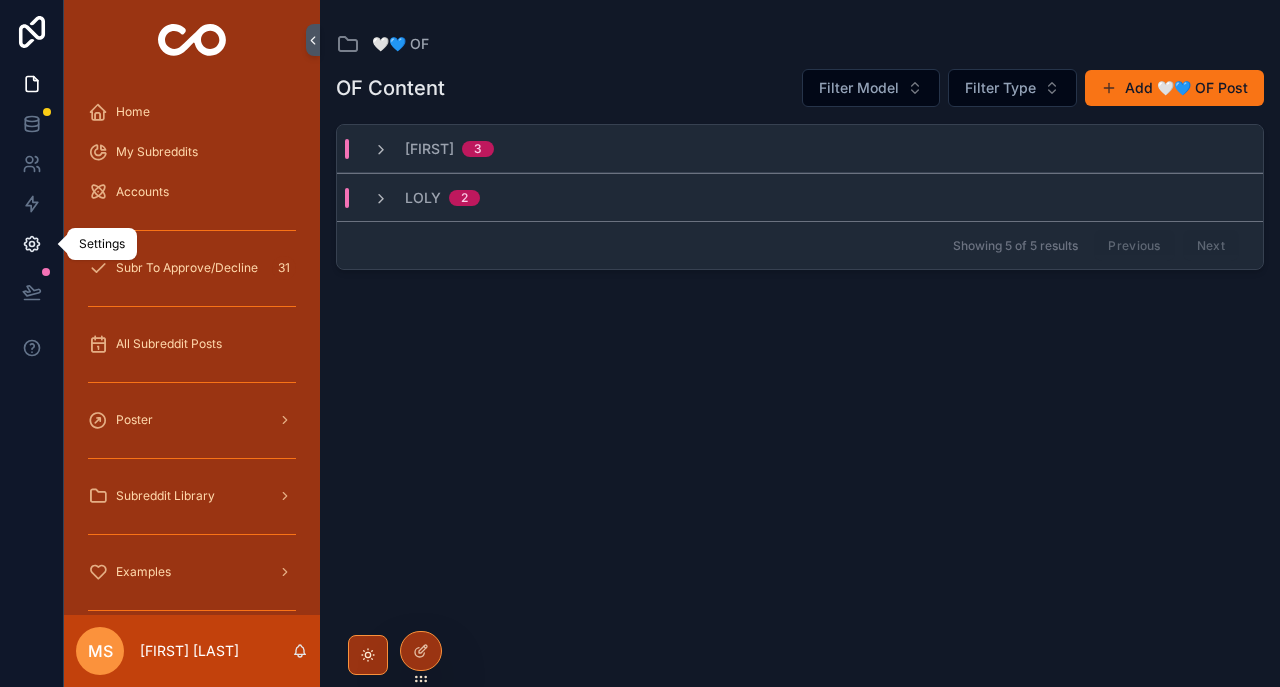 click at bounding box center (31, 244) 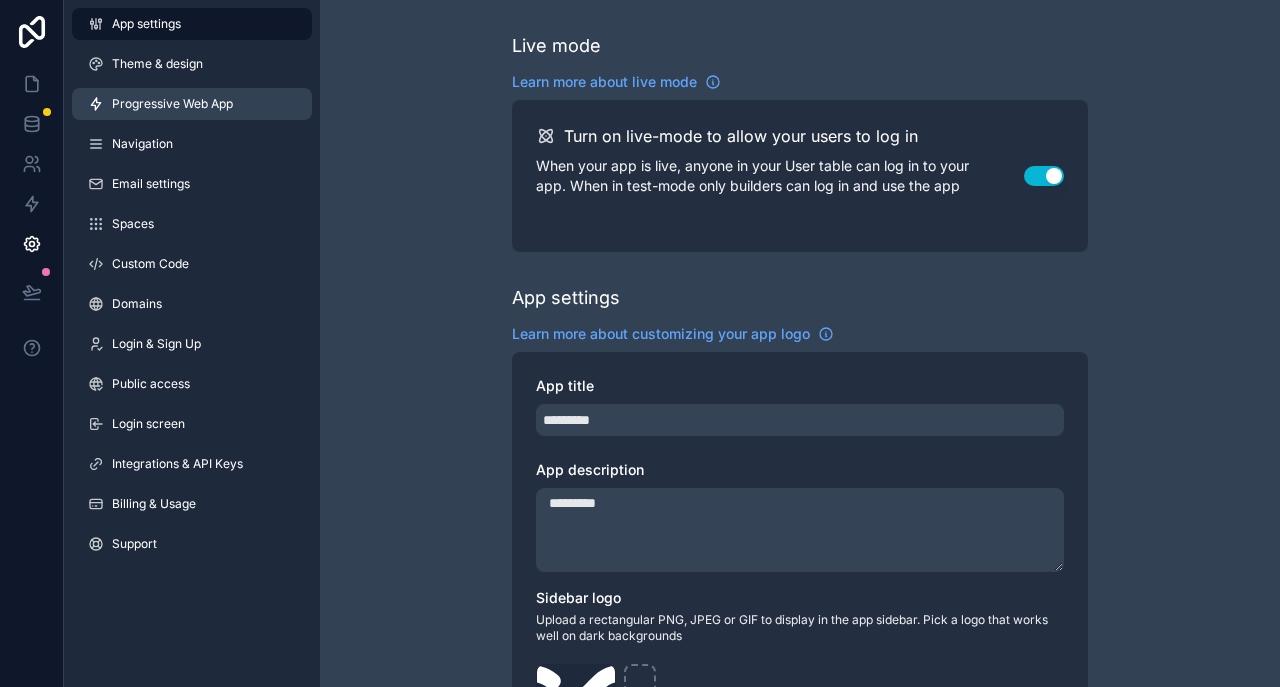 click on "Progressive Web App" at bounding box center (192, 104) 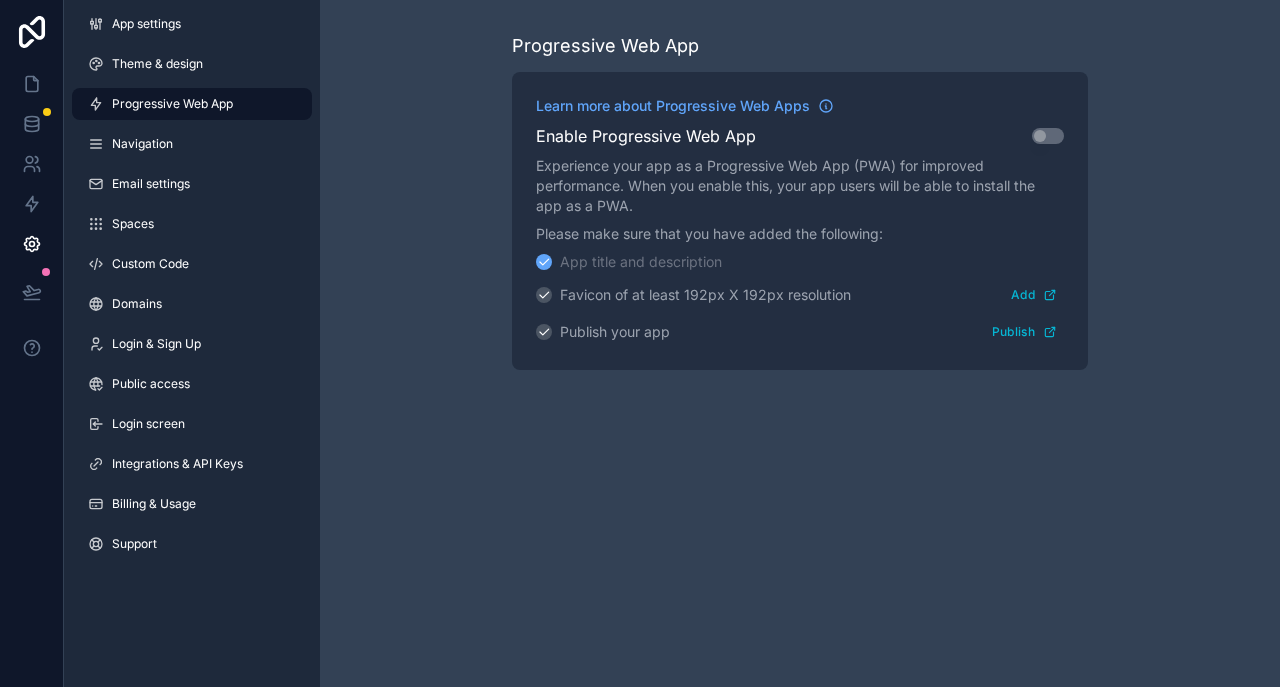 click on "App settings Theme & design Progressive Web App Navigation Email settings Spaces Custom Code Domains Login & Sign Up Public access Login screen Integrations & API Keys Billing & Usage Support" at bounding box center [192, 288] 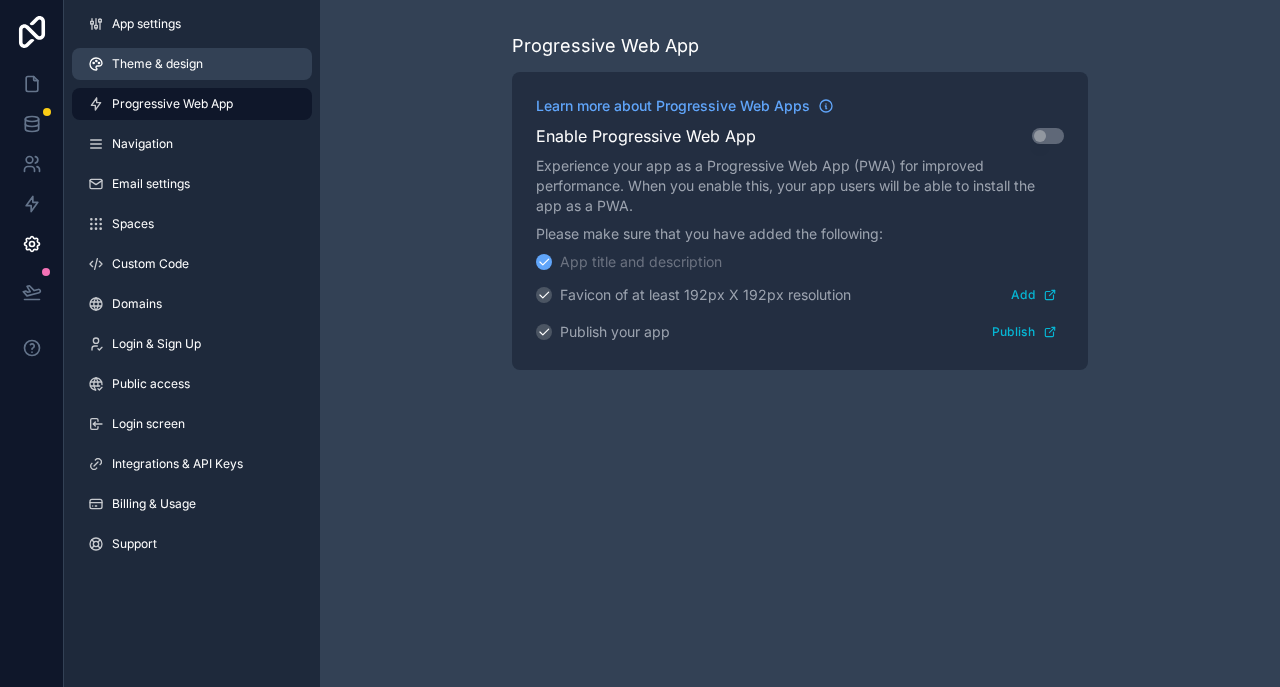 click on "Theme & design" at bounding box center [192, 64] 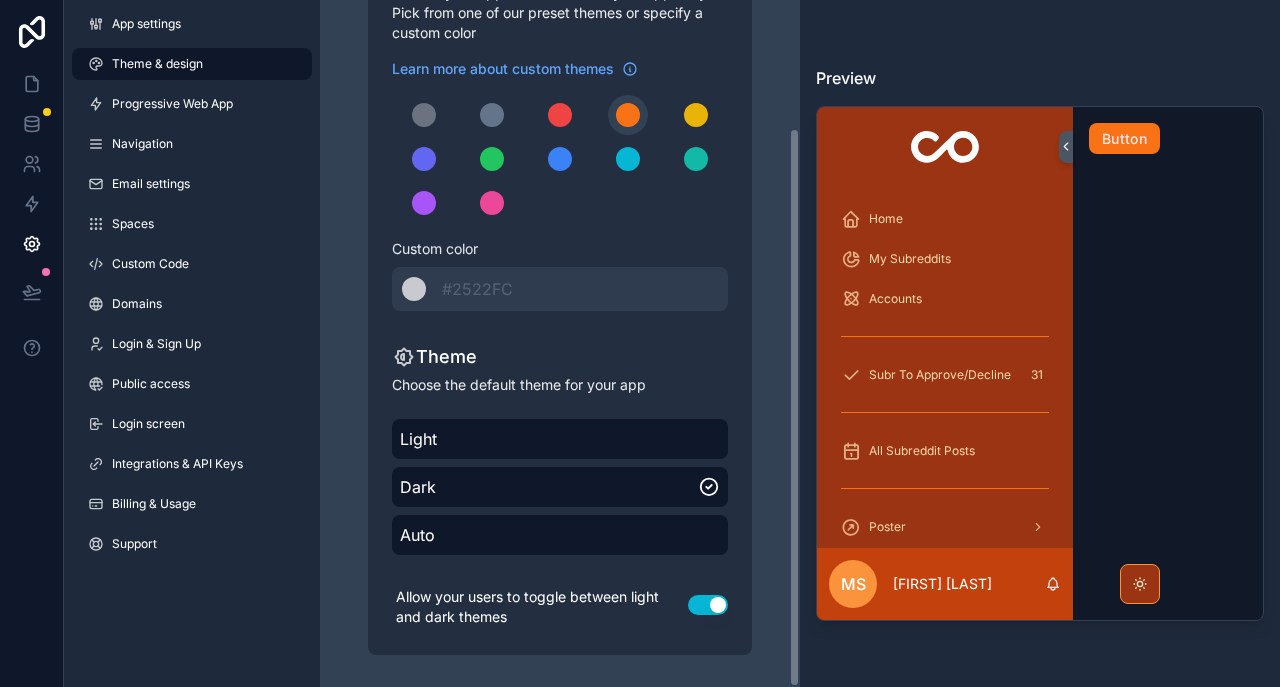 scroll, scrollTop: 157, scrollLeft: 0, axis: vertical 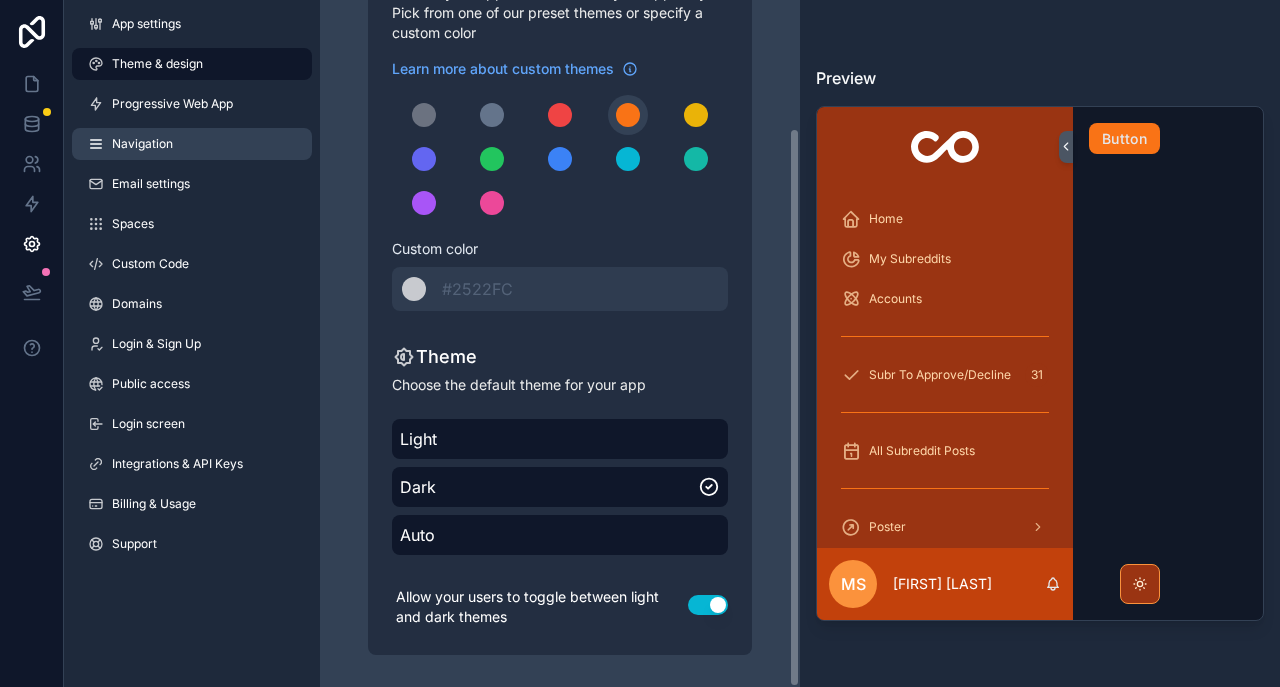 click on "Navigation" at bounding box center [192, 144] 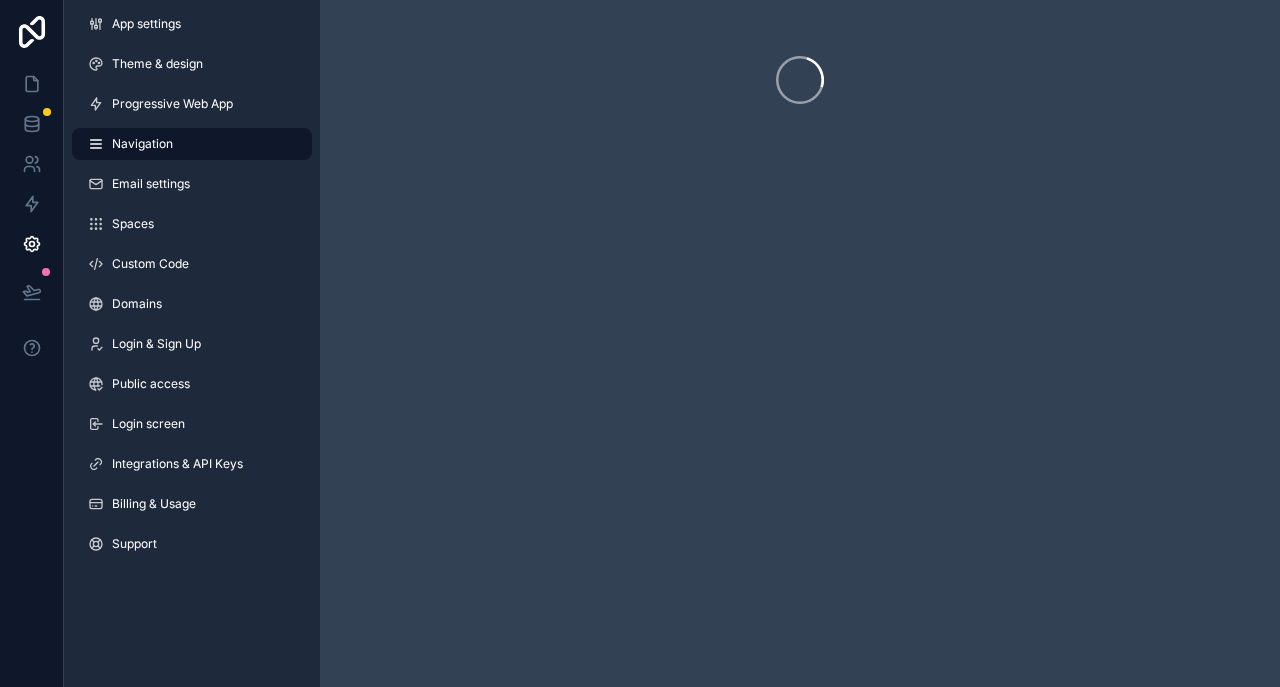 scroll, scrollTop: 0, scrollLeft: 0, axis: both 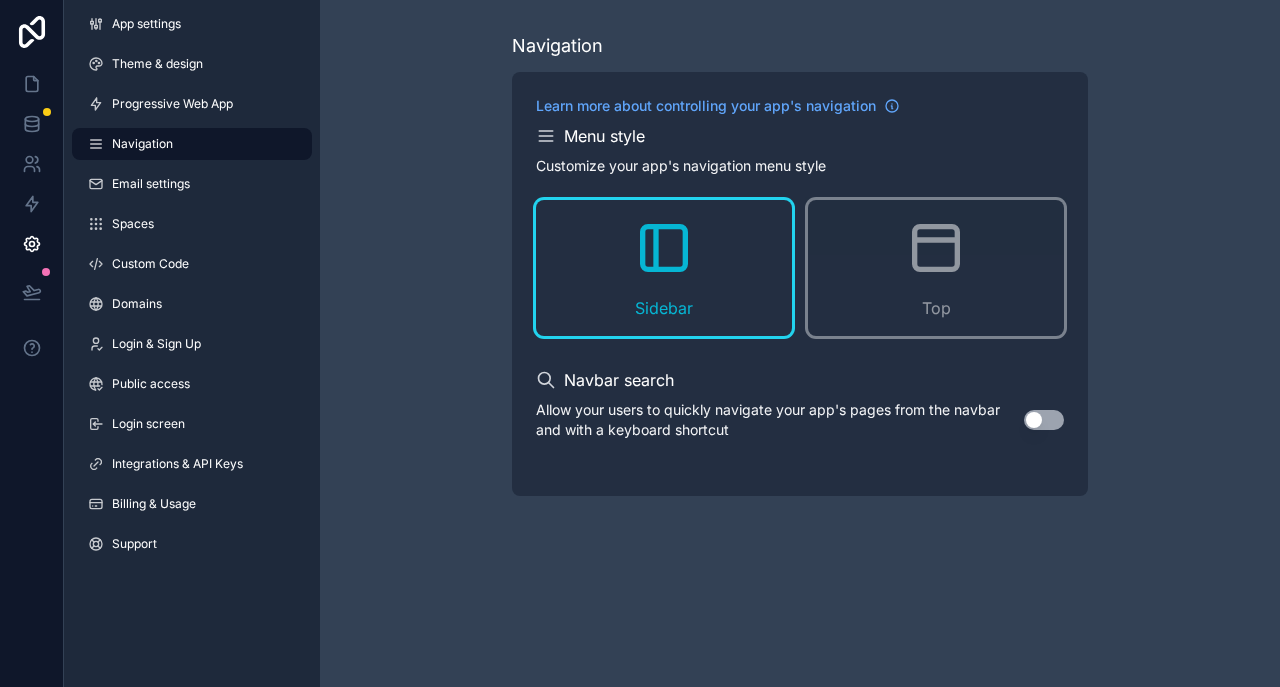click on "App settings Theme & design Progressive Web App Navigation Email settings Spaces Custom Code Domains Login & Sign Up Public access Login screen Integrations & API Keys Billing & Usage Support" at bounding box center (192, 288) 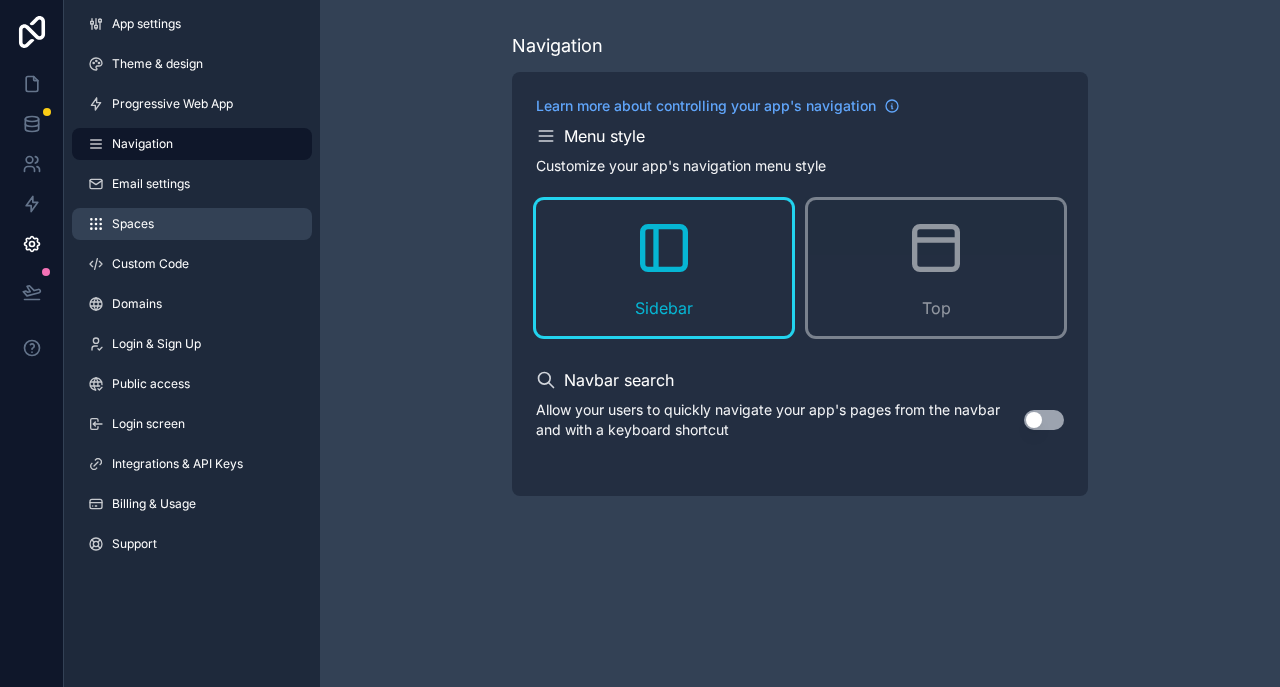 click on "Spaces" at bounding box center (192, 224) 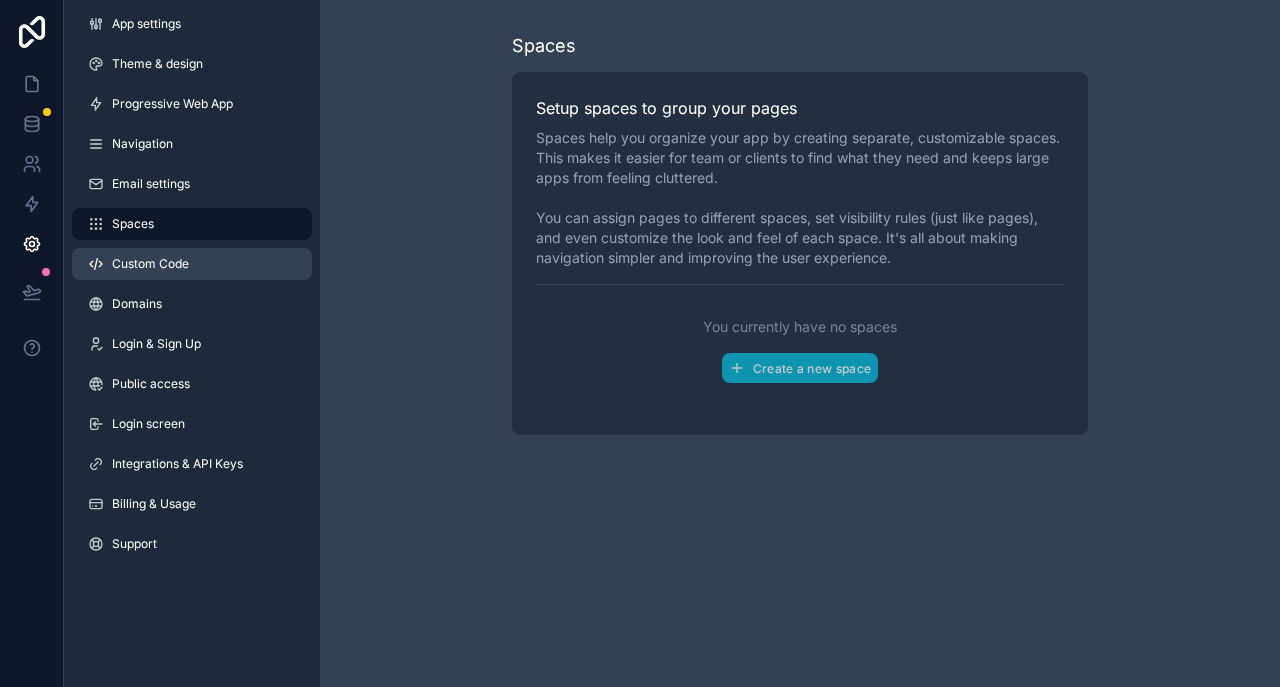 click on "Custom Code" at bounding box center (150, 264) 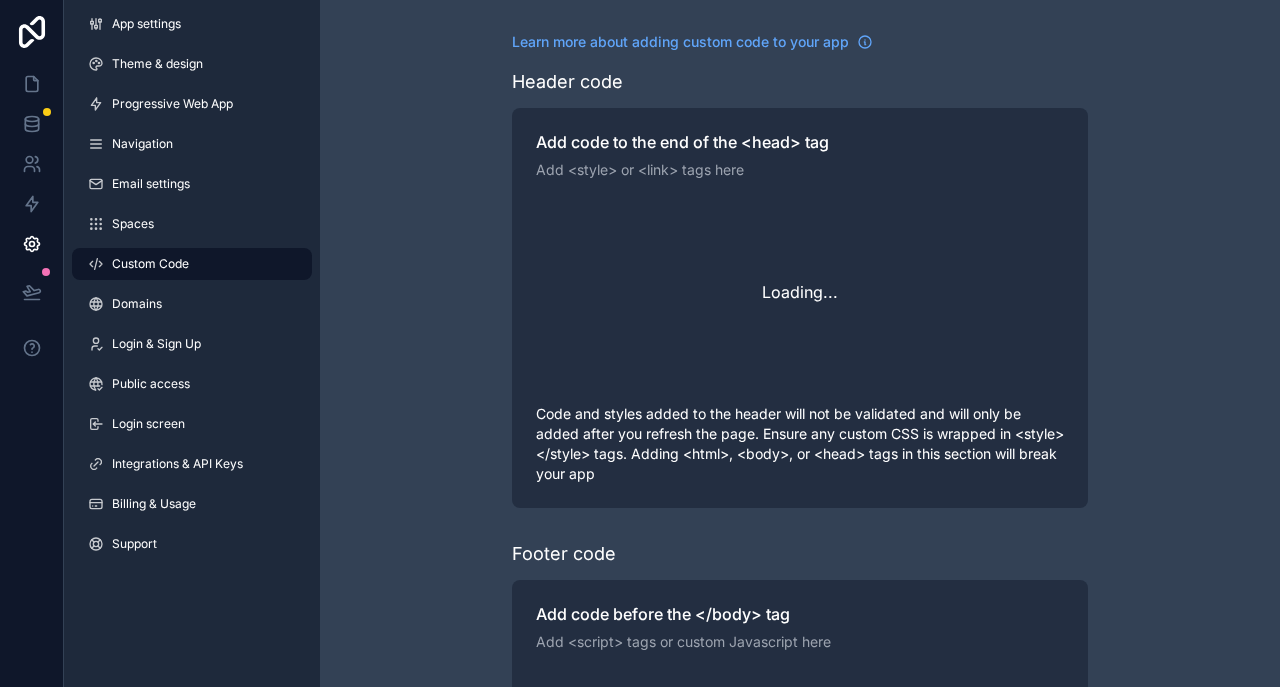 scroll, scrollTop: 180, scrollLeft: 0, axis: vertical 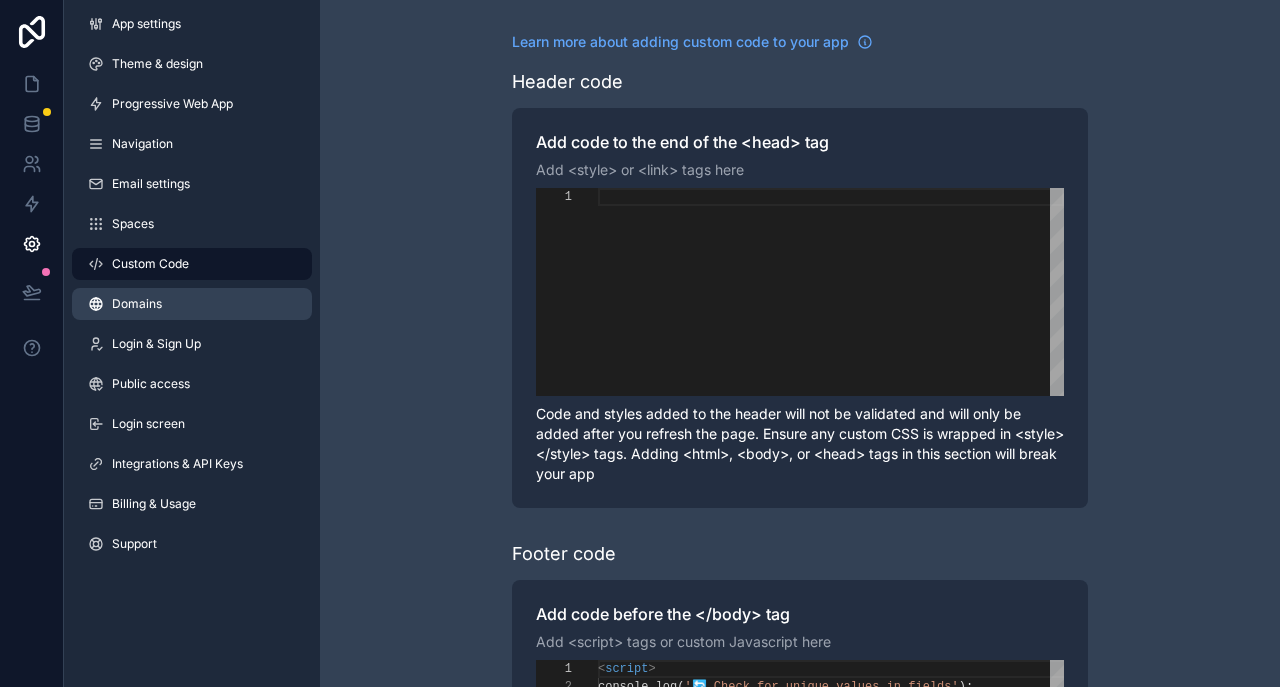 click on "Domains" at bounding box center [192, 304] 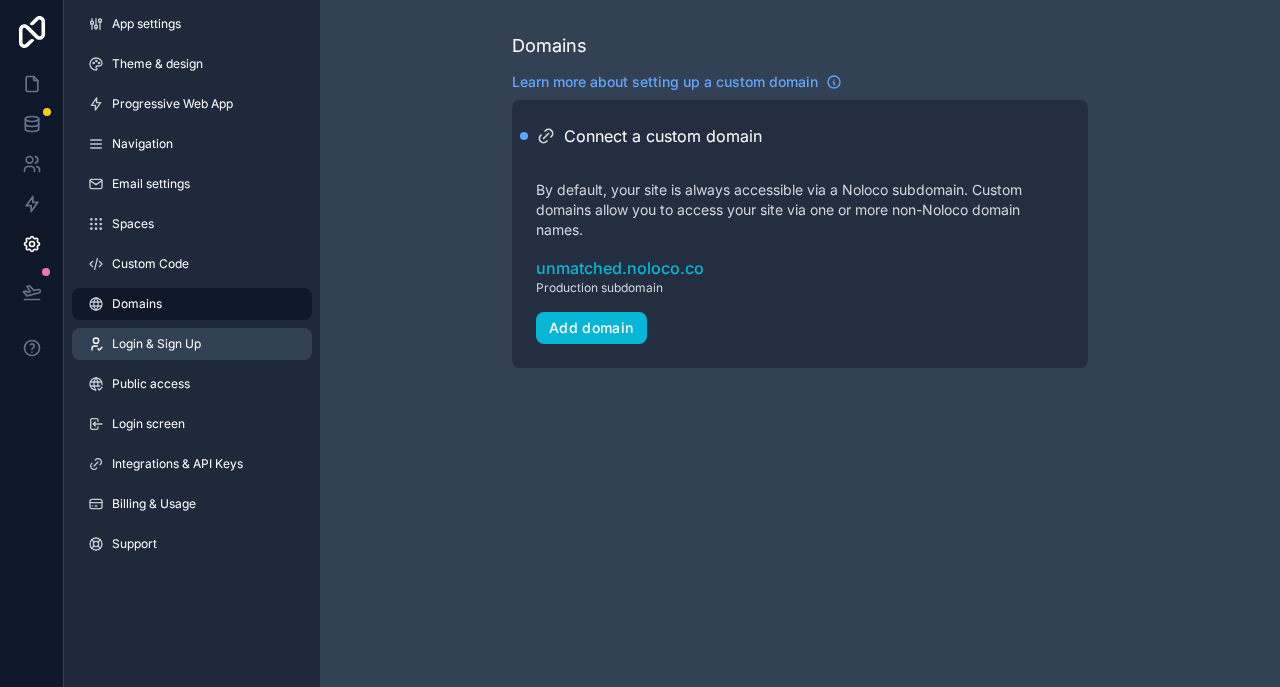 click on "Login & Sign Up" at bounding box center (192, 344) 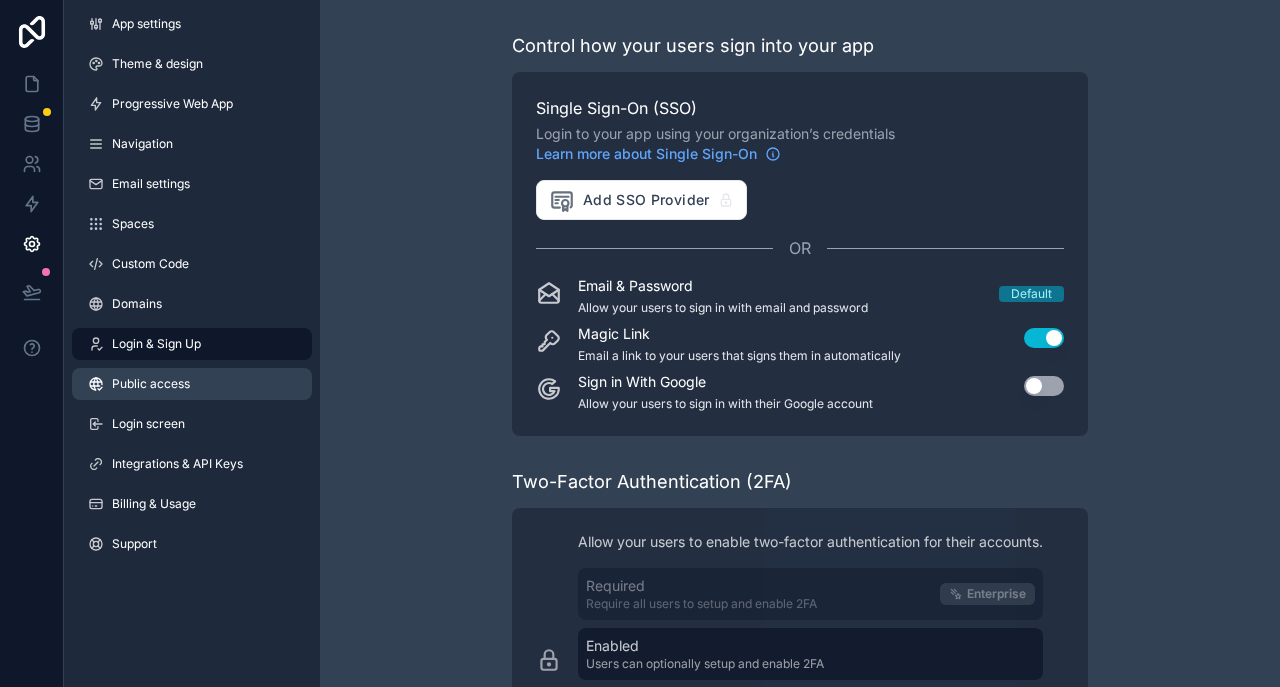 click on "Public access" at bounding box center [151, 384] 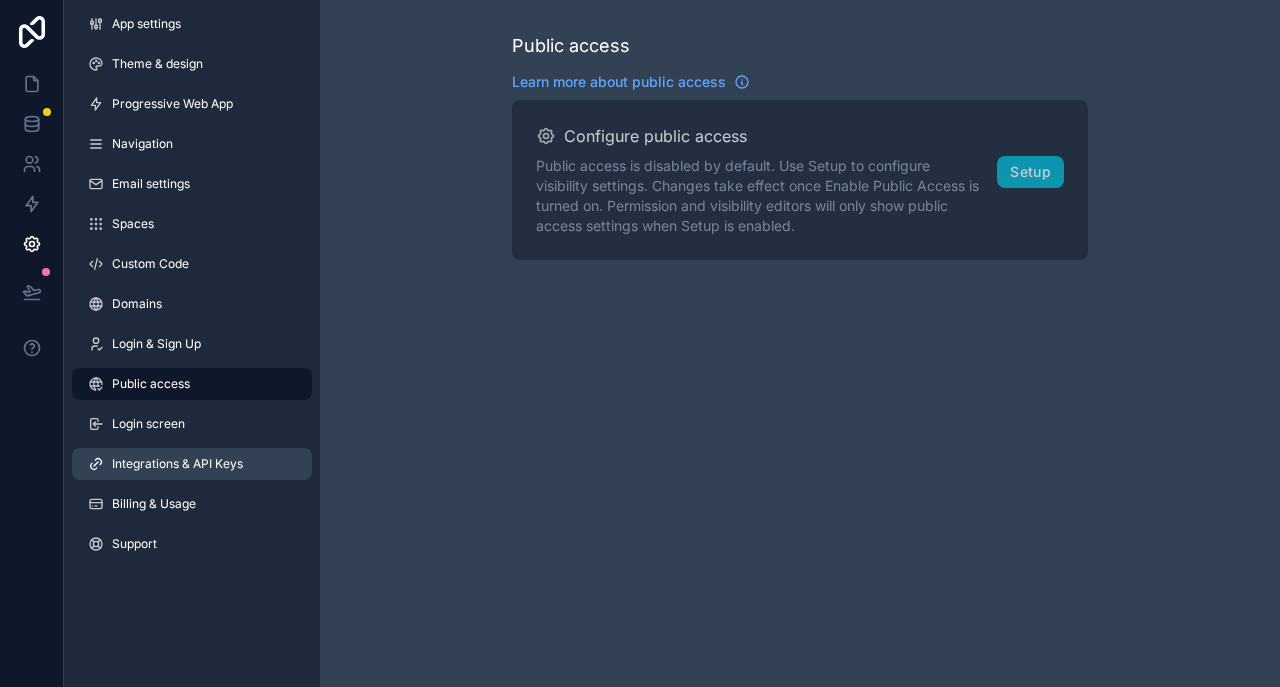 click on "Integrations & API Keys" at bounding box center [177, 464] 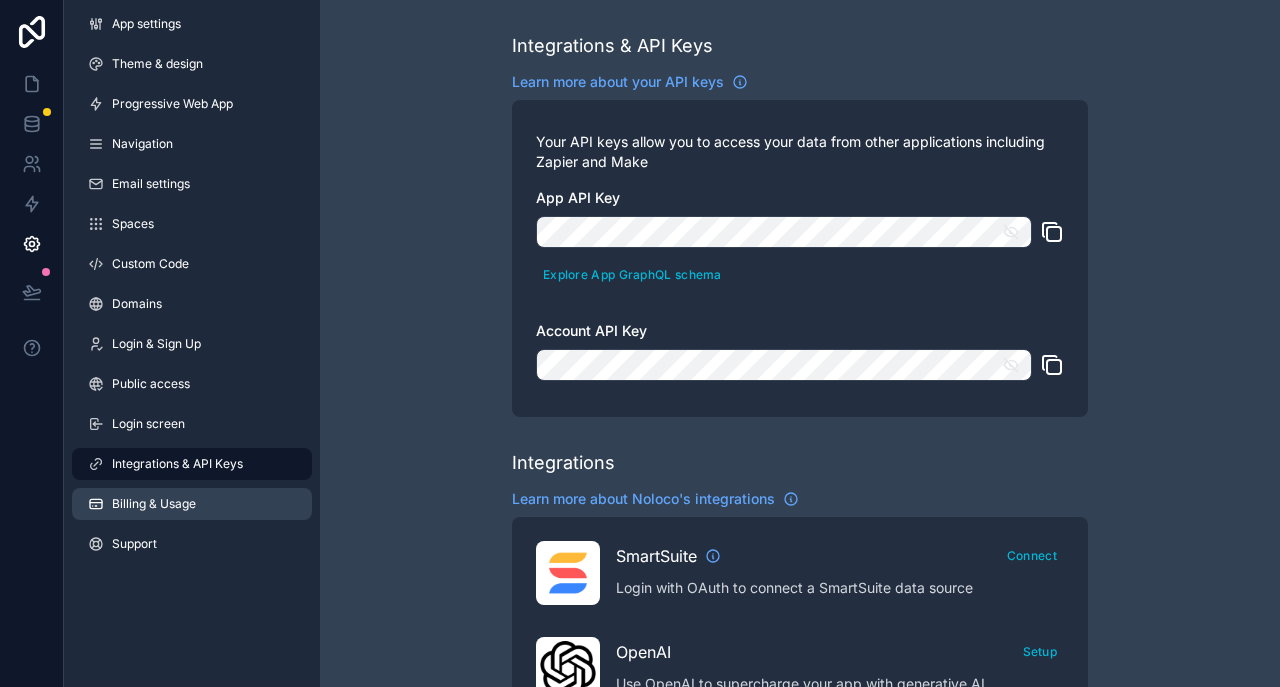 click on "Billing & Usage" at bounding box center (154, 504) 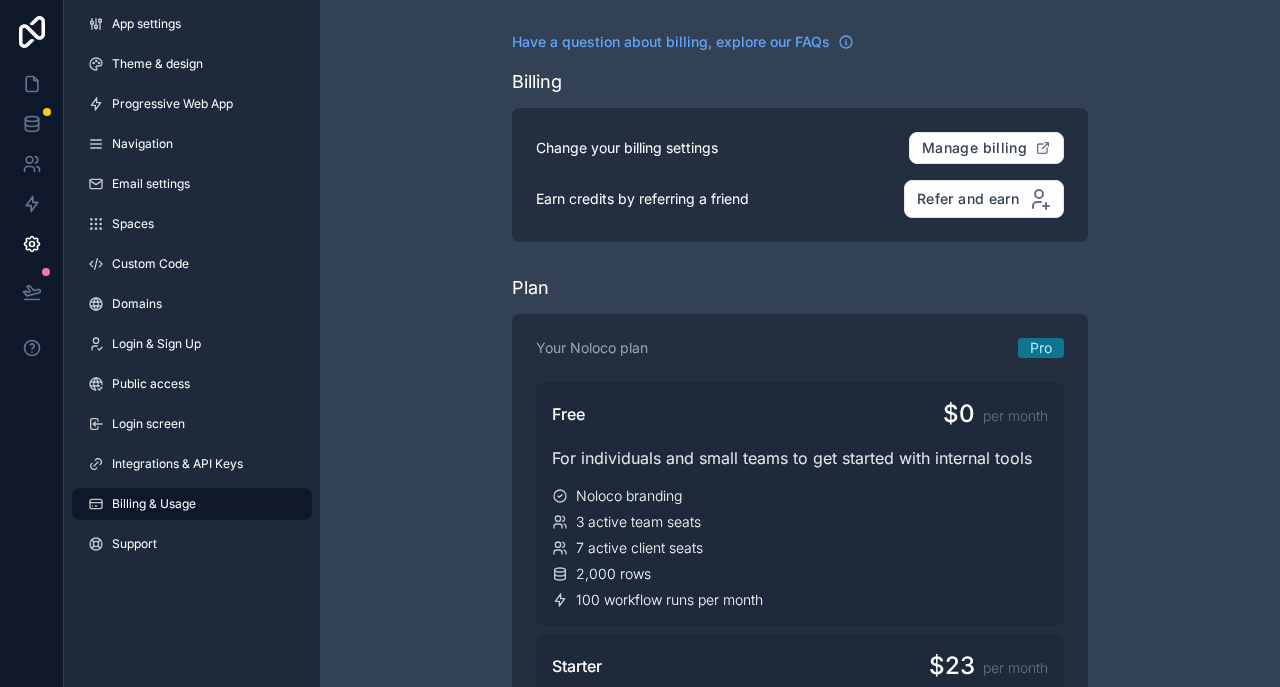 click on "App settings Theme & design Progressive Web App Navigation Email settings Spaces Custom Code Domains Login & Sign Up Public access Login screen Integrations & API Keys Billing & Usage Support" at bounding box center (192, 288) 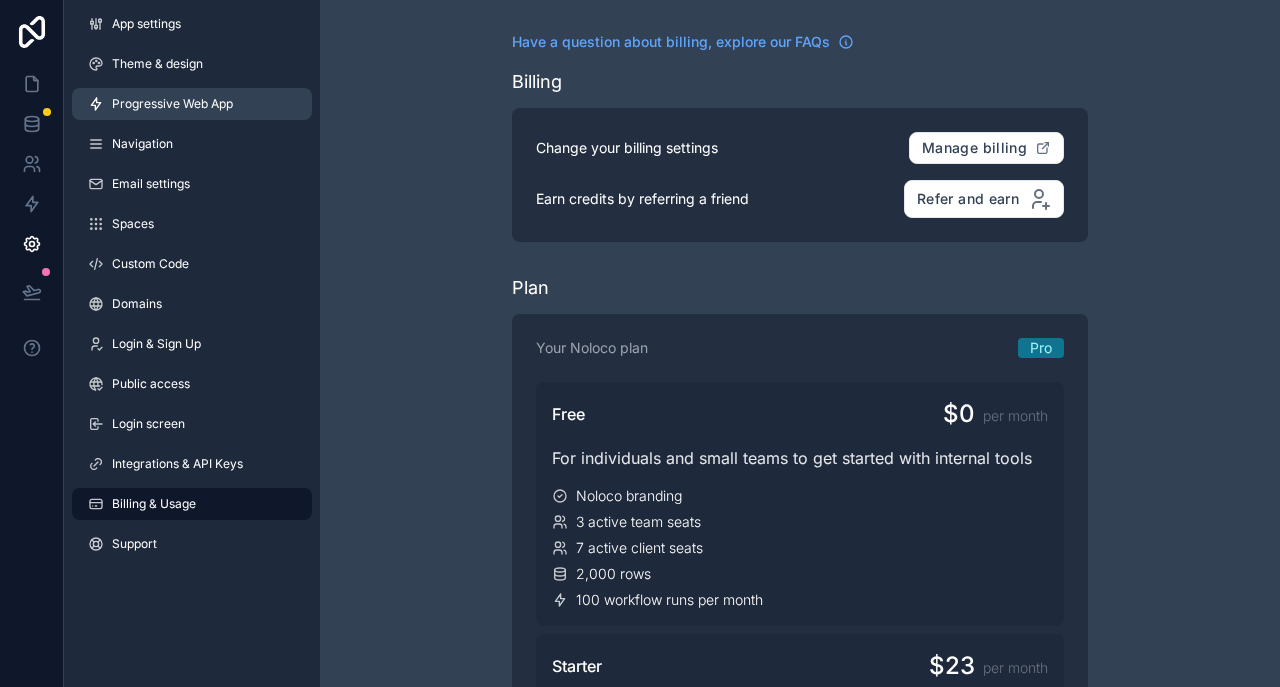 click on "Progressive Web App" at bounding box center [172, 104] 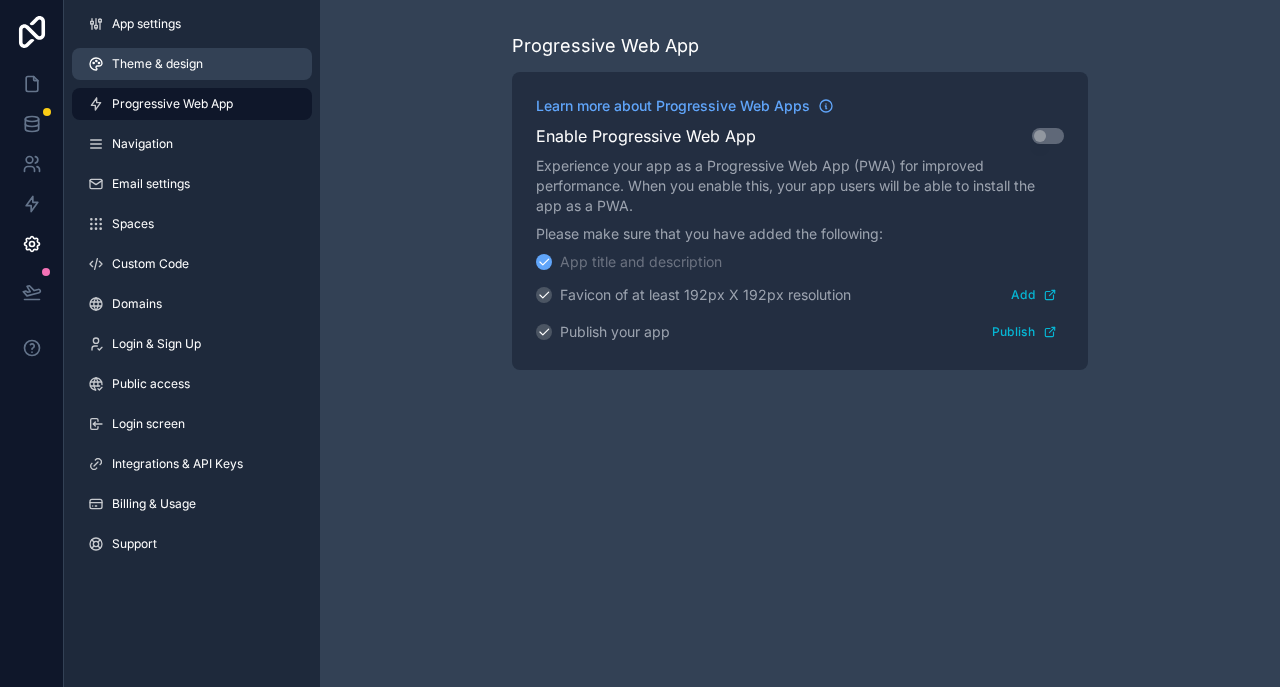 click on "Theme & design" at bounding box center [157, 64] 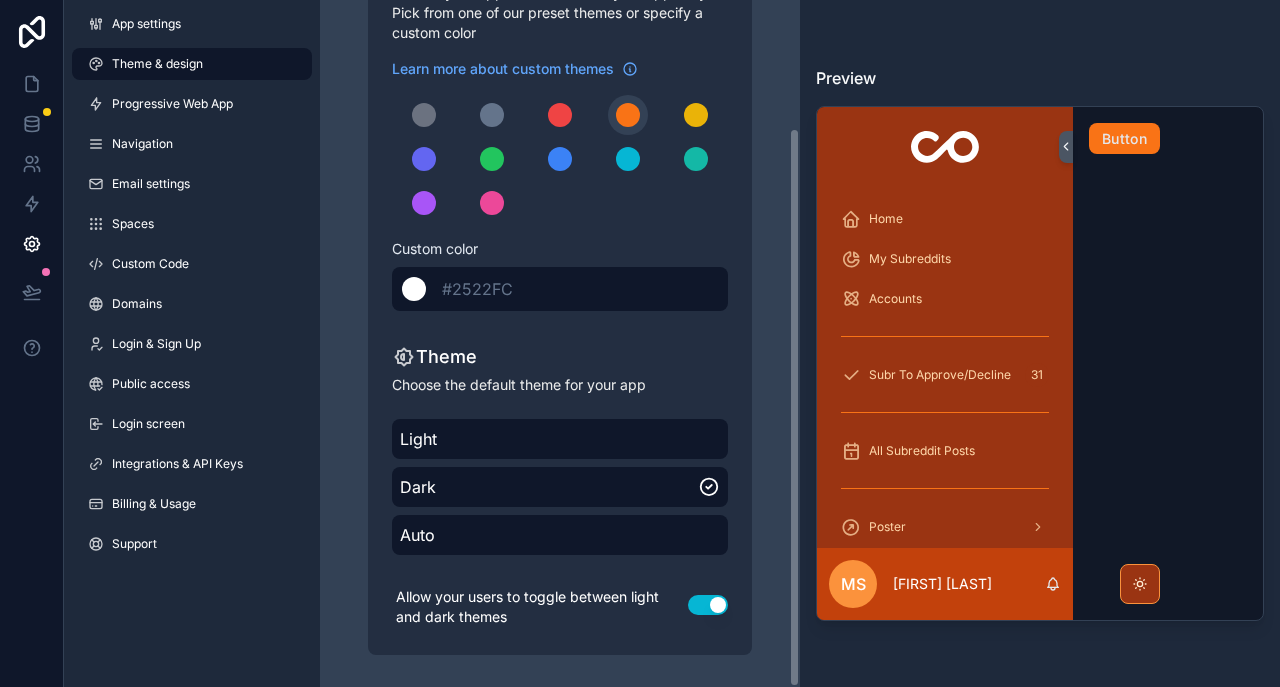 scroll, scrollTop: 157, scrollLeft: 0, axis: vertical 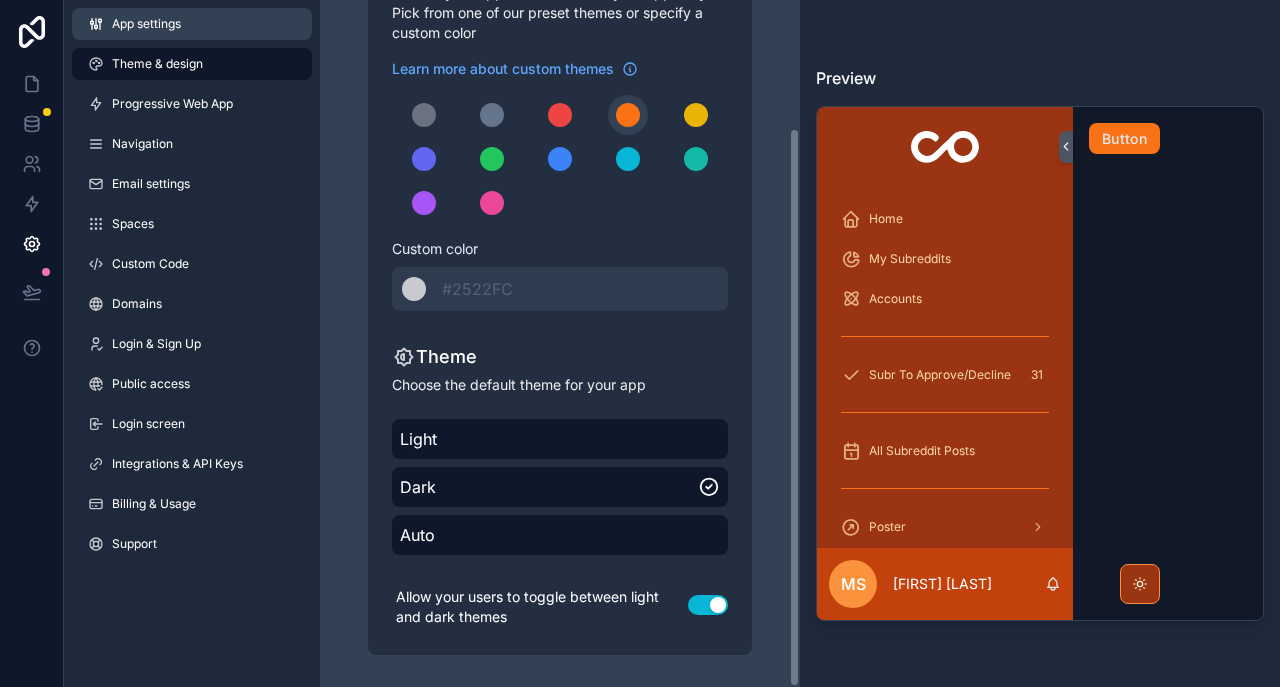 click on "App settings" at bounding box center (146, 24) 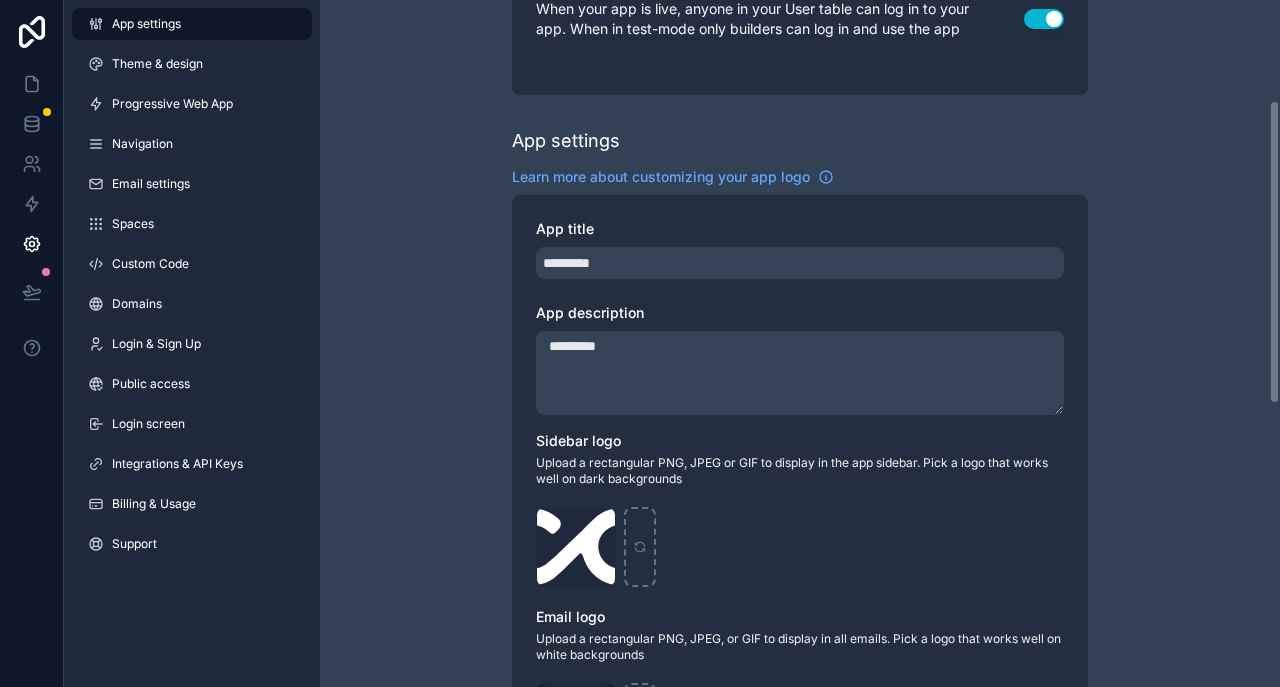 scroll, scrollTop: 336, scrollLeft: 0, axis: vertical 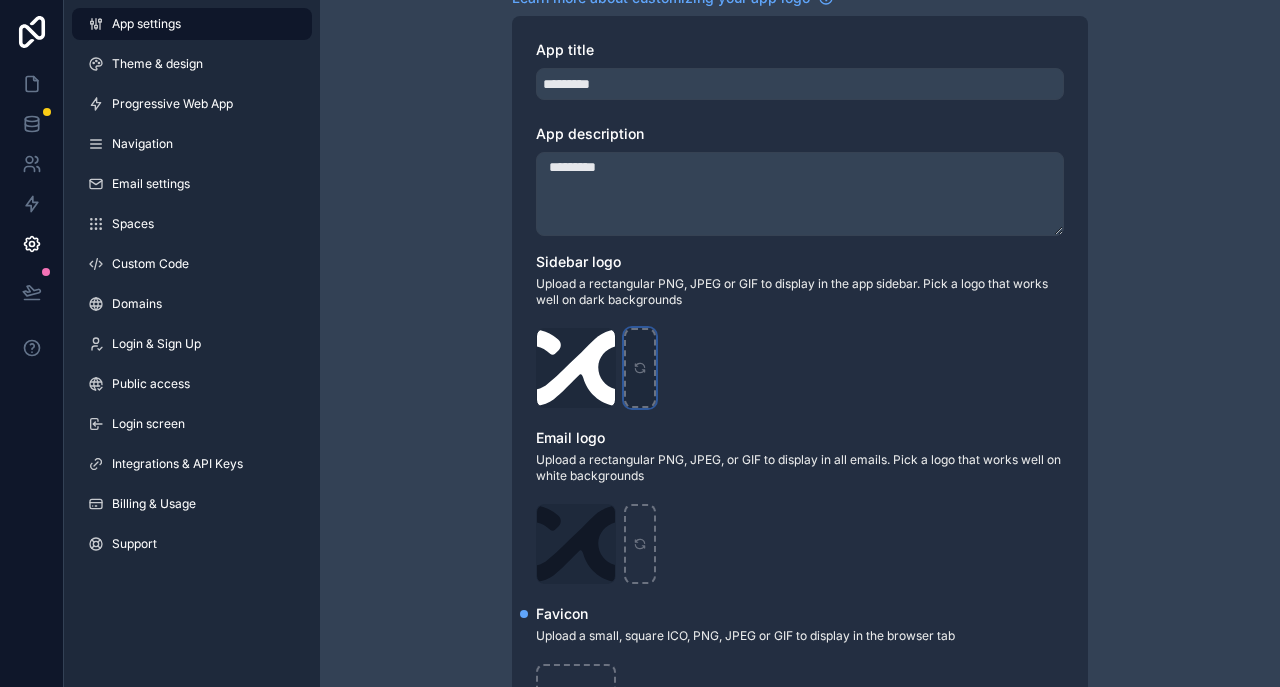 click 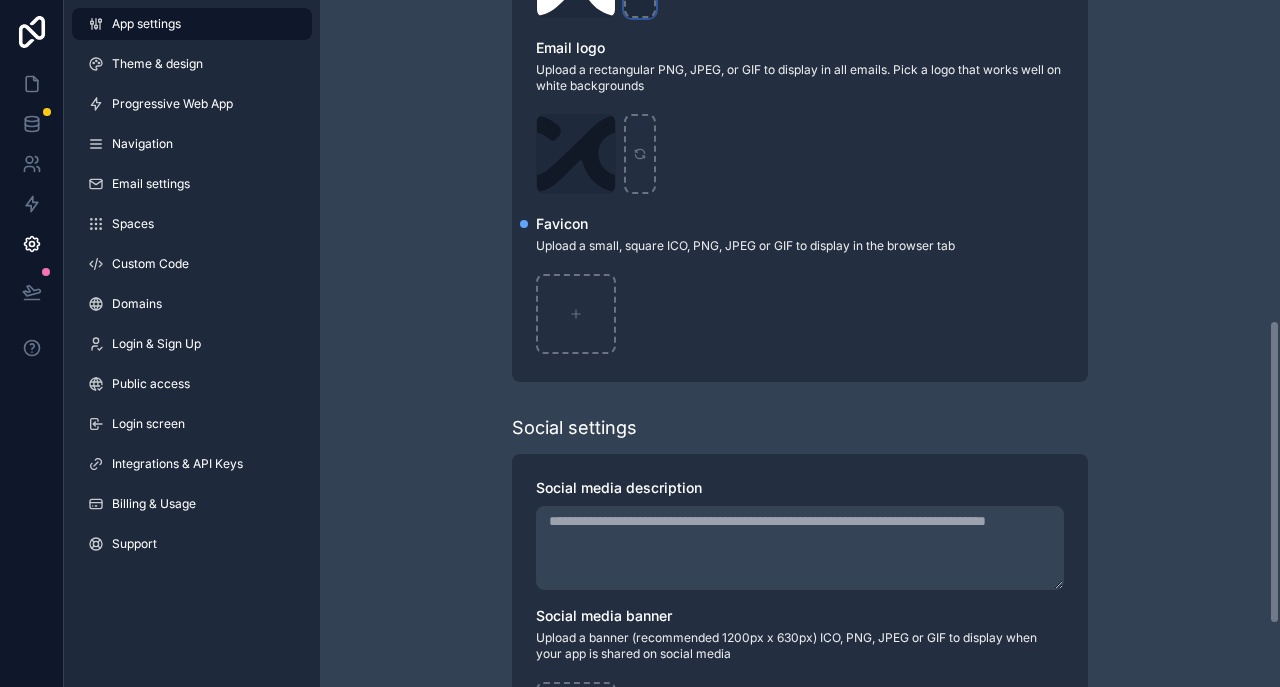 scroll, scrollTop: 766, scrollLeft: 0, axis: vertical 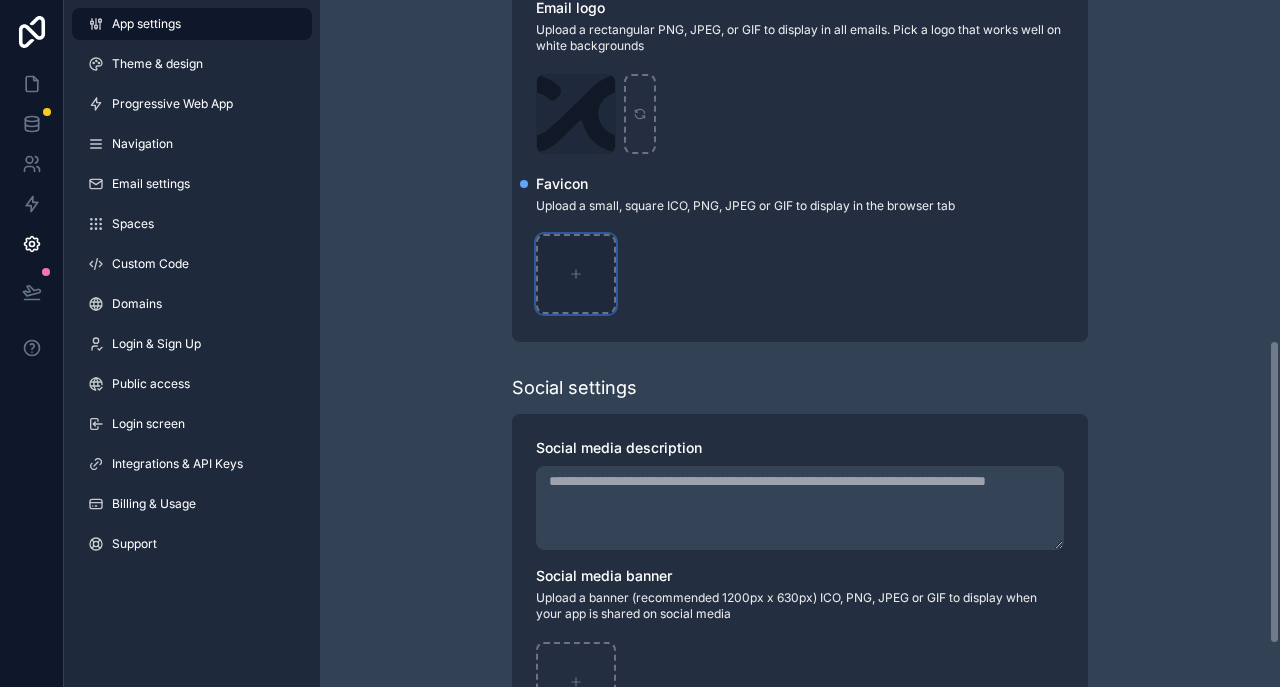 click at bounding box center (576, 274) 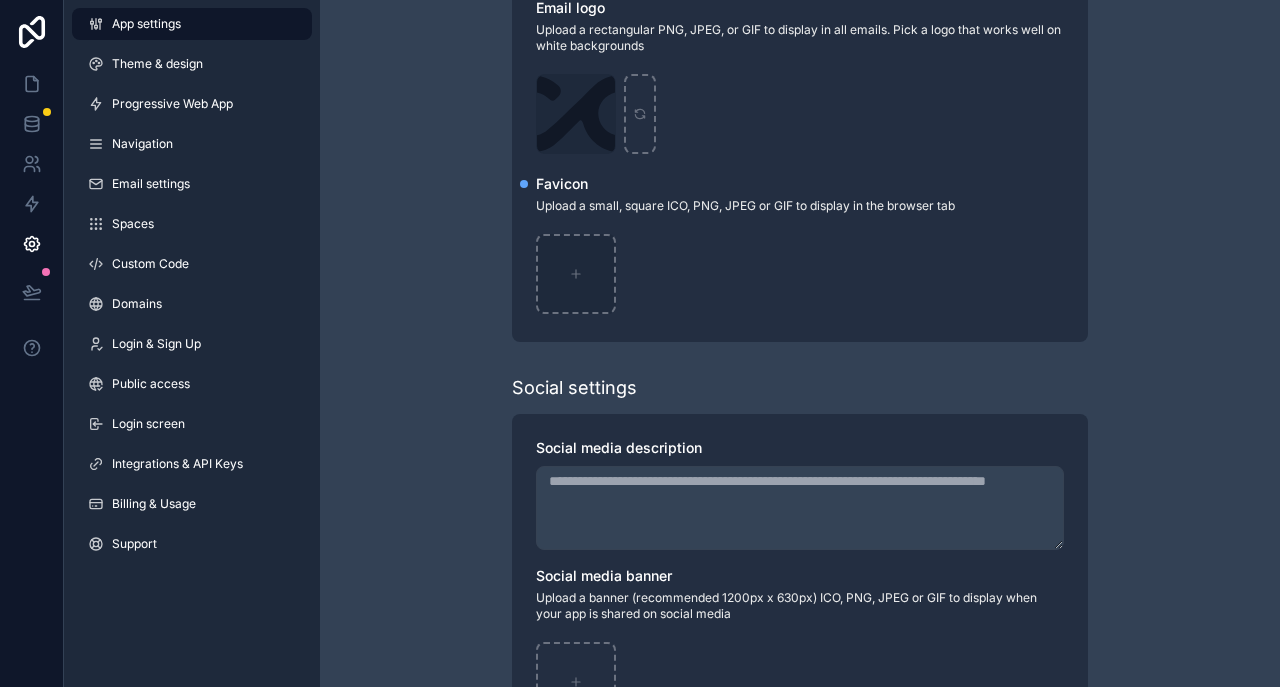 type on "**********" 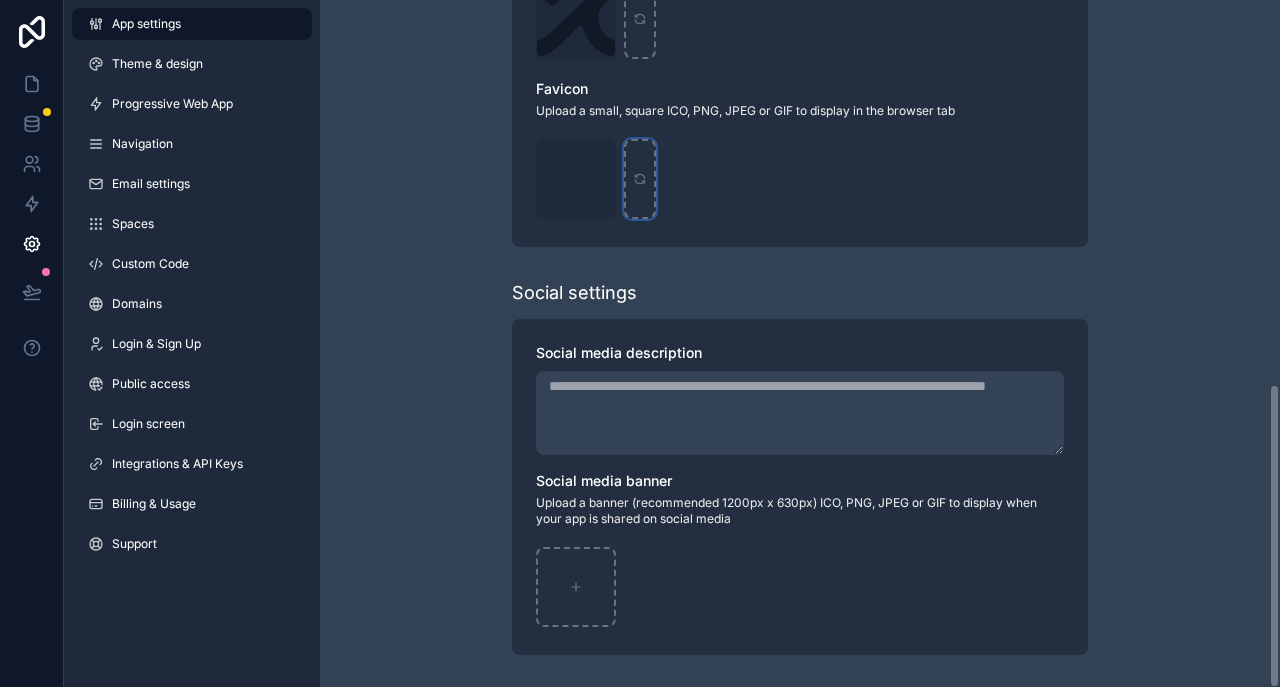 scroll, scrollTop: 861, scrollLeft: 0, axis: vertical 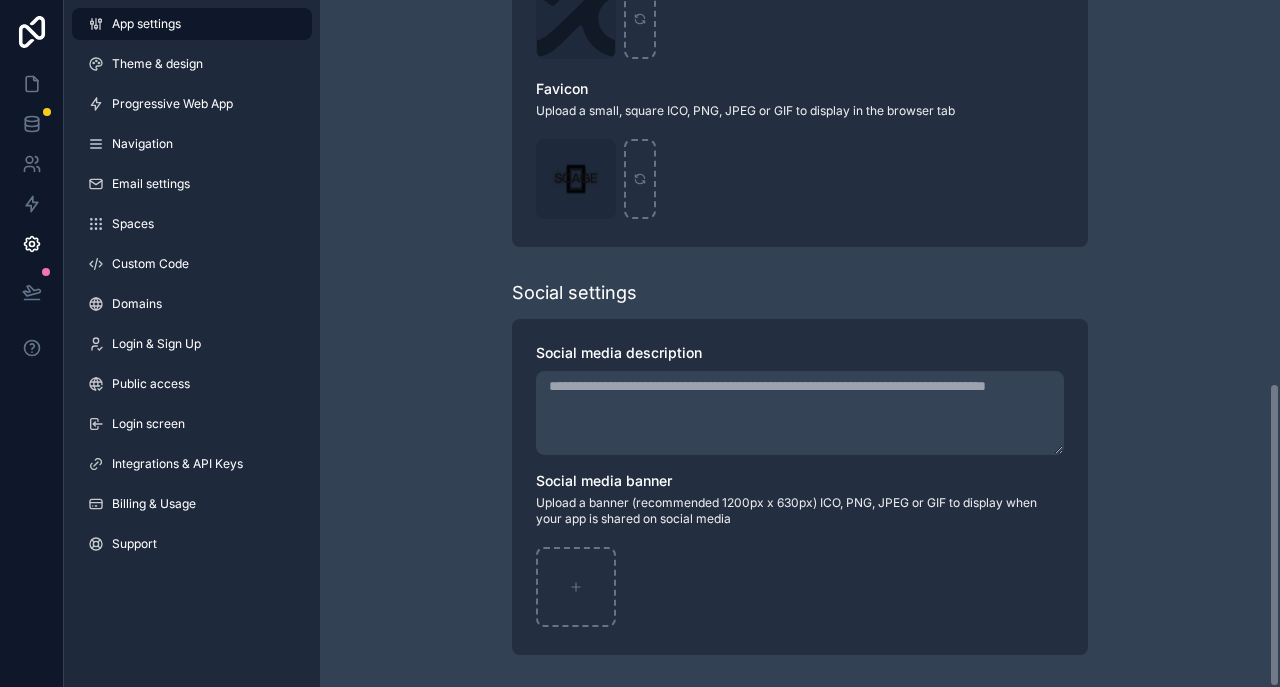 click at bounding box center [32, 32] 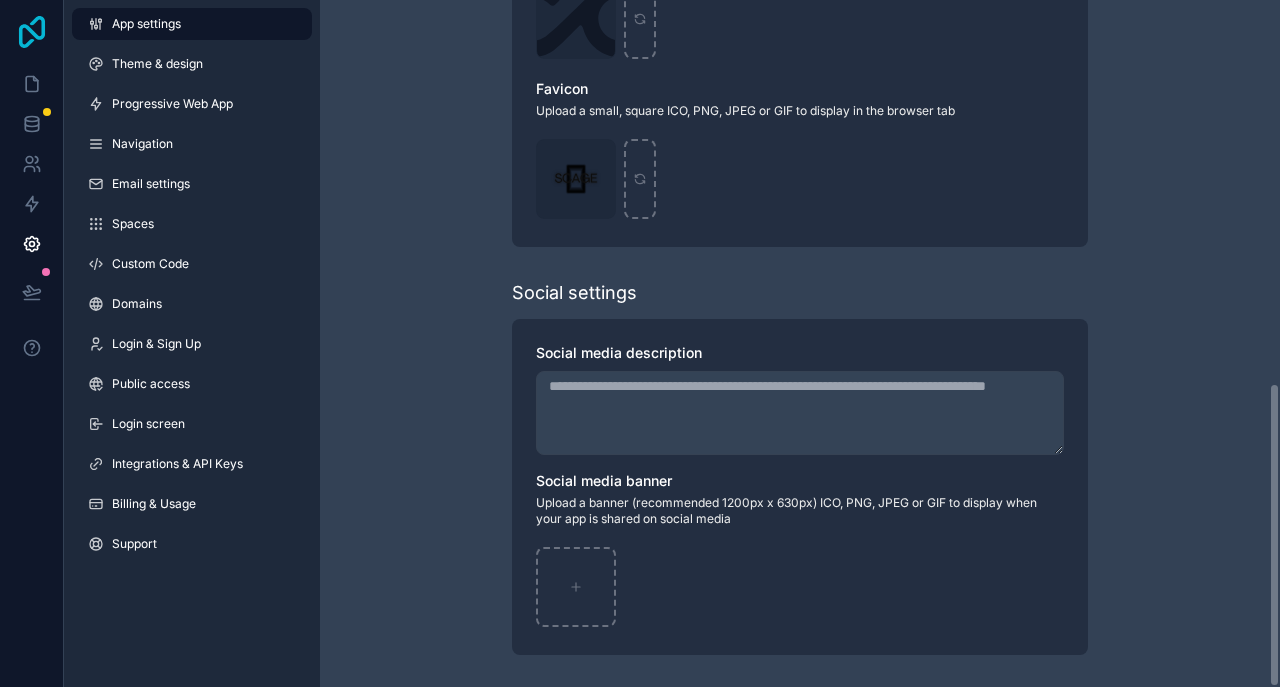 click 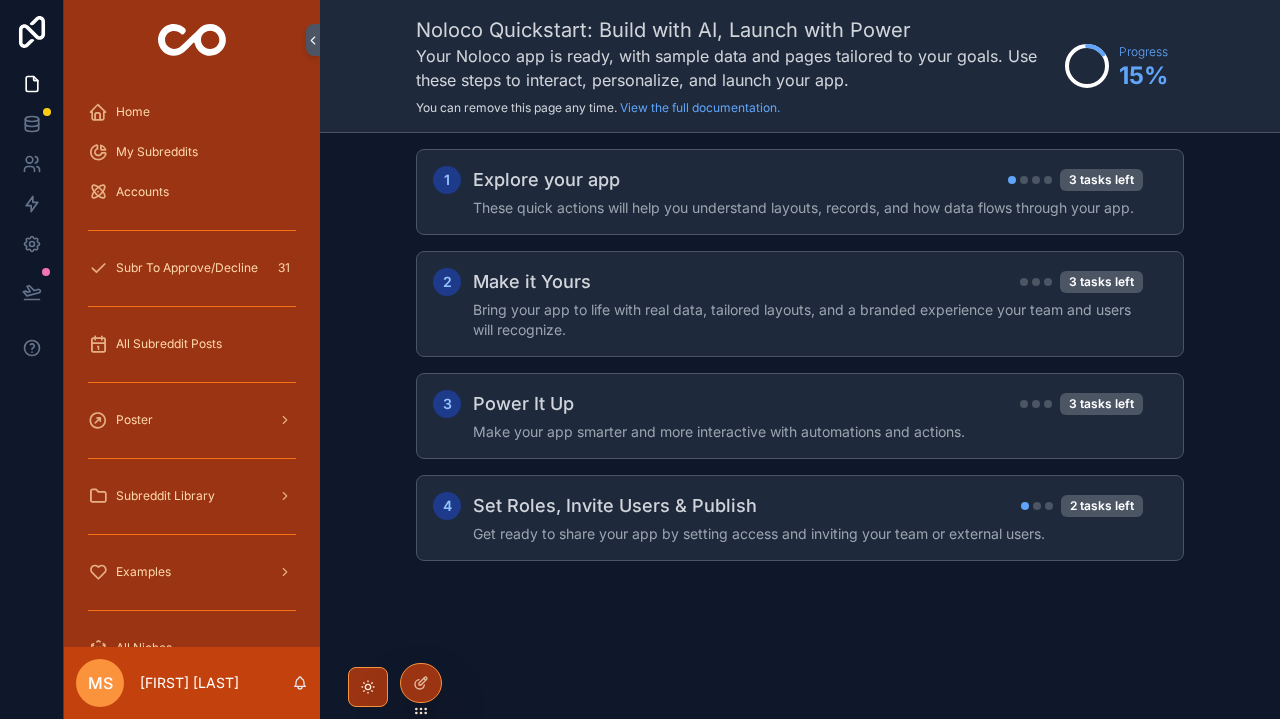 scroll, scrollTop: 0, scrollLeft: 0, axis: both 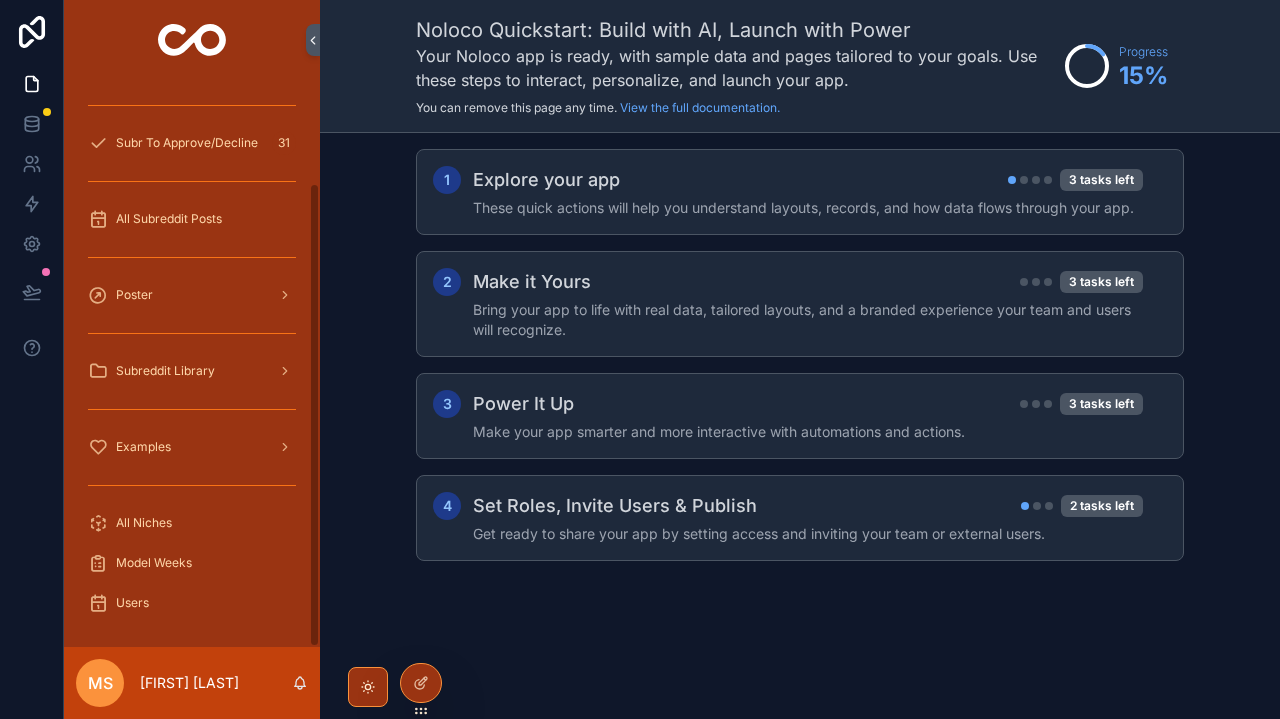 click at bounding box center (192, 409) 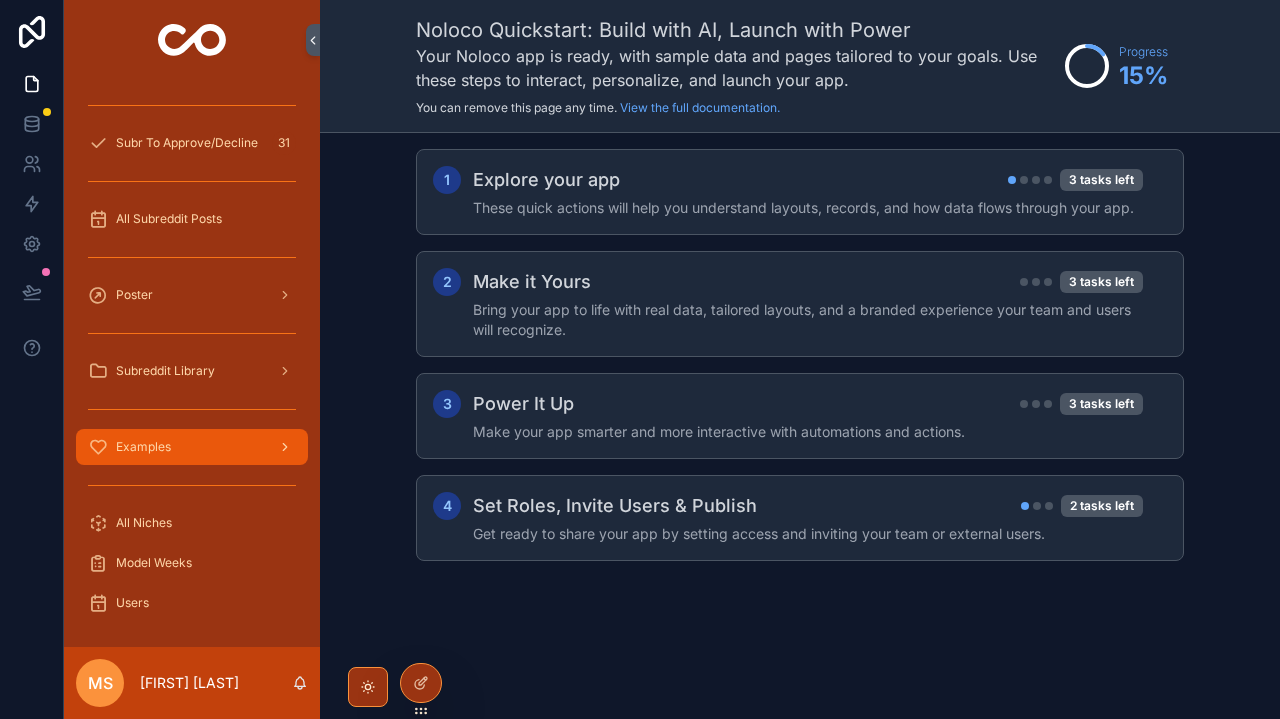 click on "Examples" at bounding box center [192, 447] 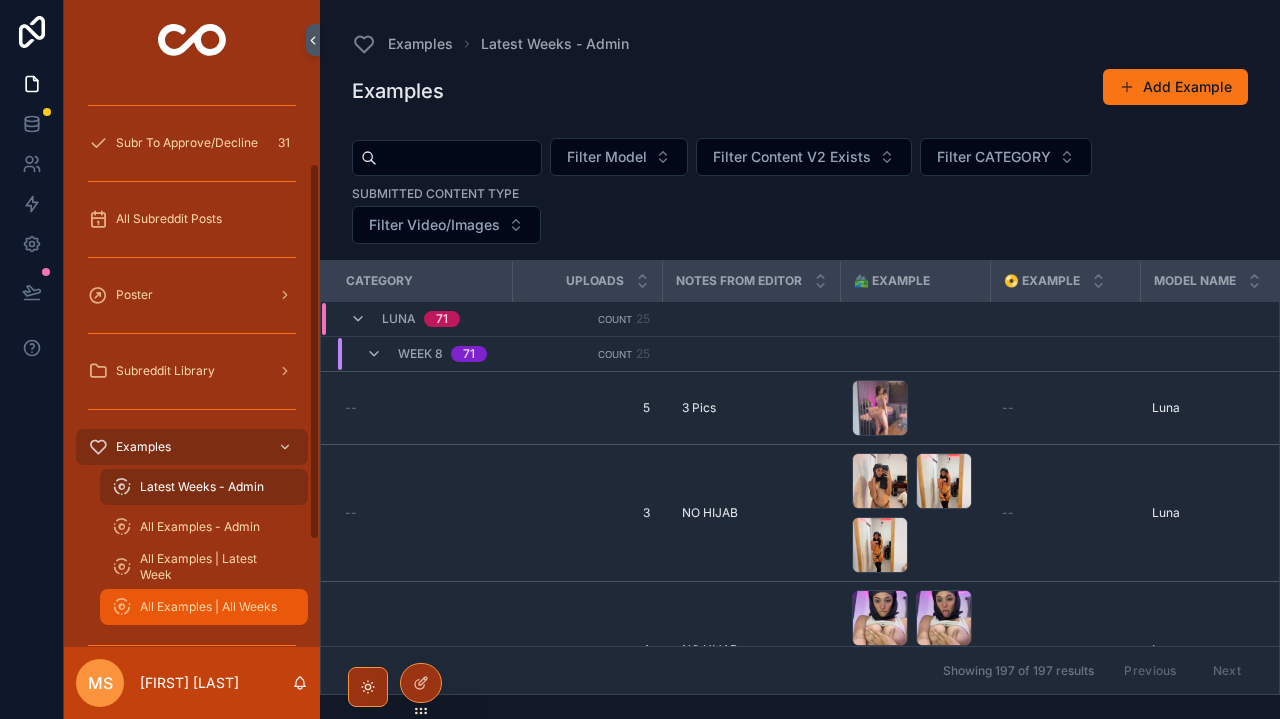 click on "All Examples | All Weeks" at bounding box center [208, 607] 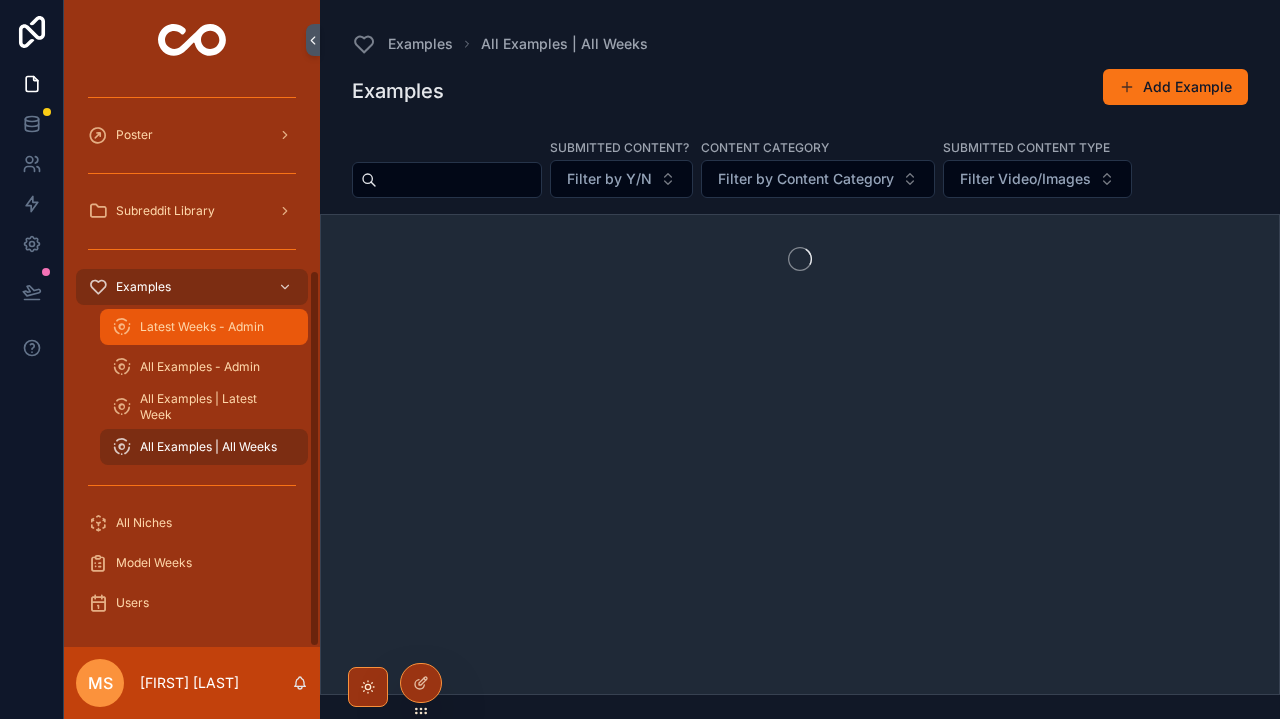 scroll, scrollTop: 285, scrollLeft: 0, axis: vertical 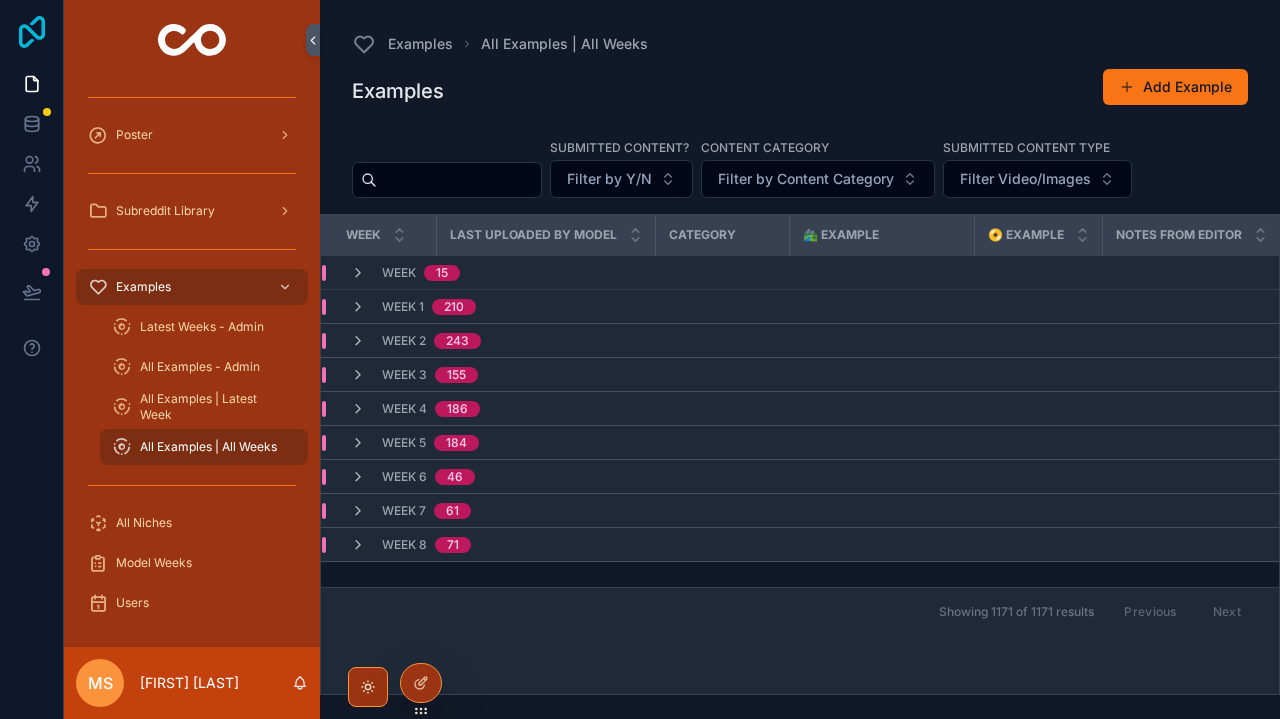 click 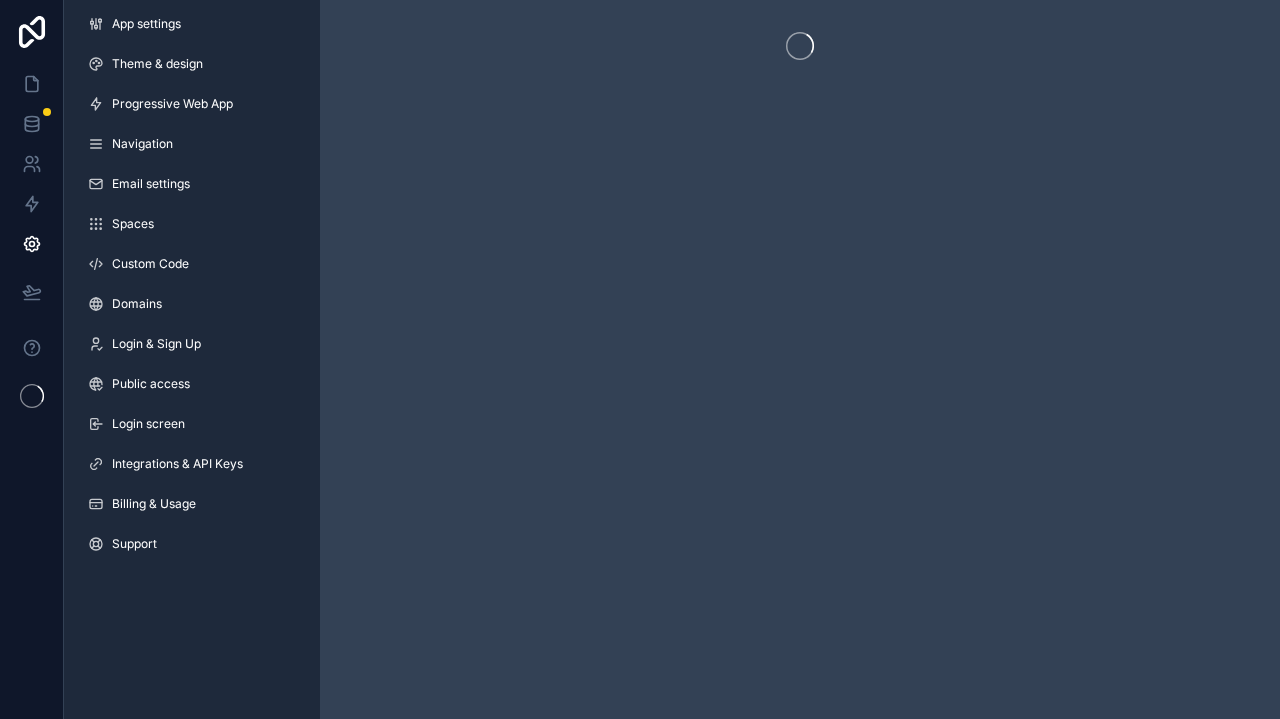 scroll, scrollTop: 0, scrollLeft: 0, axis: both 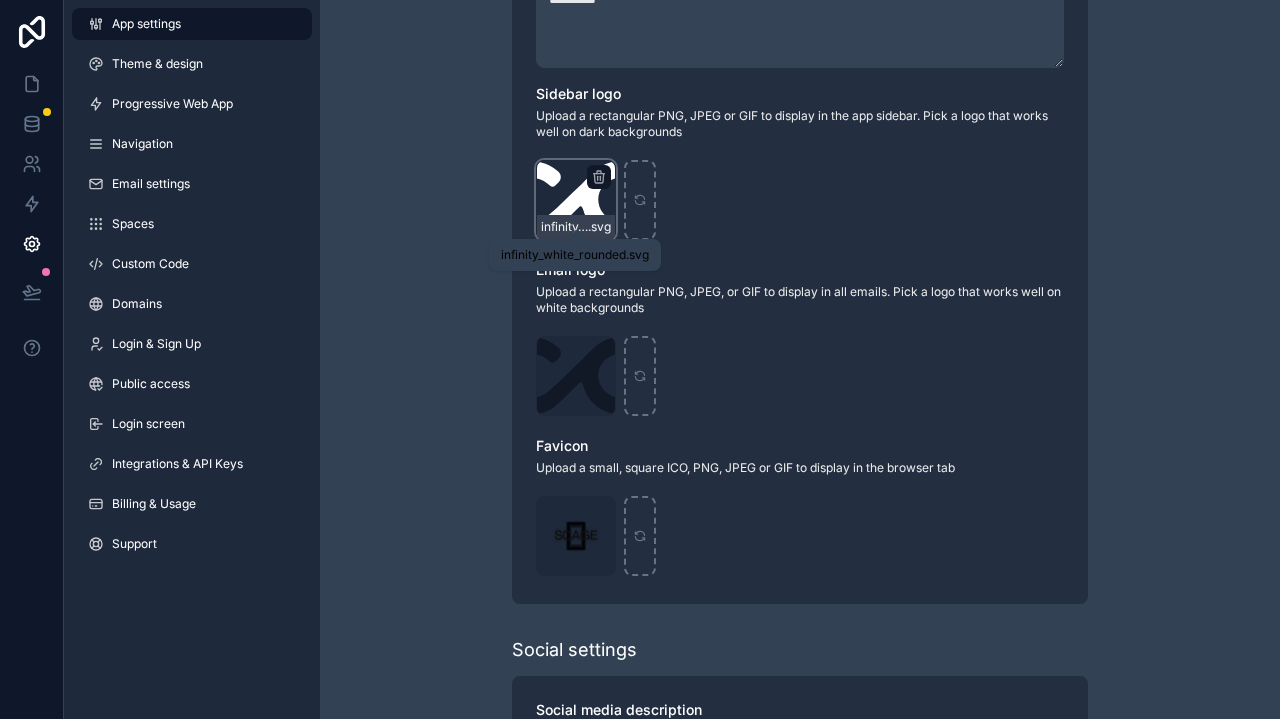 click on "infinity_white_rounded" at bounding box center [564, 227] 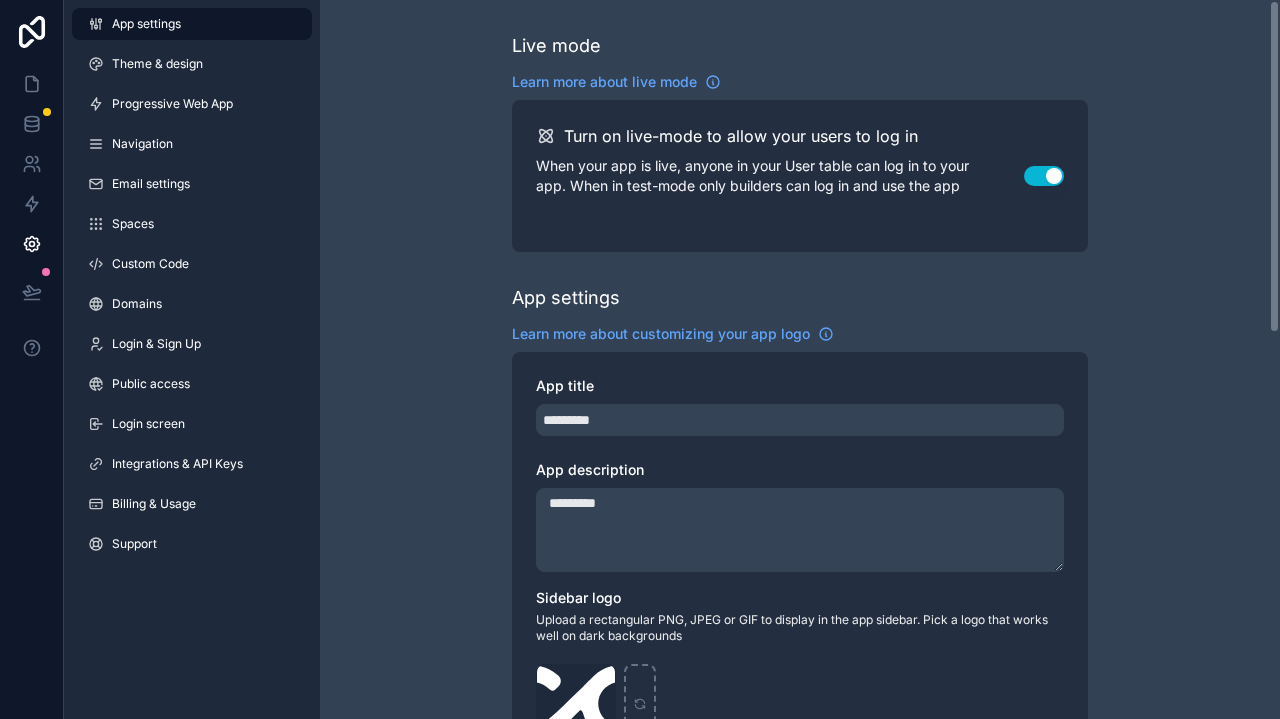 scroll, scrollTop: 0, scrollLeft: 0, axis: both 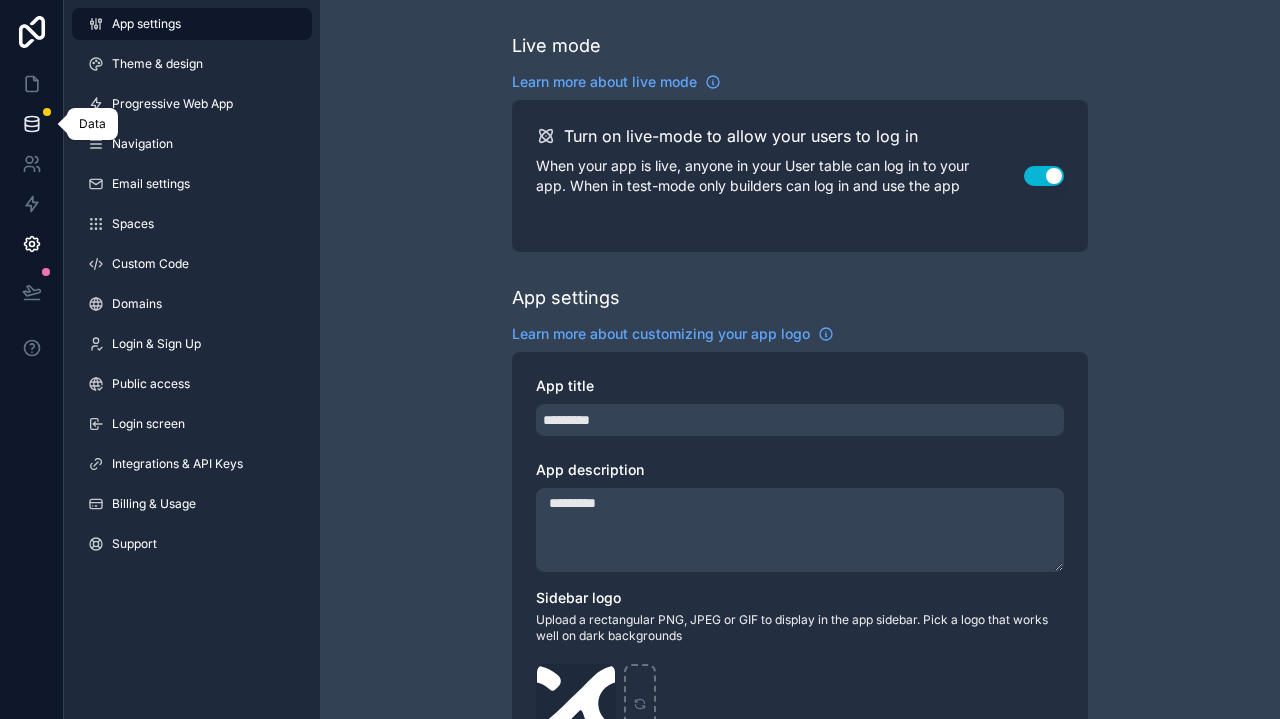 click at bounding box center [31, 124] 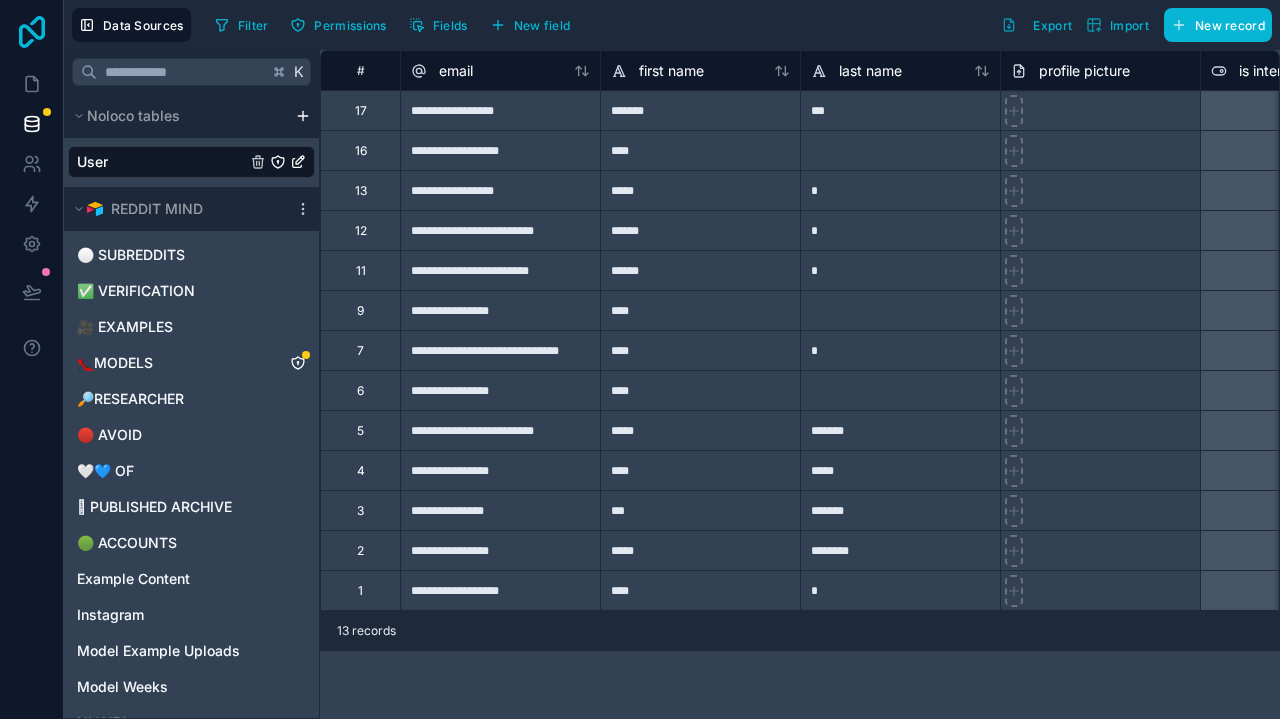 click 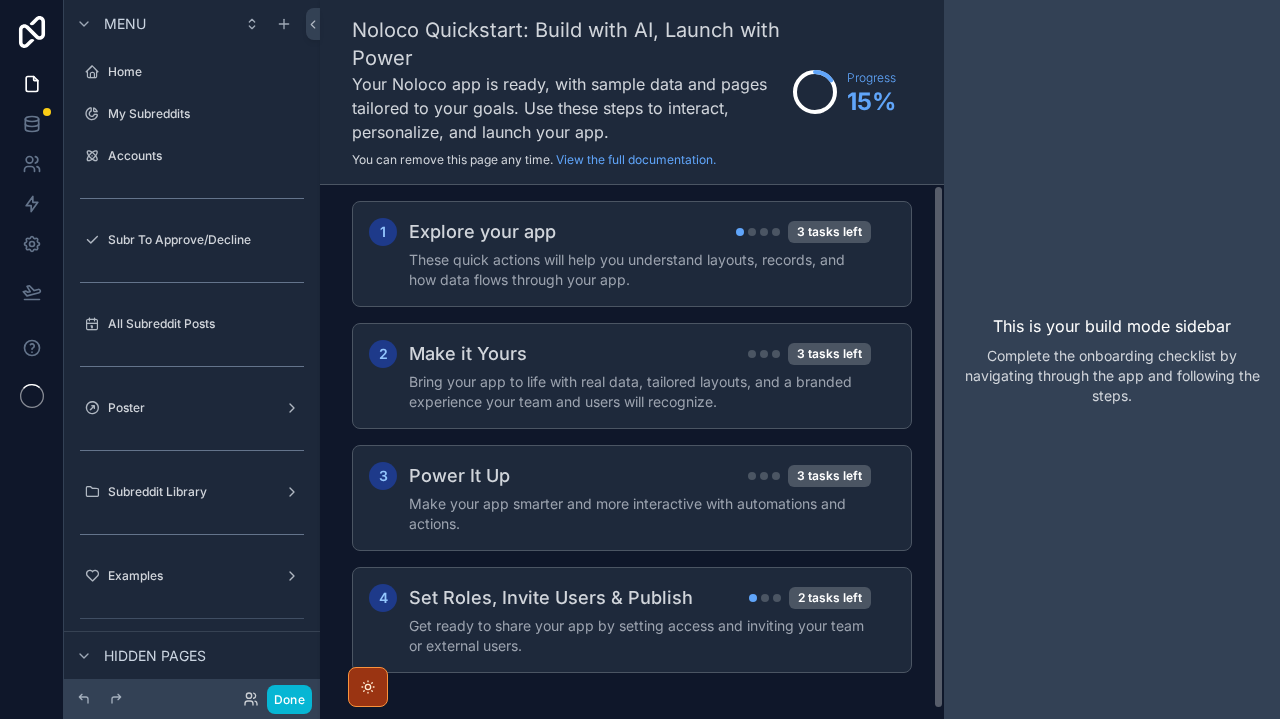 scroll, scrollTop: 0, scrollLeft: 0, axis: both 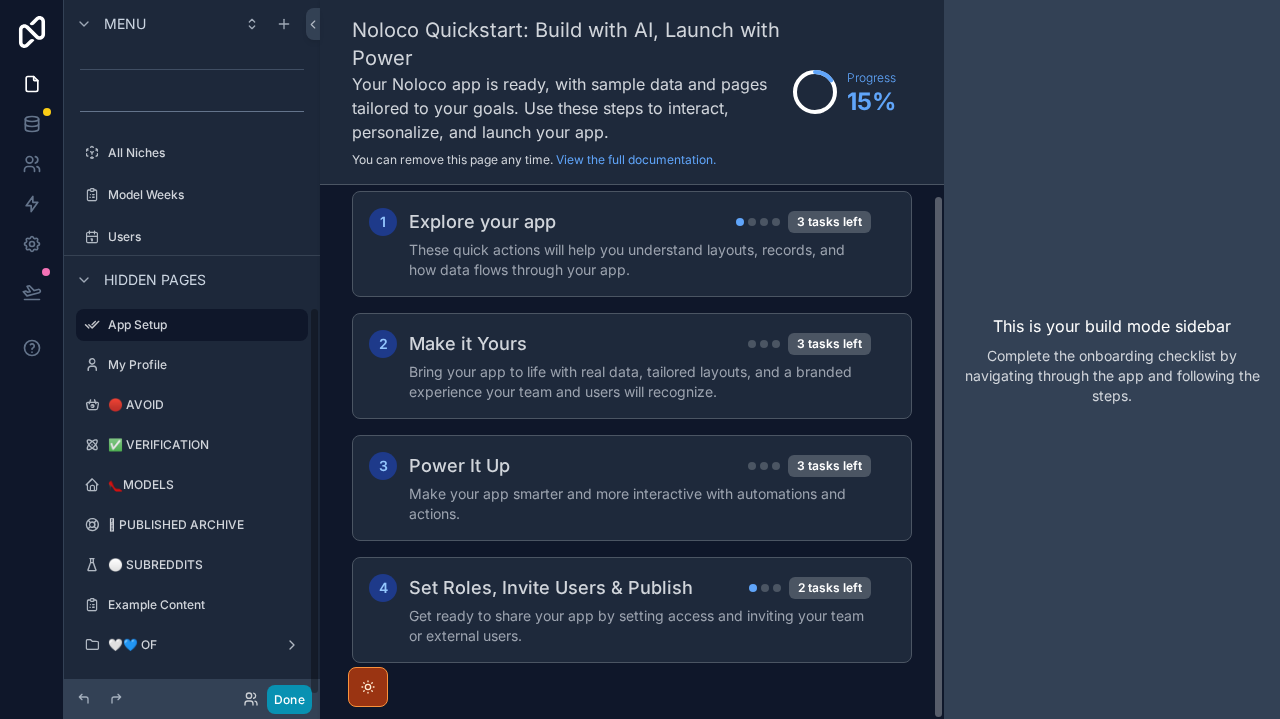 click on "Done" at bounding box center [289, 699] 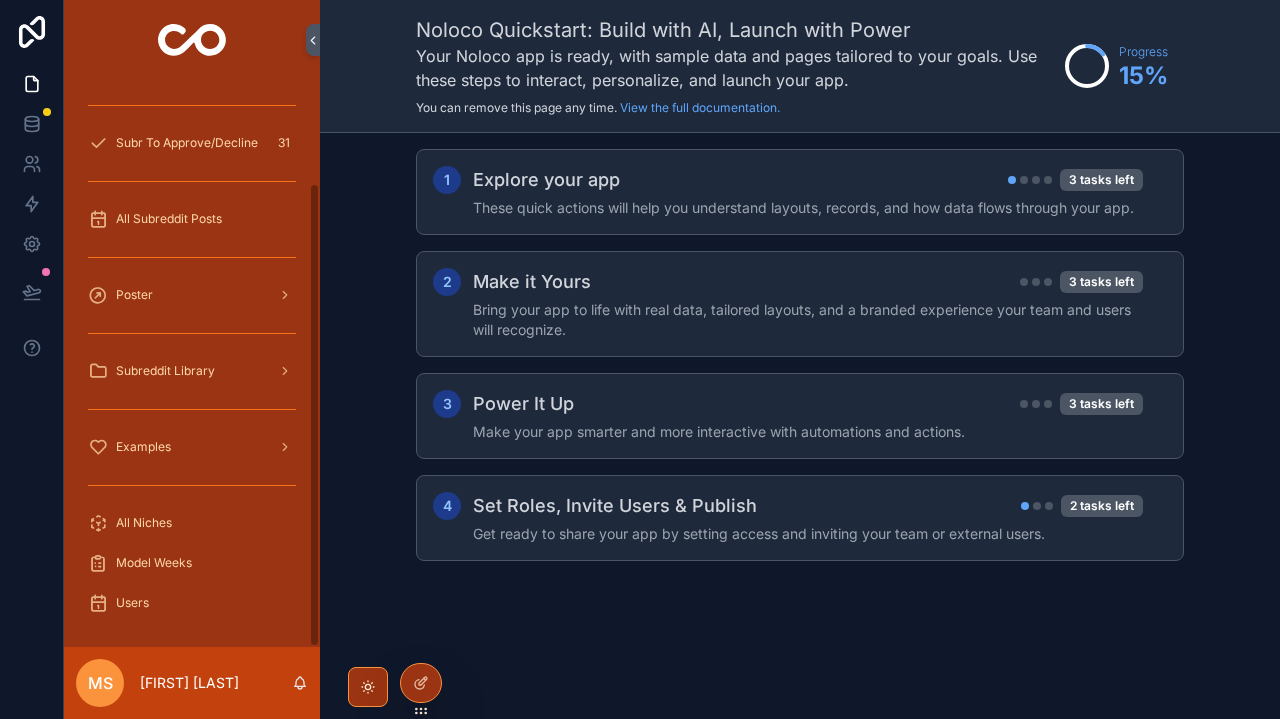 scroll, scrollTop: 125, scrollLeft: 0, axis: vertical 